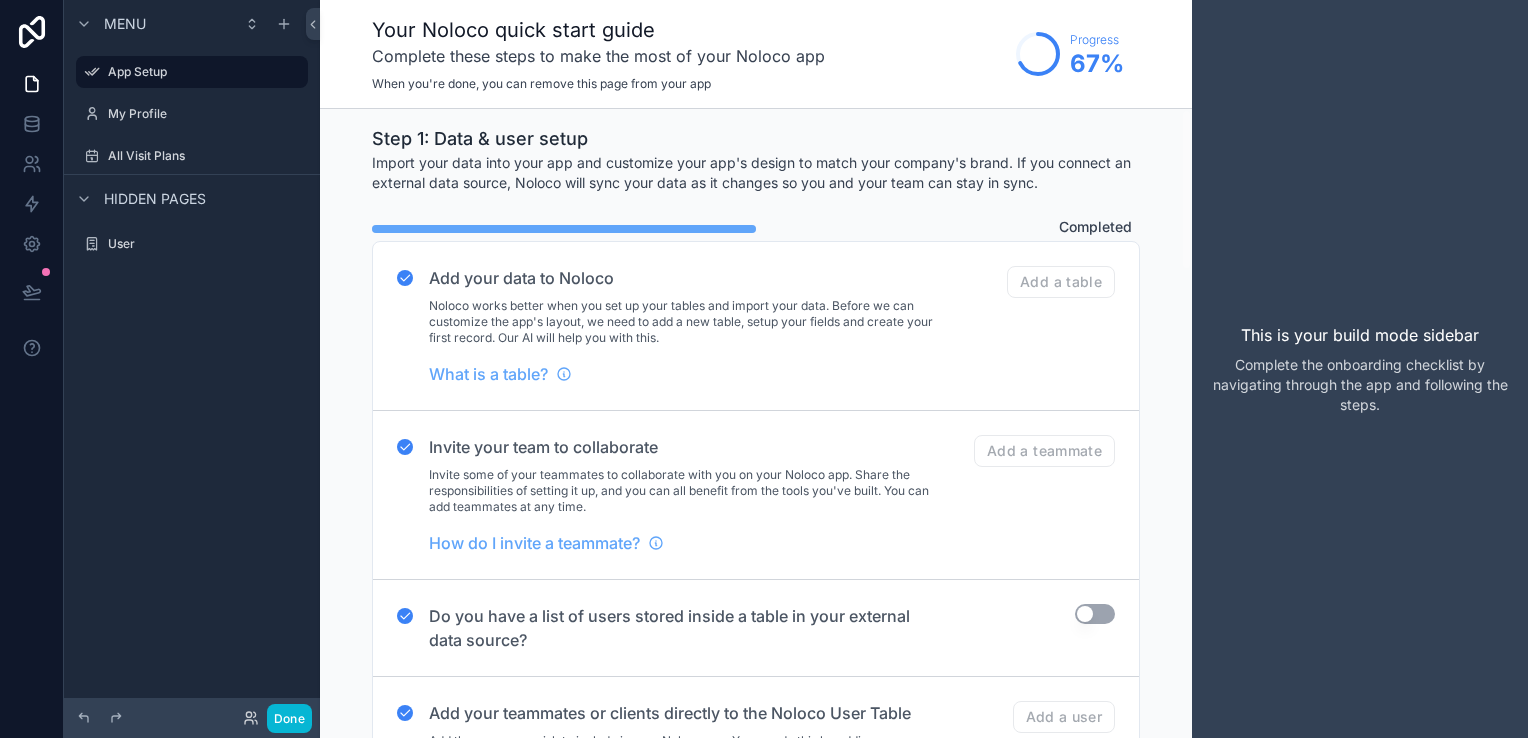 scroll, scrollTop: 0, scrollLeft: 0, axis: both 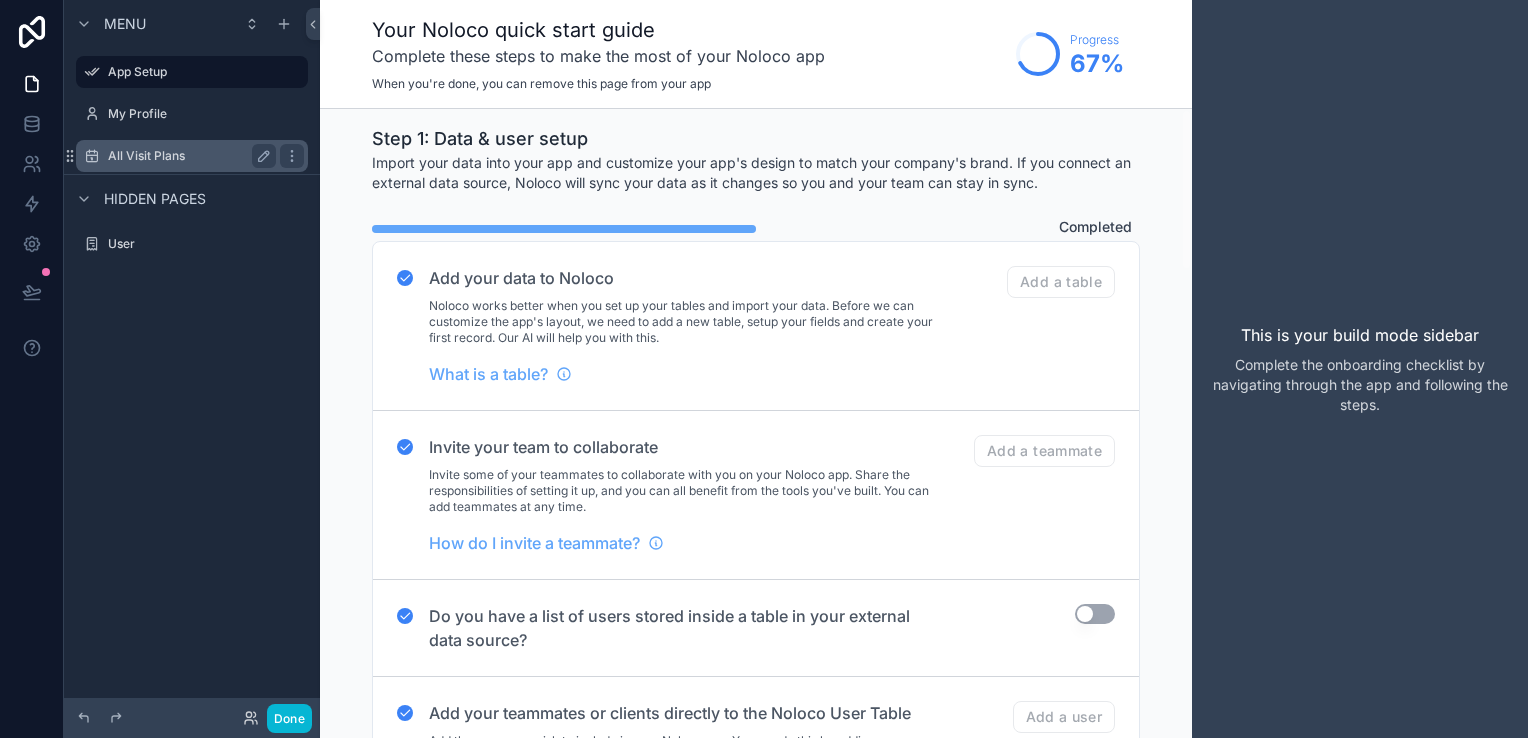 click on "All Visit Plans" at bounding box center [188, 156] 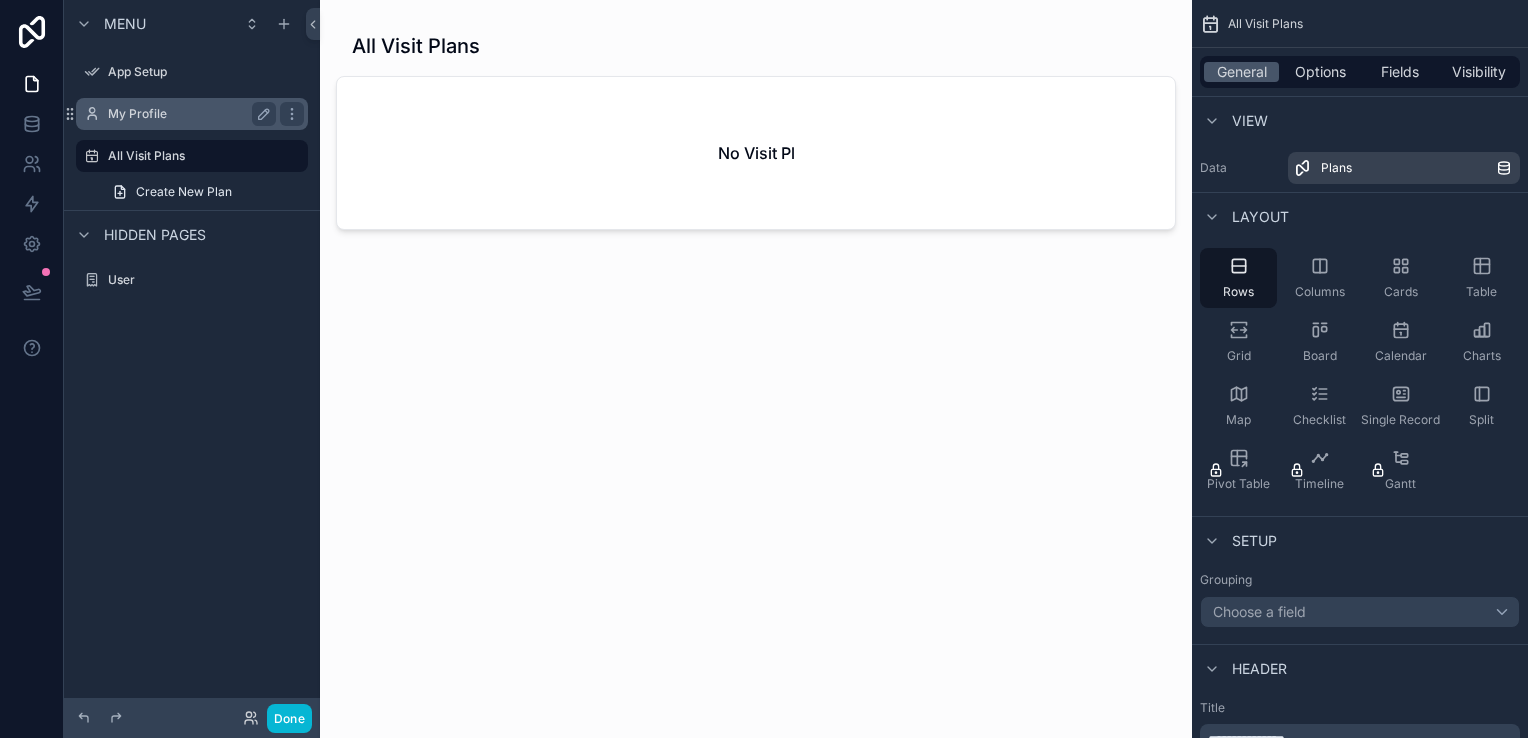 click on "All Visit Plans" at bounding box center [192, 156] 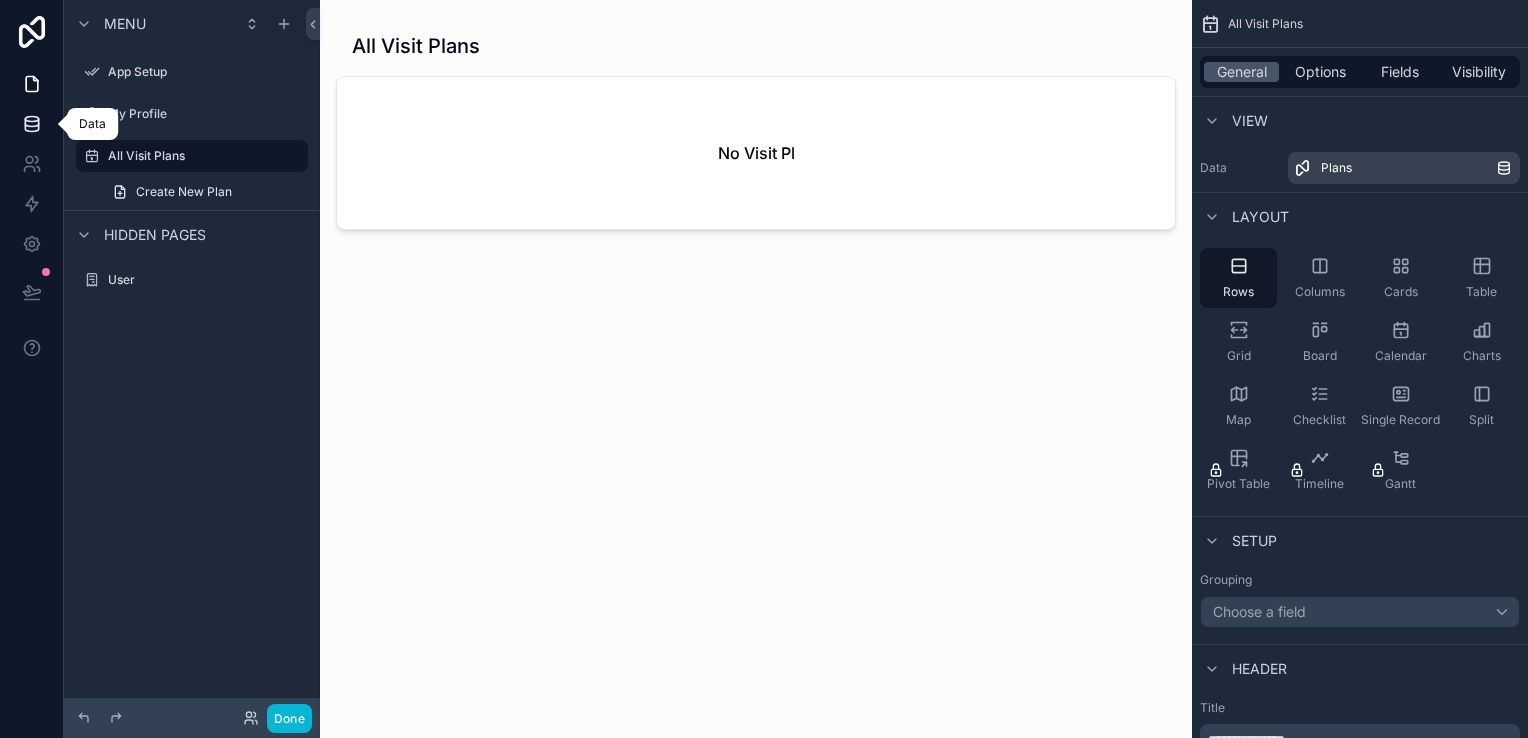 click at bounding box center (31, 124) 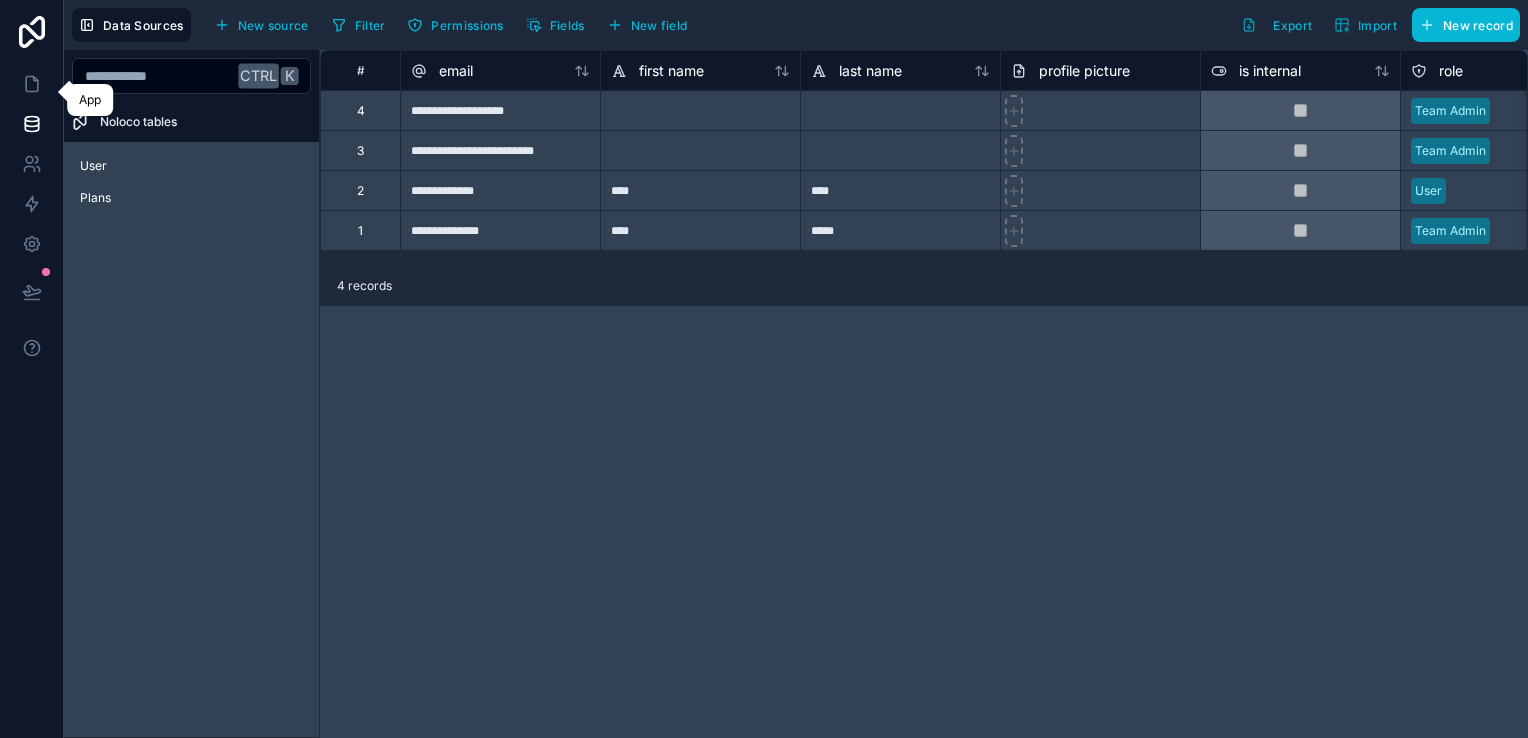 click at bounding box center (31, 84) 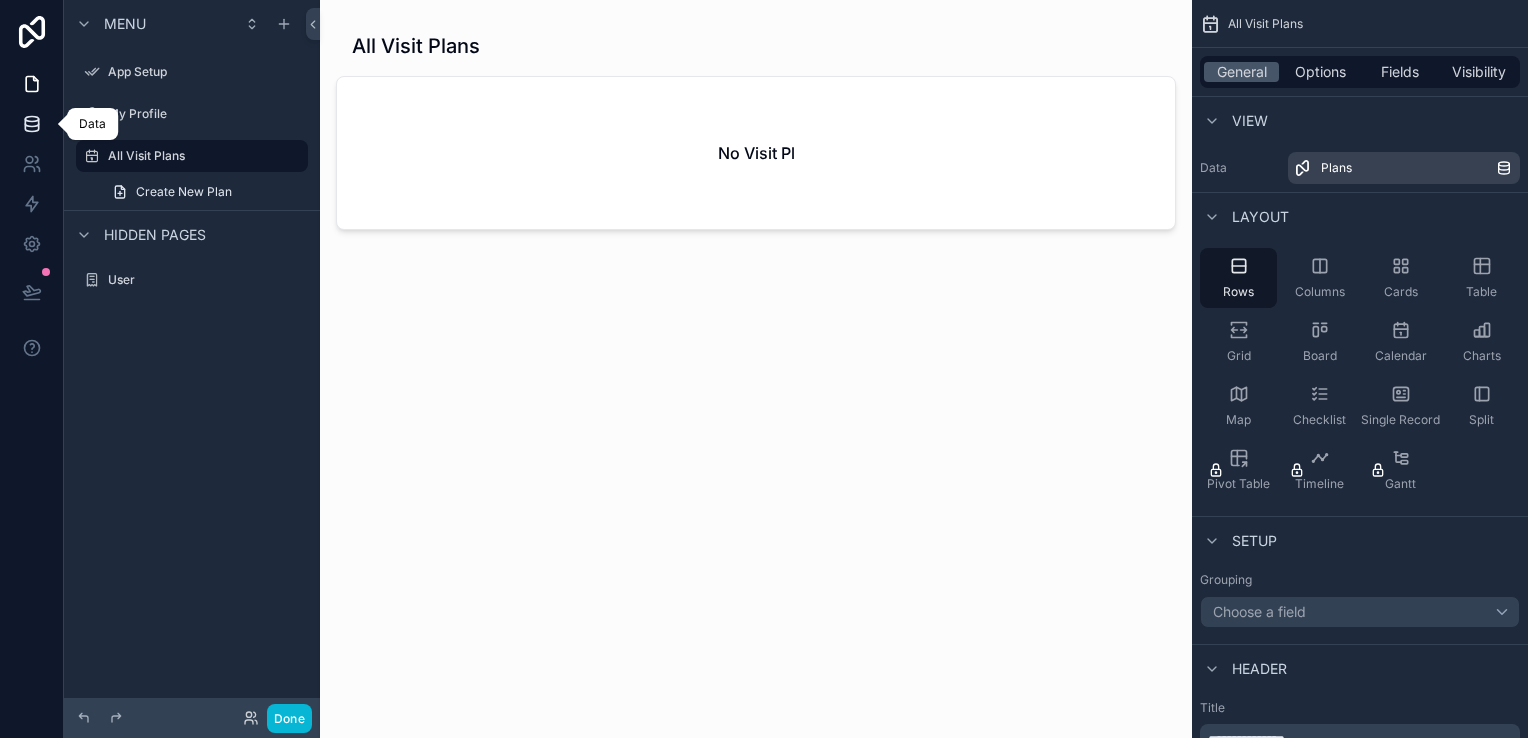 click at bounding box center [31, 124] 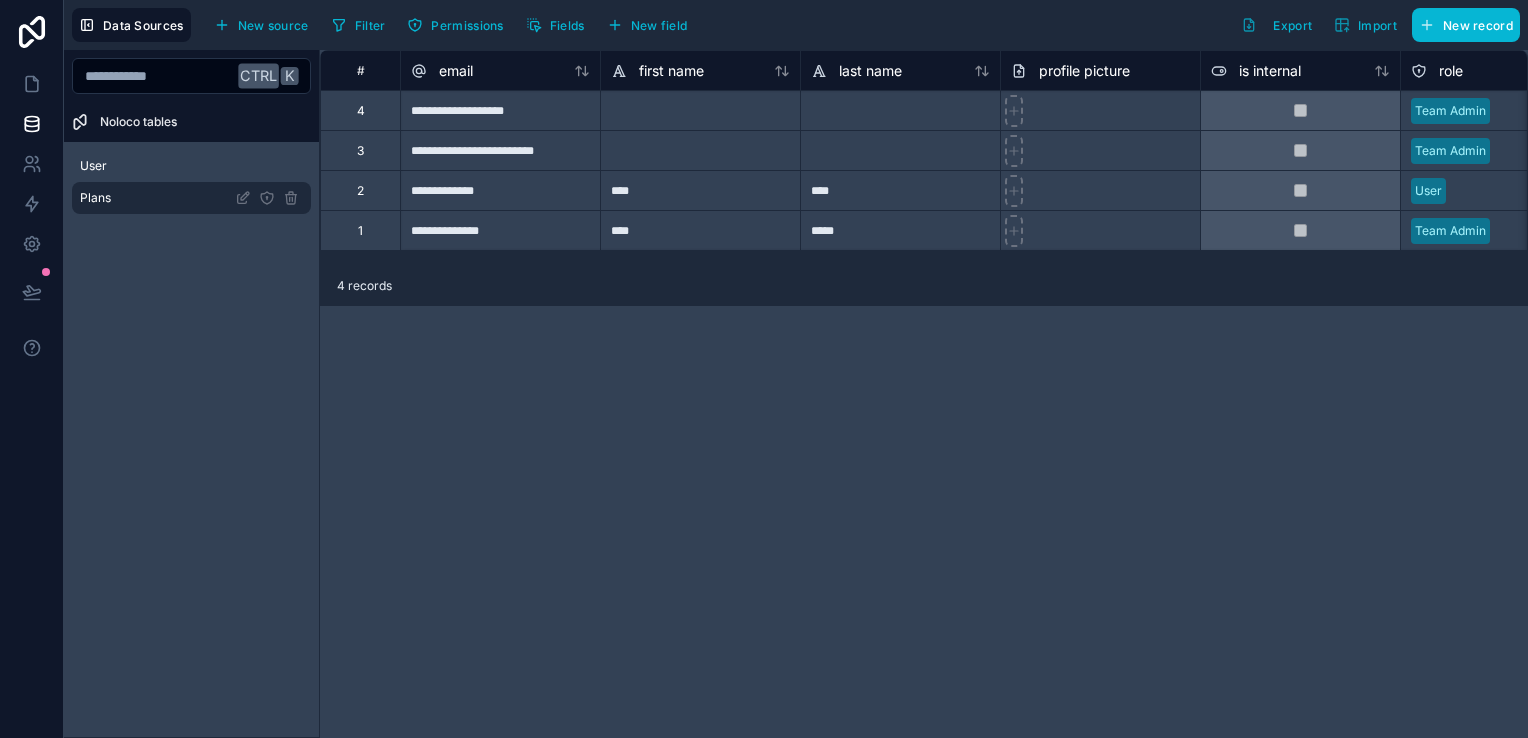 click on "Plans" at bounding box center (191, 198) 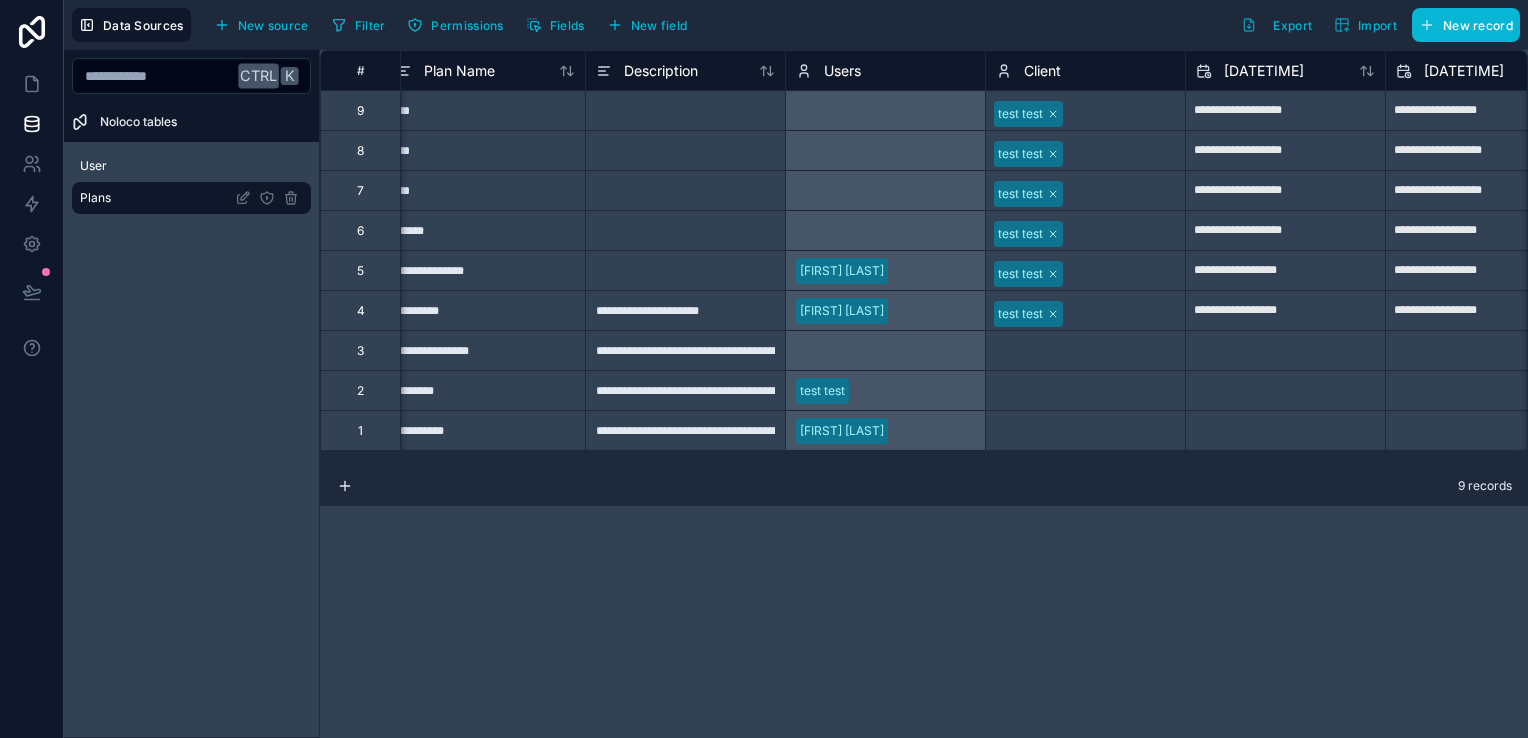 scroll, scrollTop: 0, scrollLeft: 0, axis: both 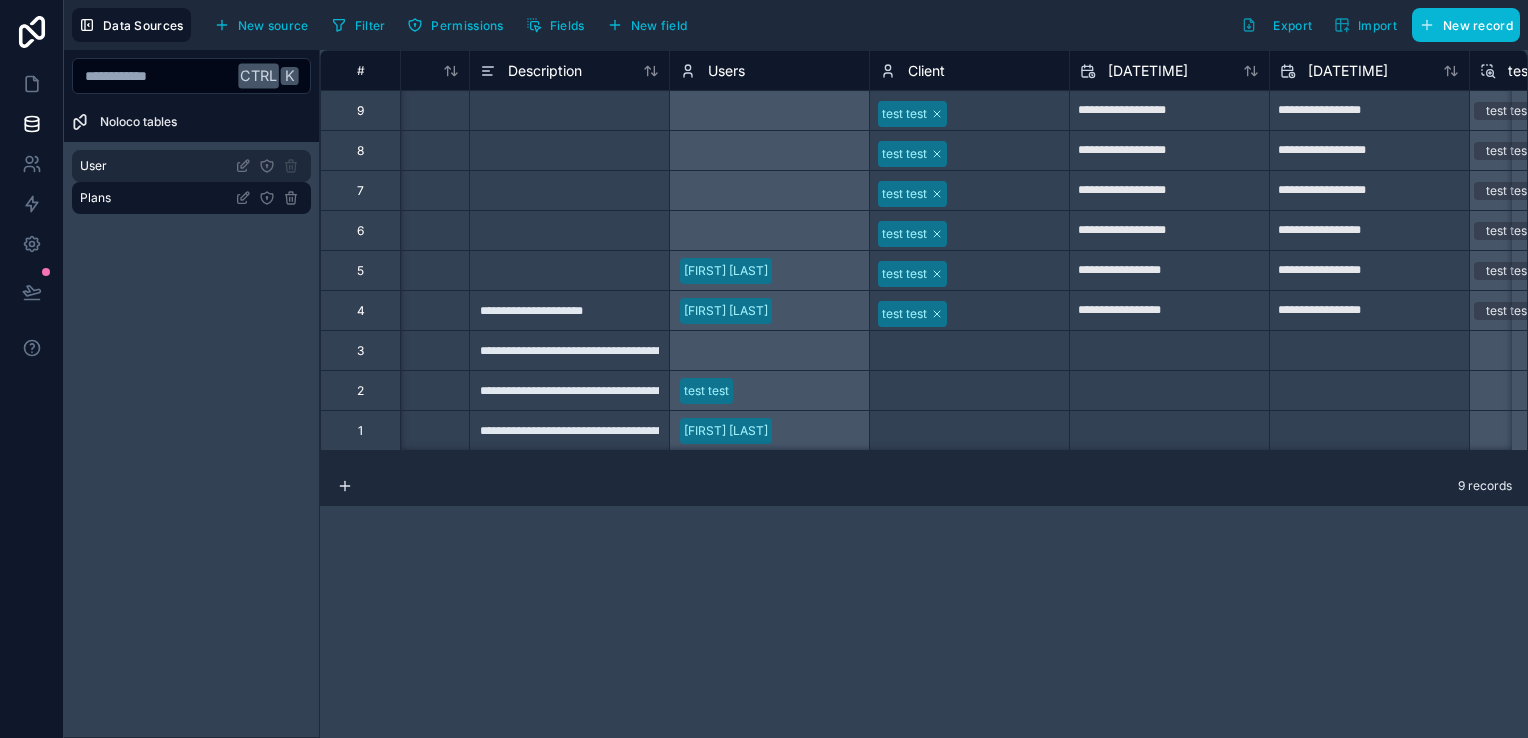 click on "User" at bounding box center (191, 166) 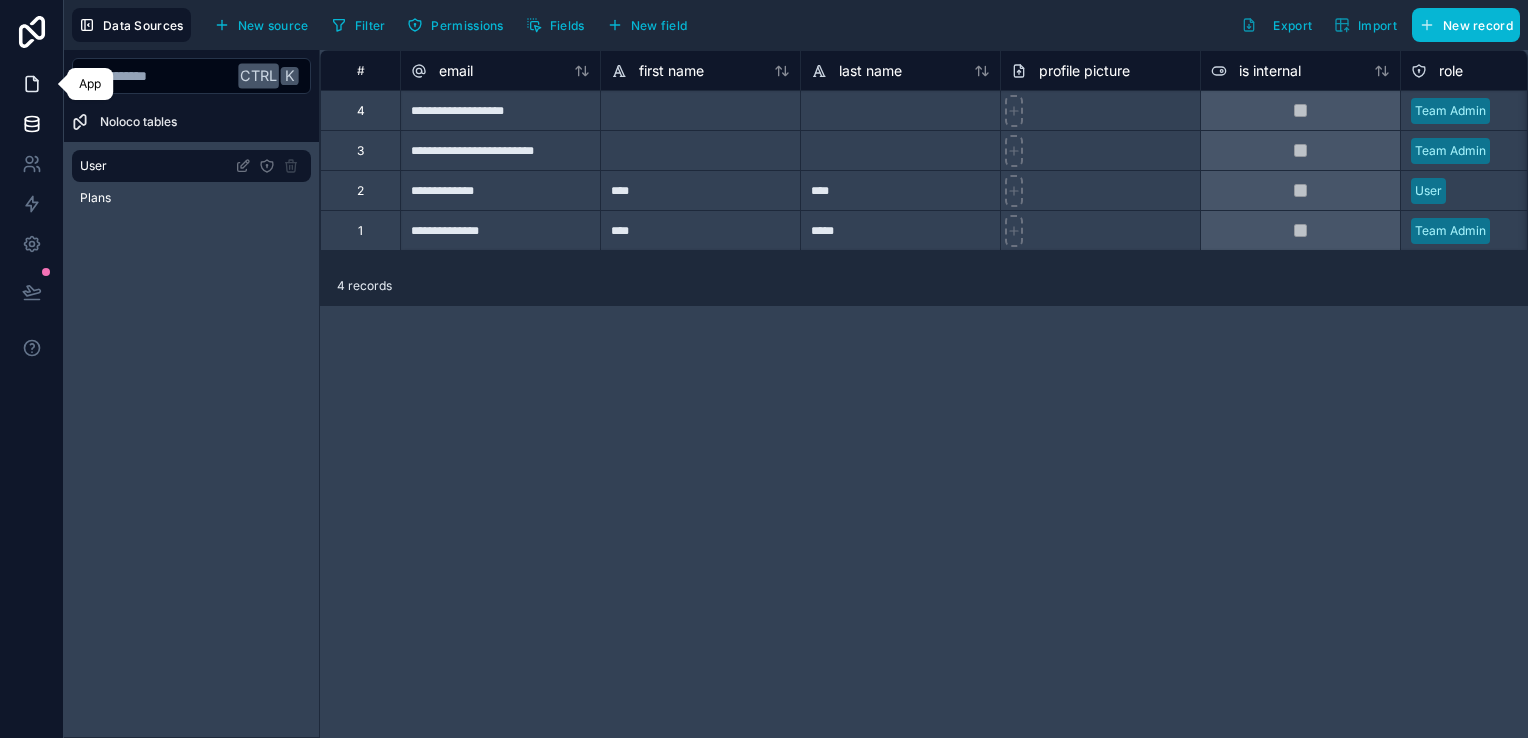 click 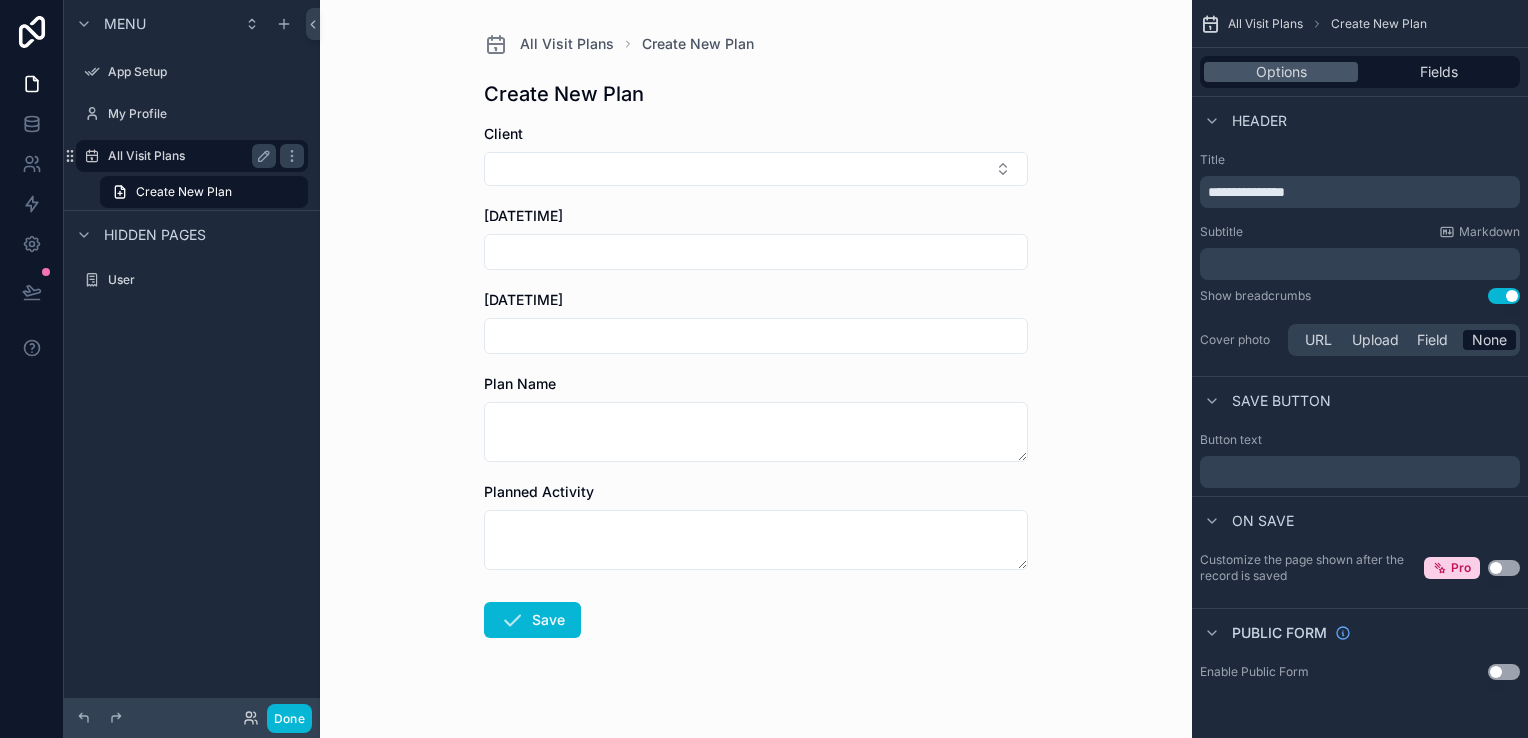 click on "All Visit Plans" at bounding box center [188, 156] 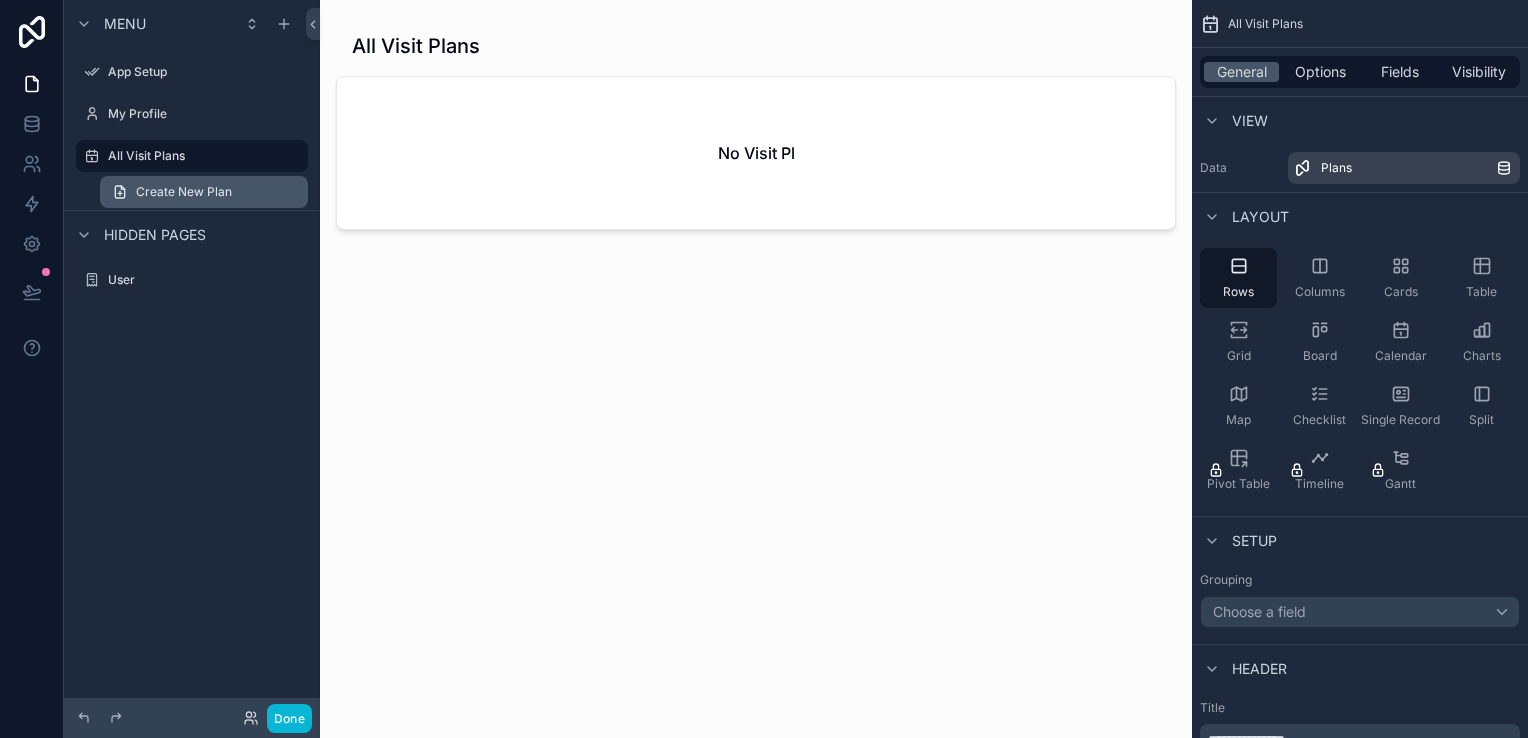 click on "Create New Plan" at bounding box center (184, 192) 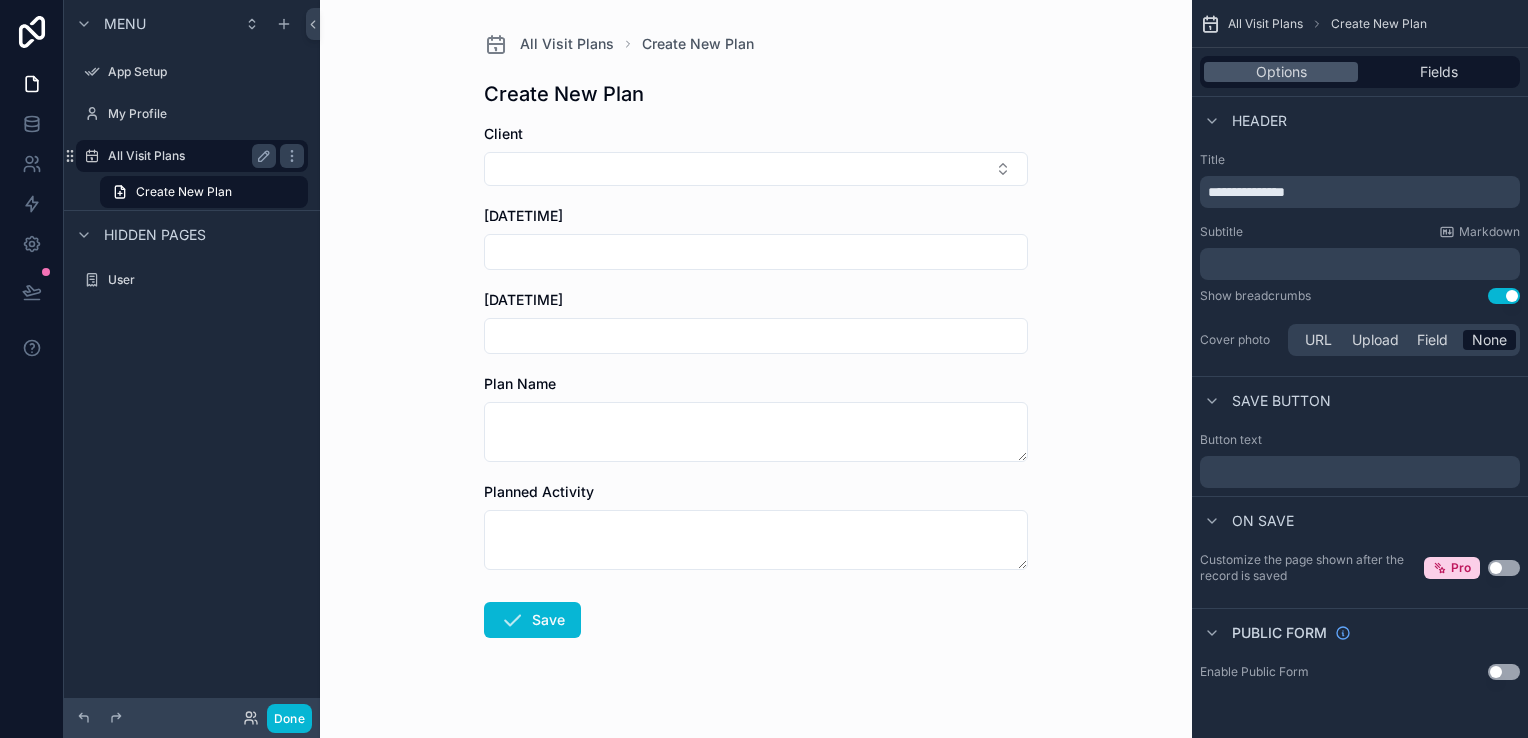 click on "All Visit Plans" at bounding box center [188, 156] 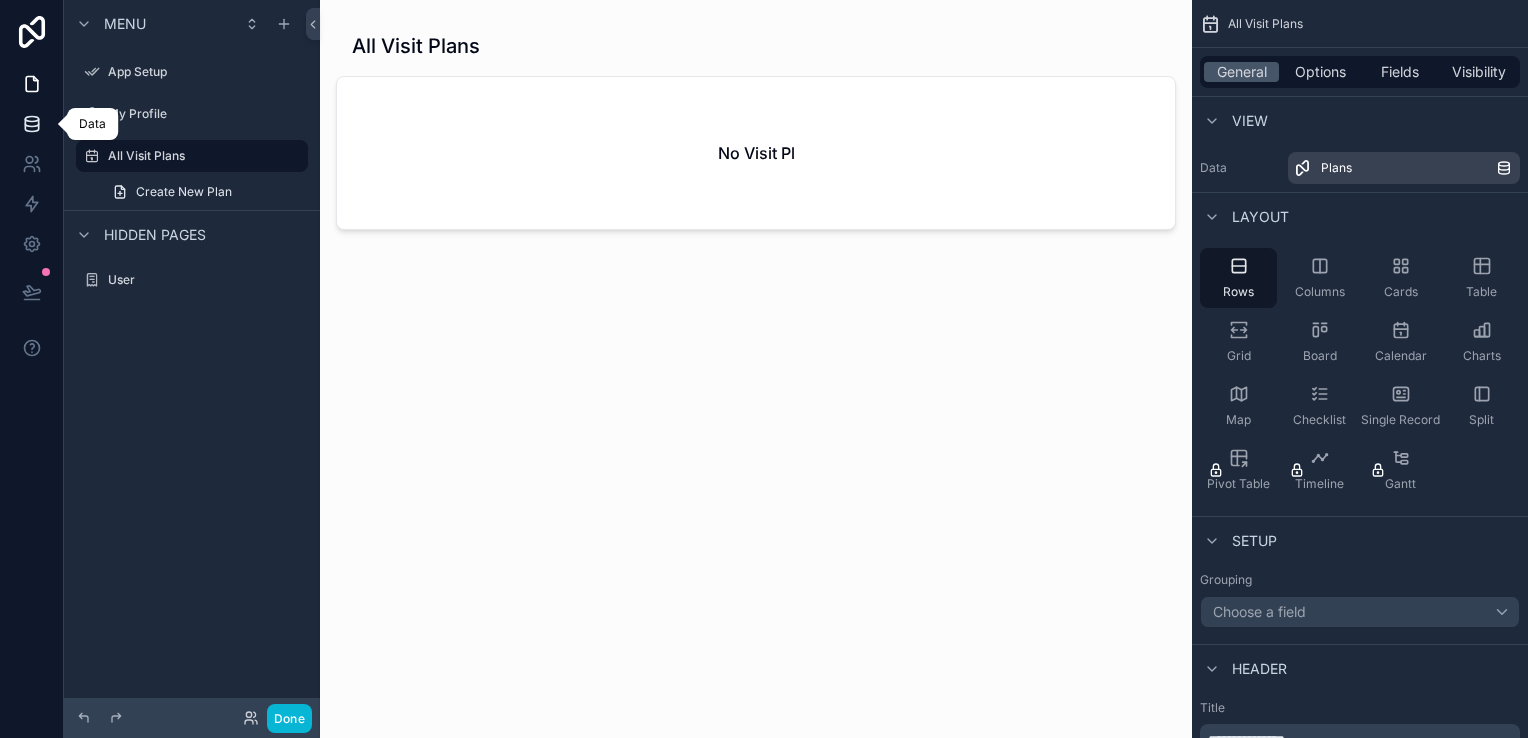 click 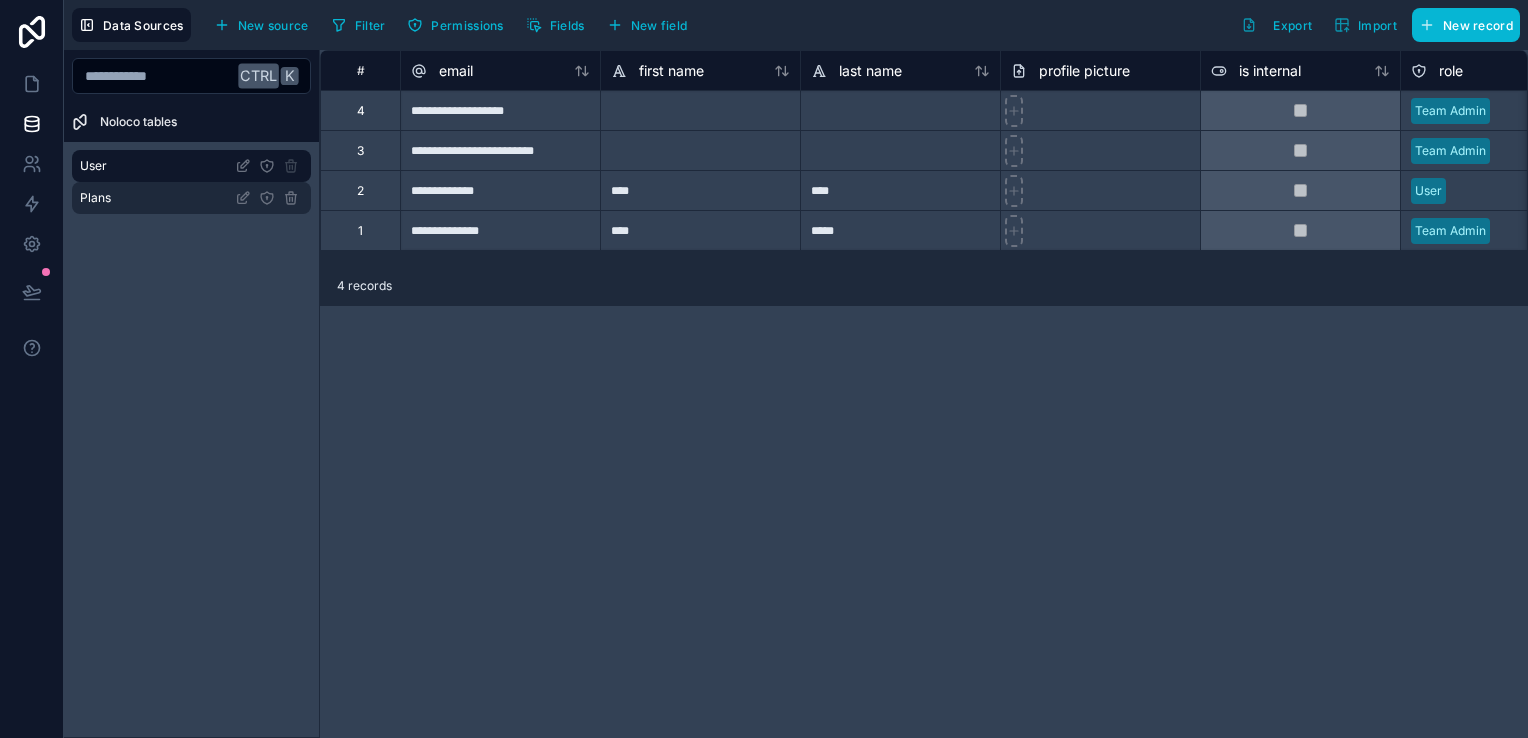 click on "Plans" at bounding box center (191, 198) 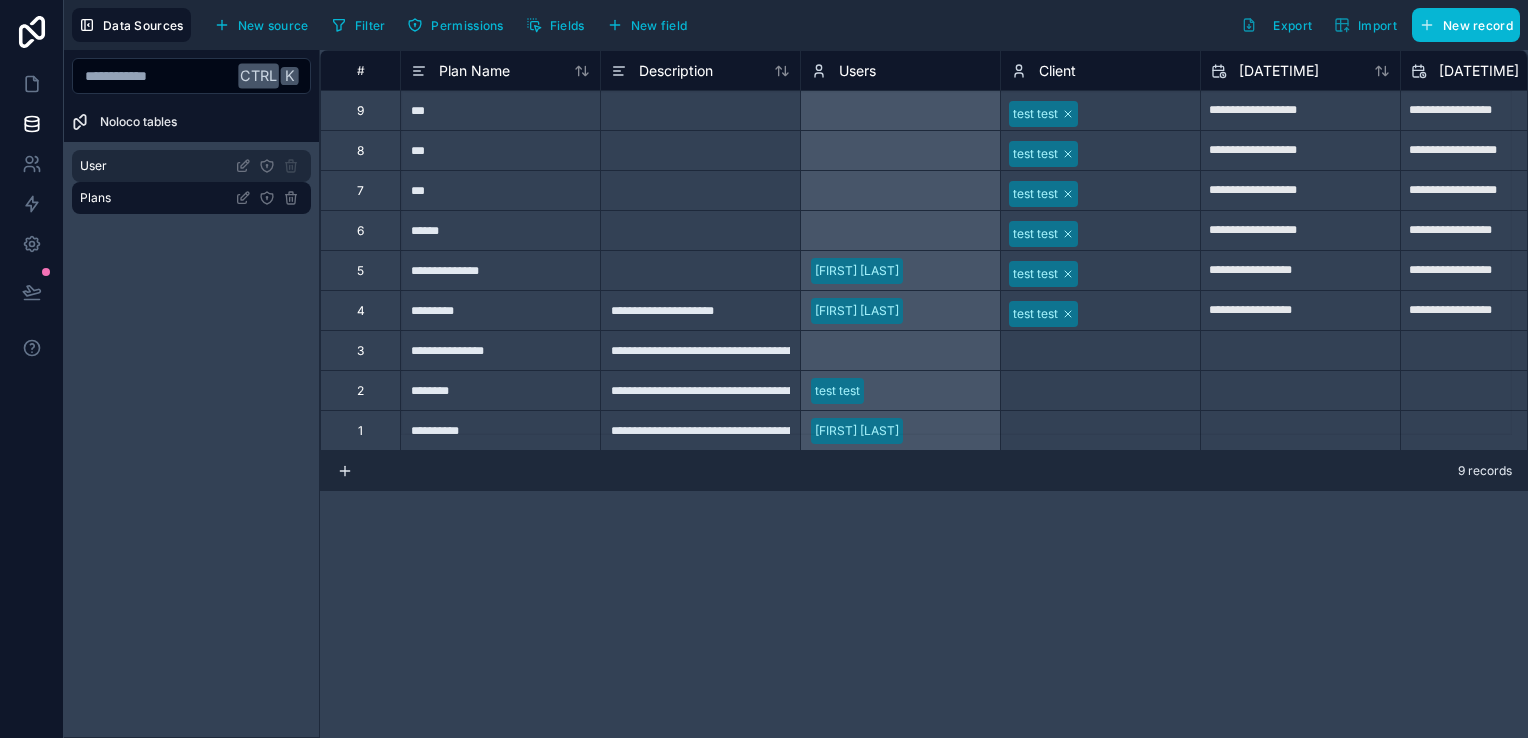 click on "User" at bounding box center [191, 166] 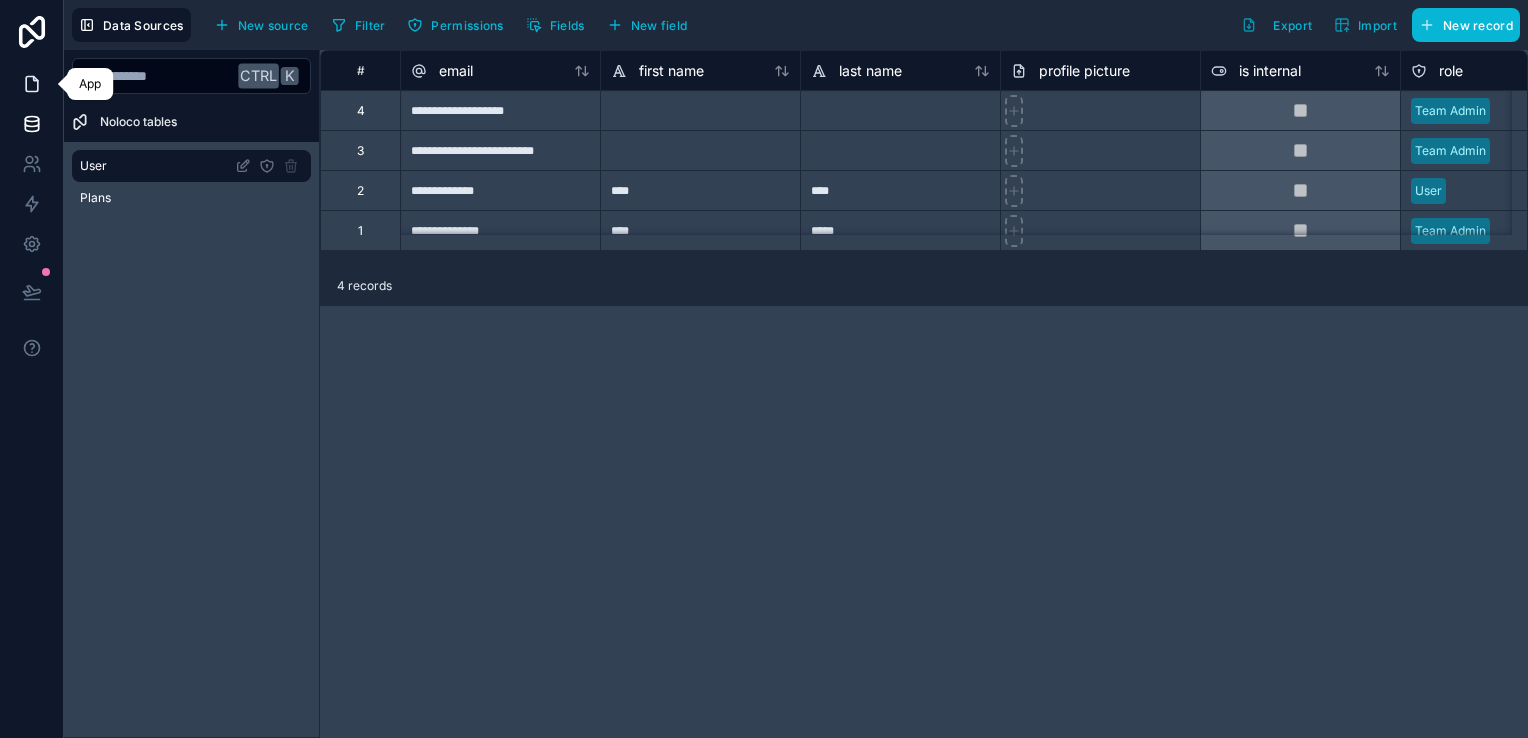 click at bounding box center (31, 84) 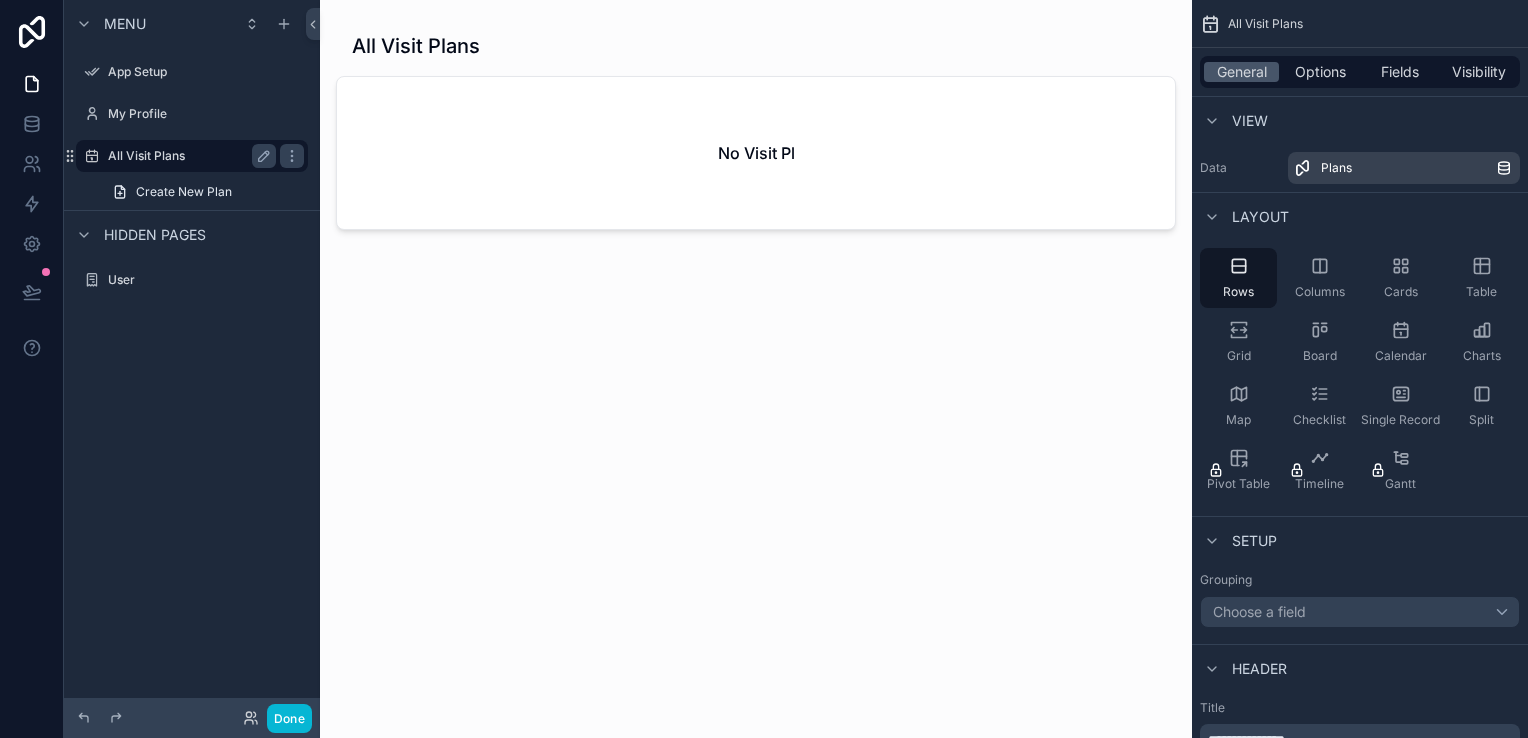 click on "All Visit Plans" at bounding box center (192, 156) 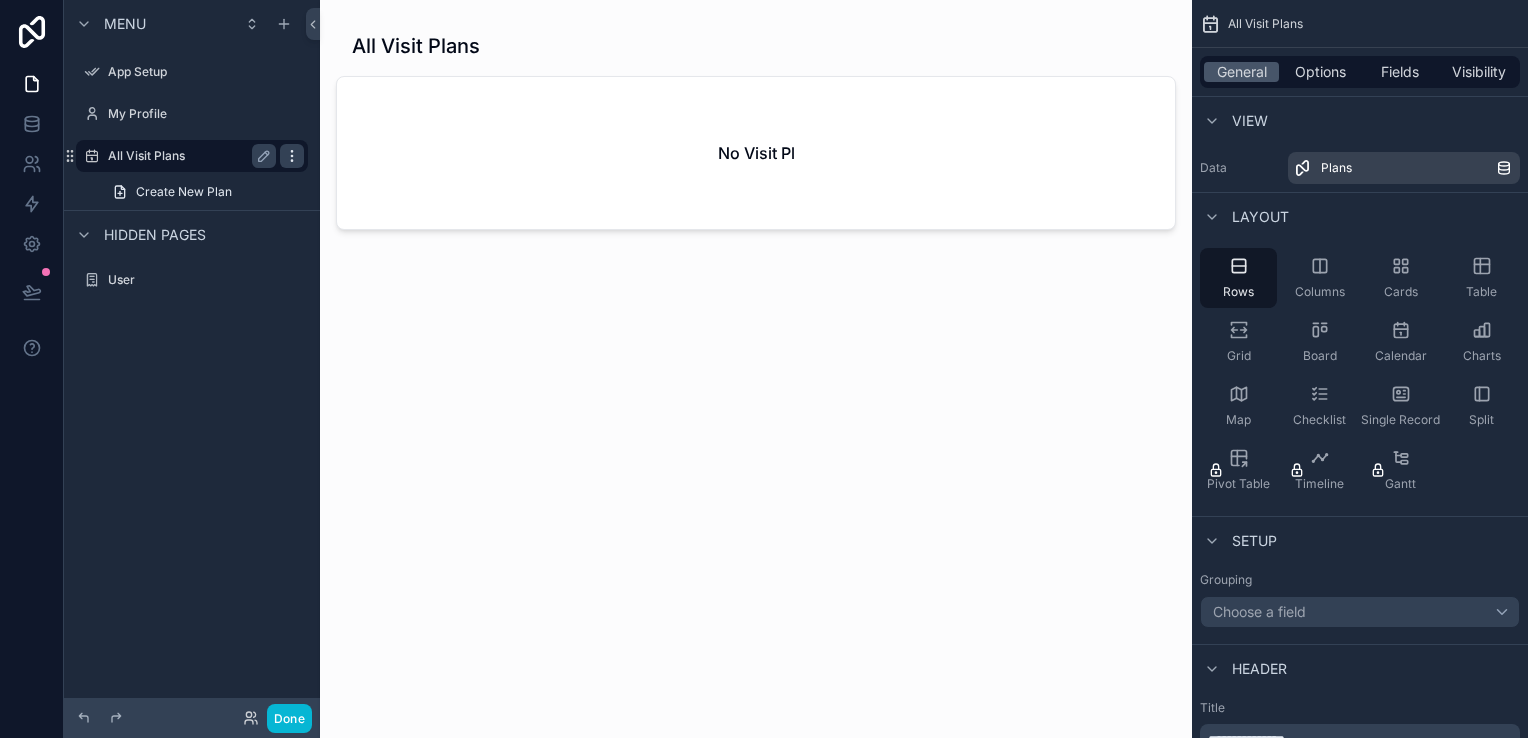 click 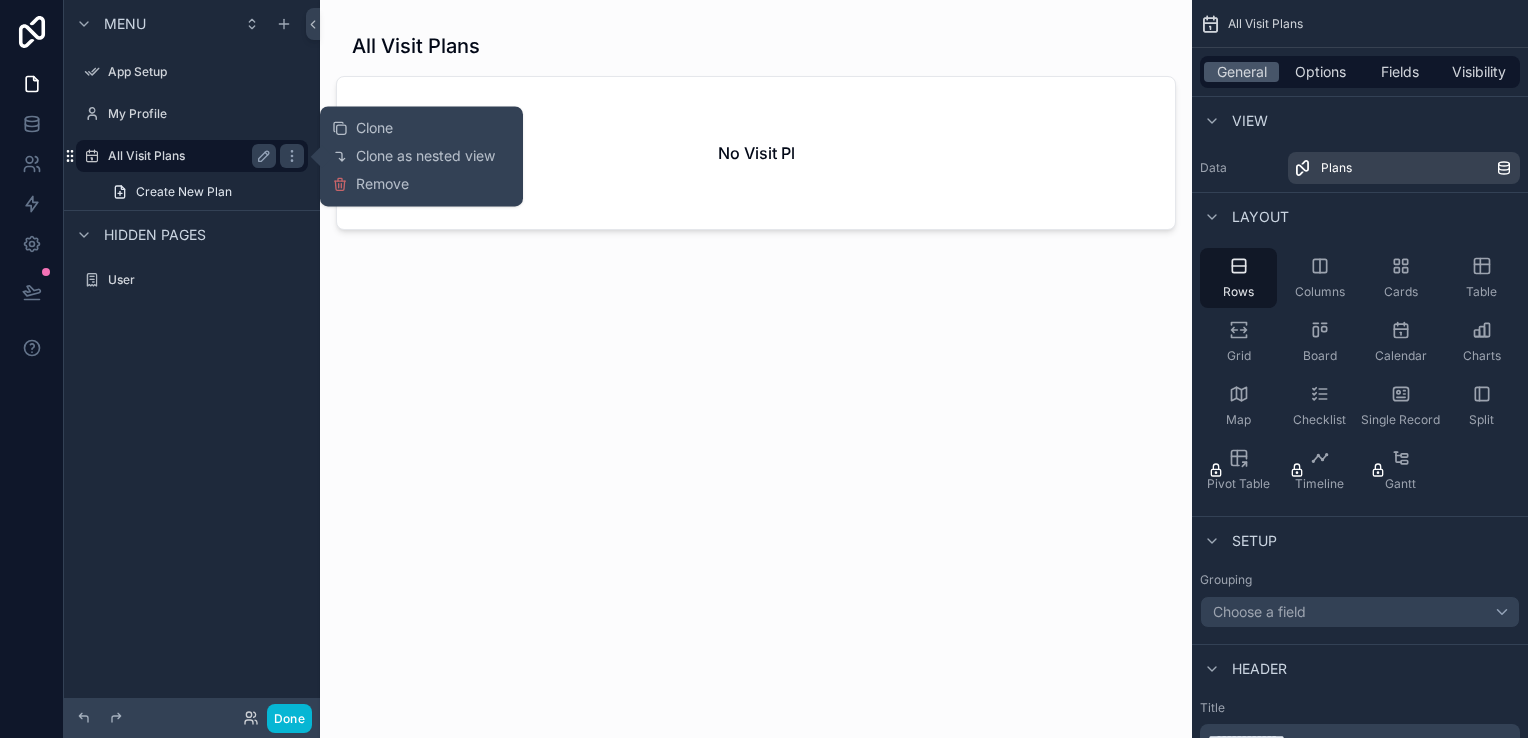 click 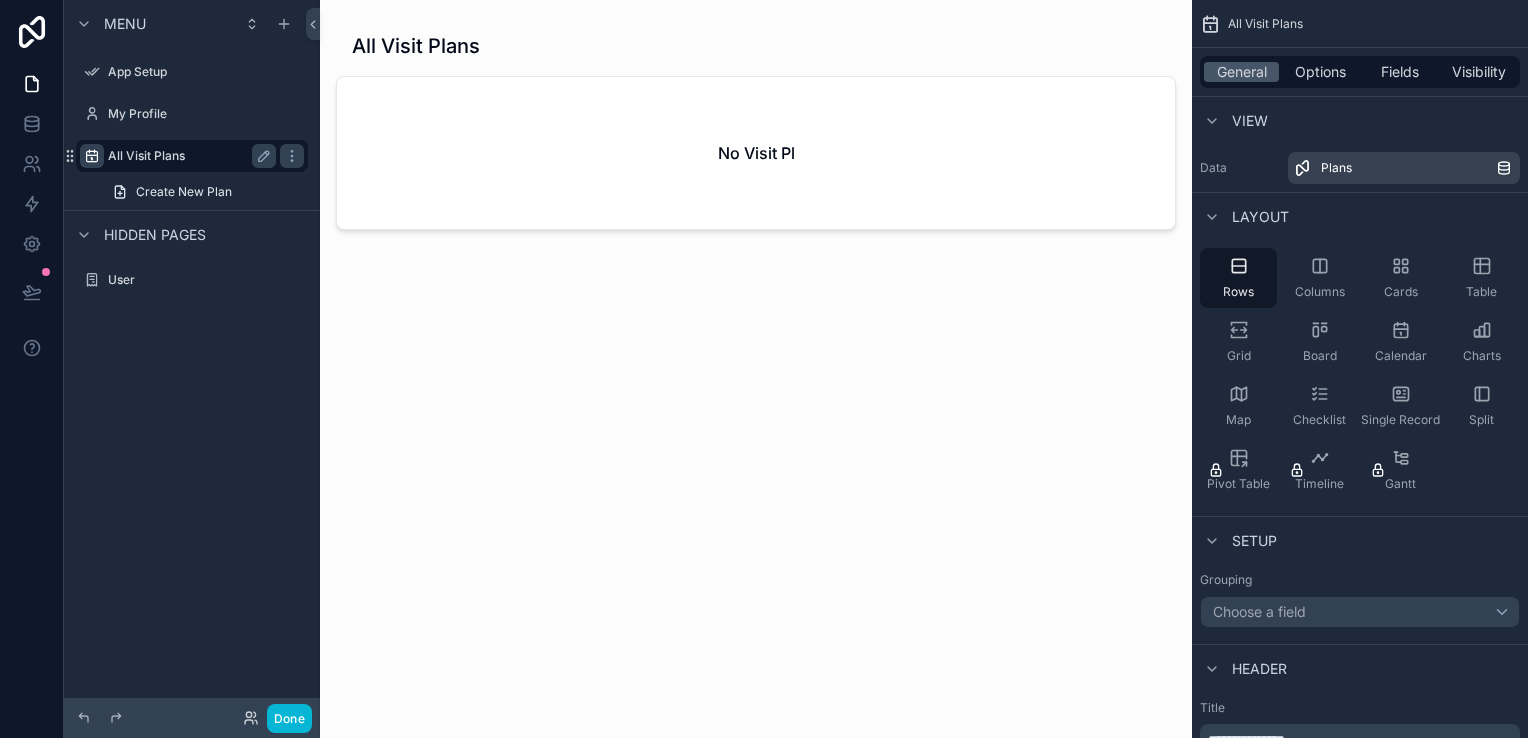 click at bounding box center (92, 156) 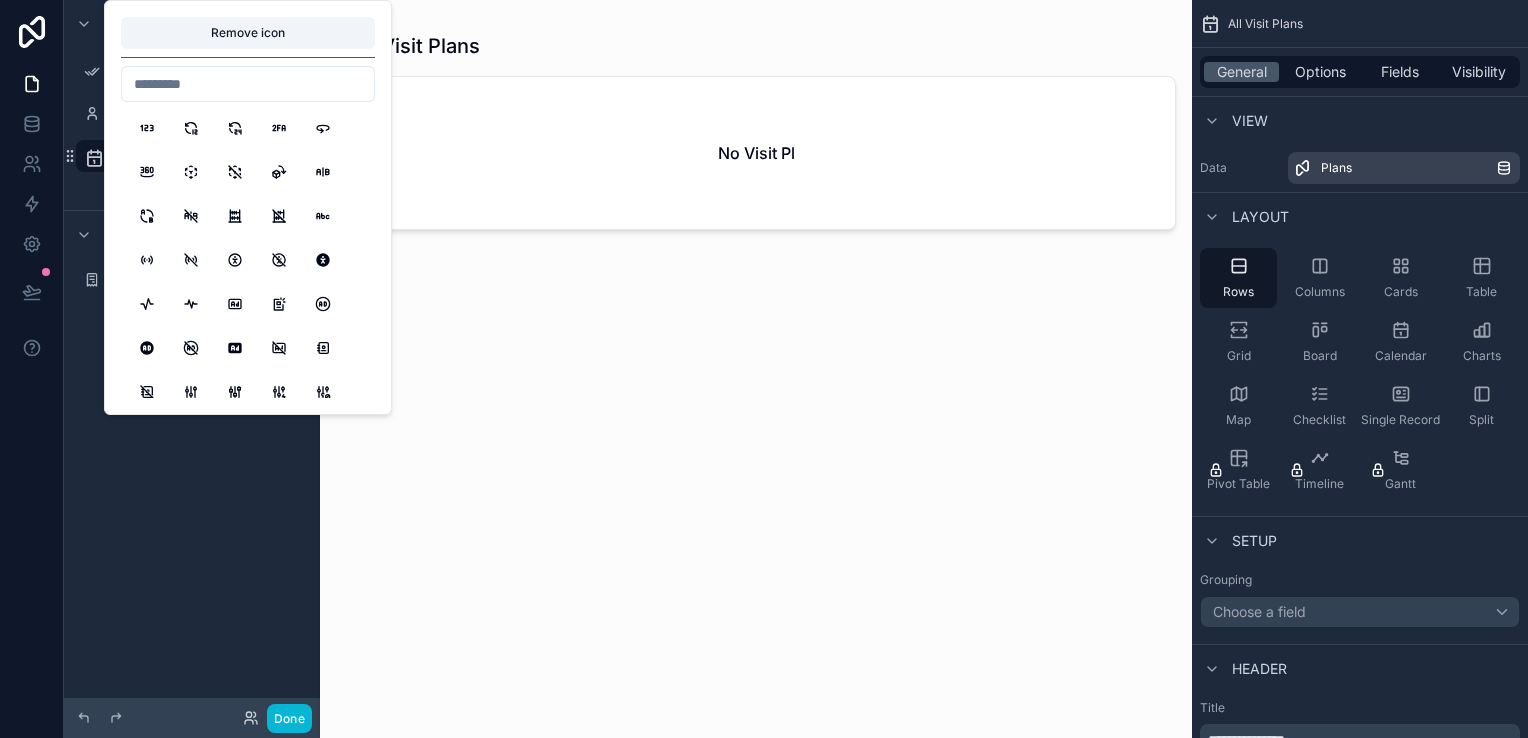 click on "All Visit Plans No Visit Pl" at bounding box center (756, 373) 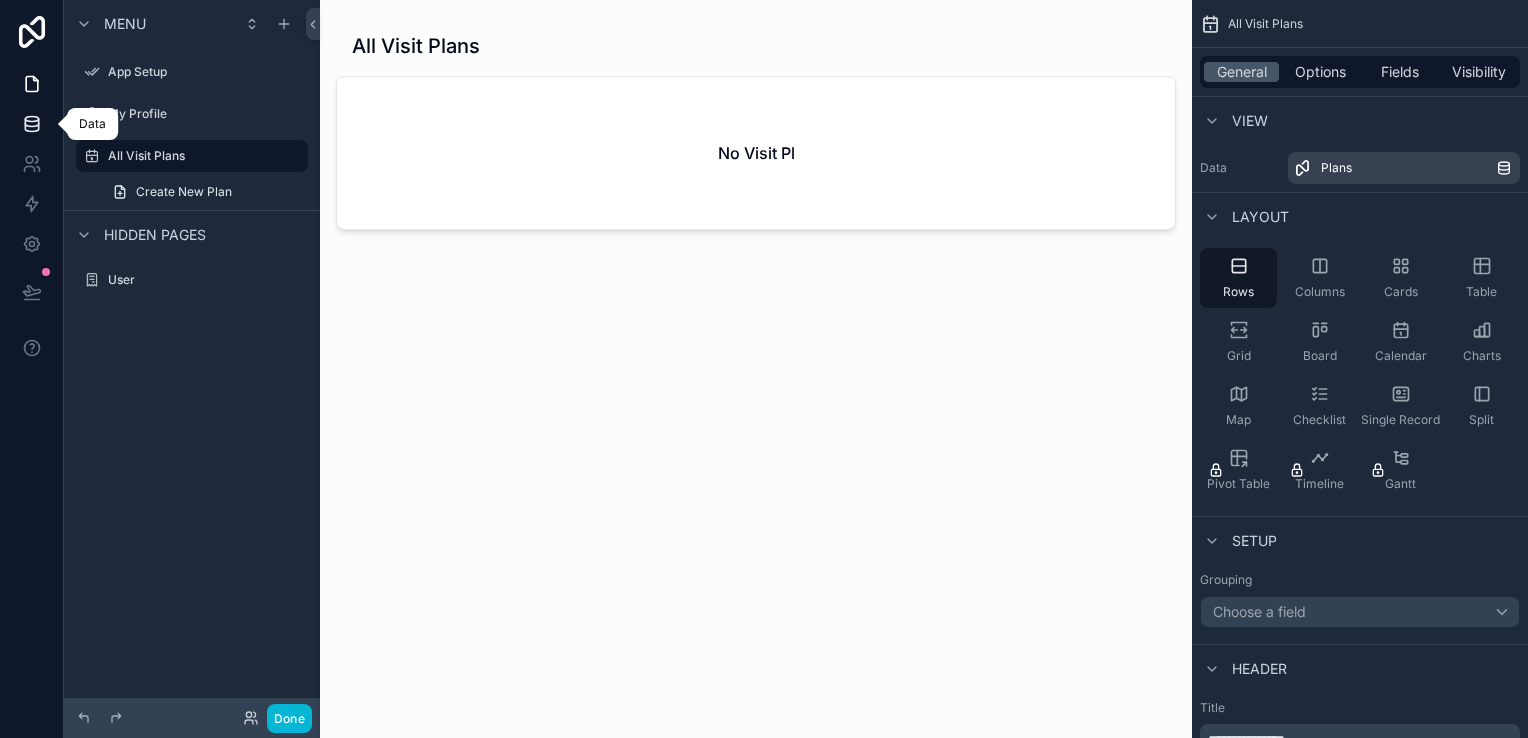 click at bounding box center [31, 124] 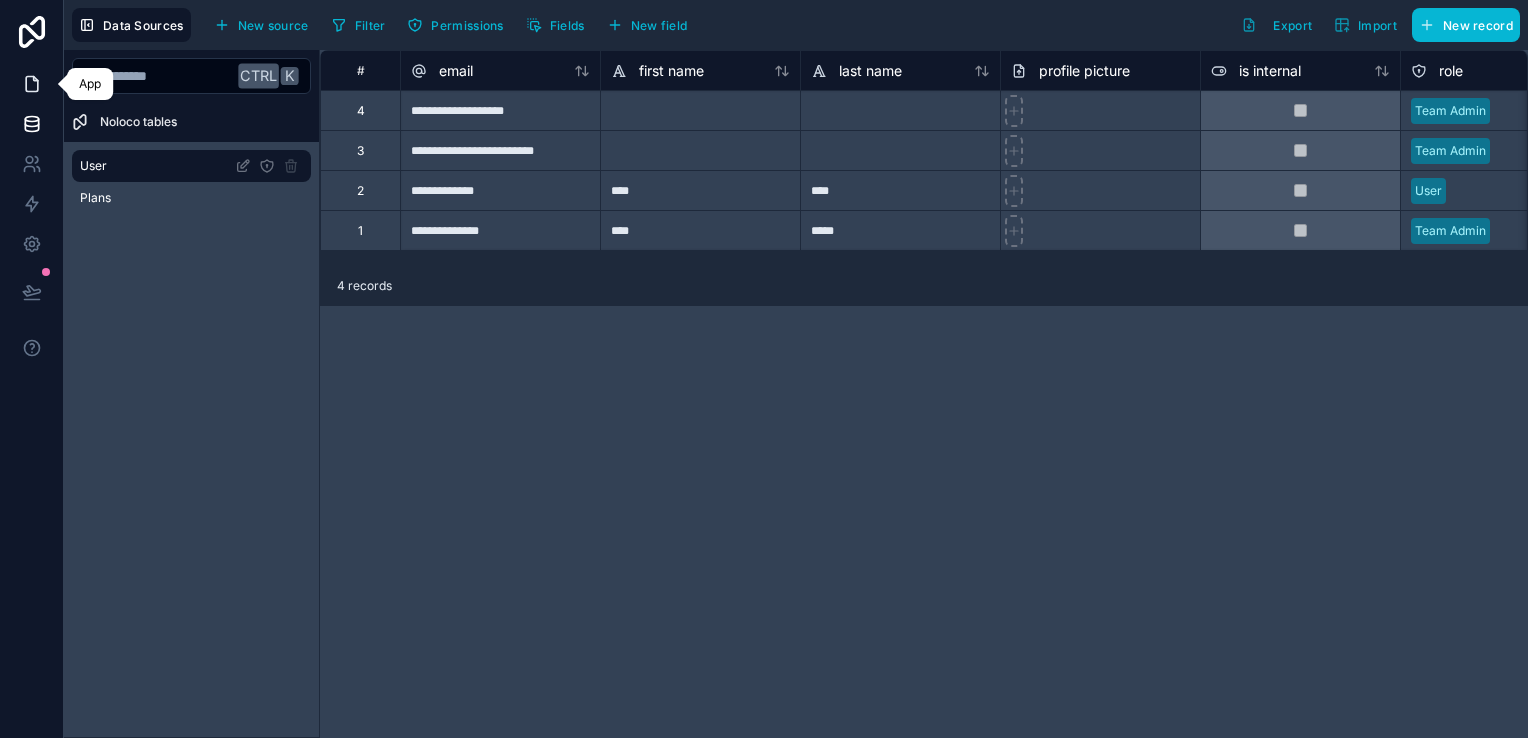 click at bounding box center [31, 84] 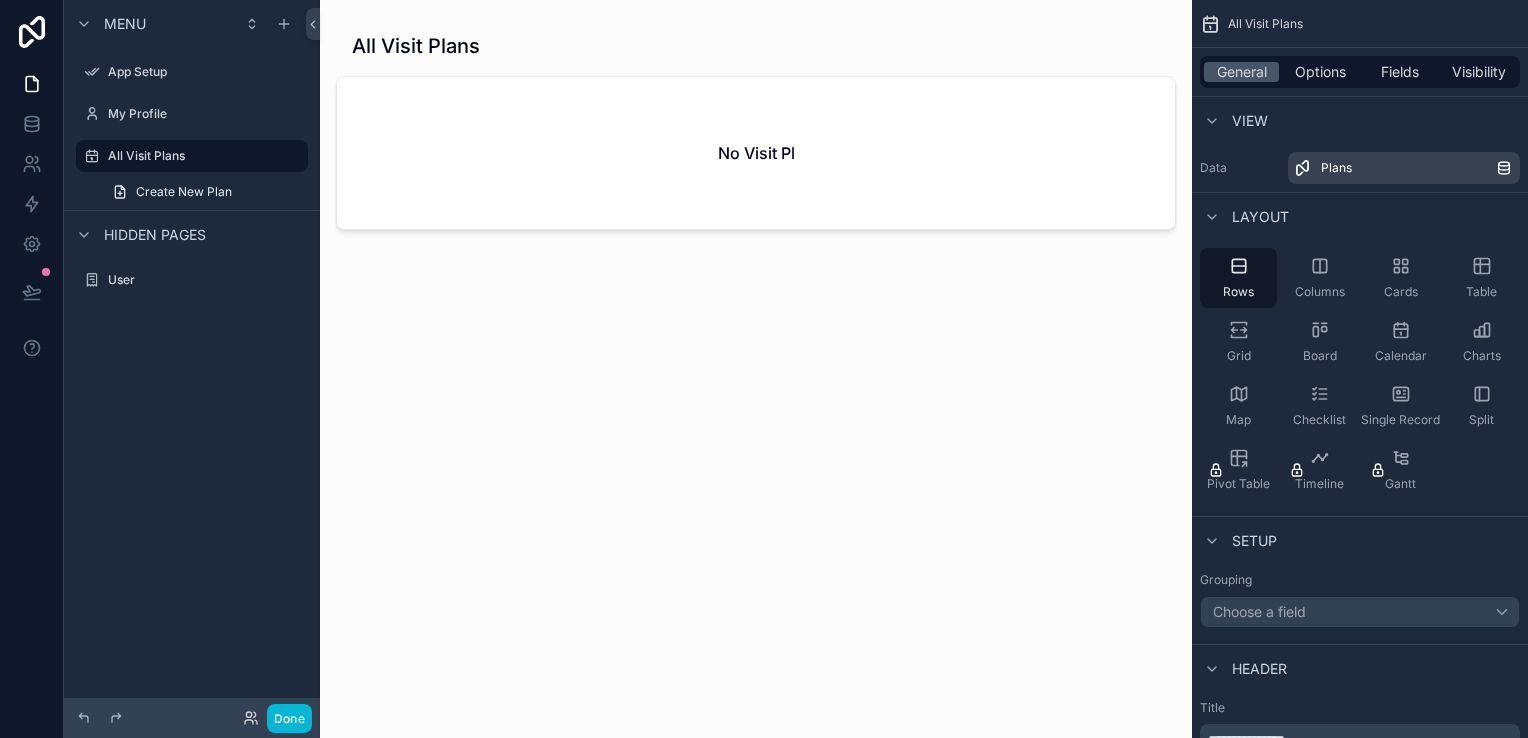 click on "No Visit Pl" at bounding box center (756, 153) 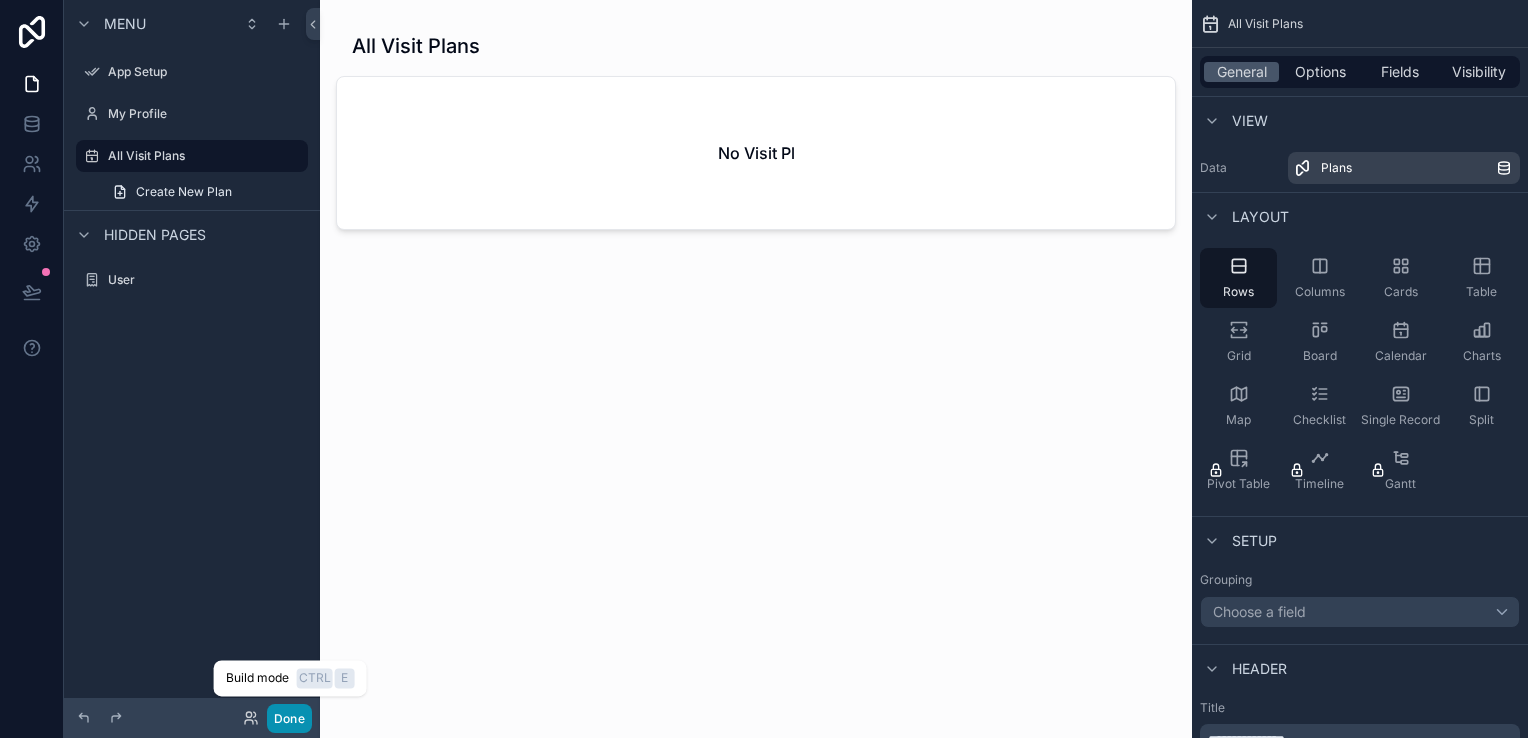 click on "Done" at bounding box center [289, 718] 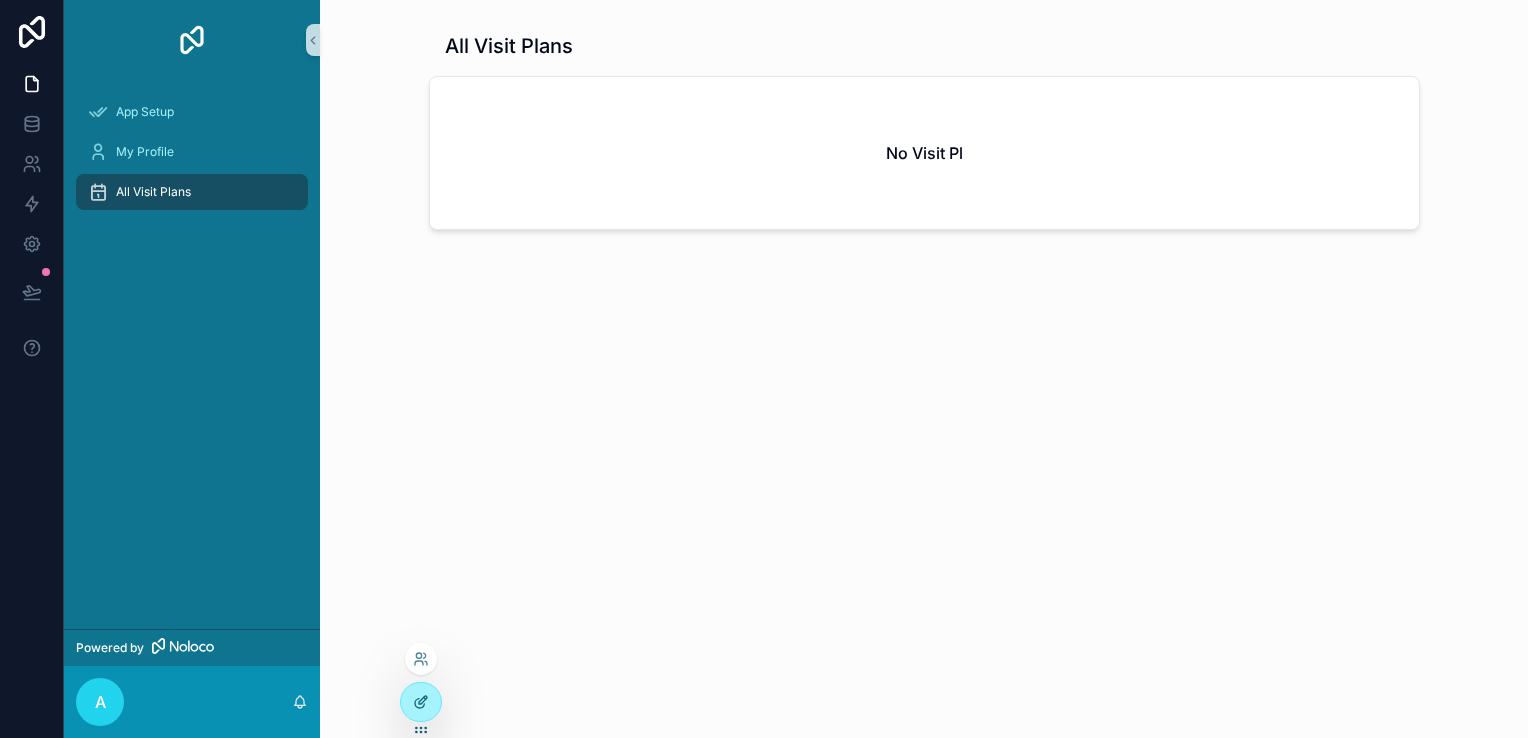 click 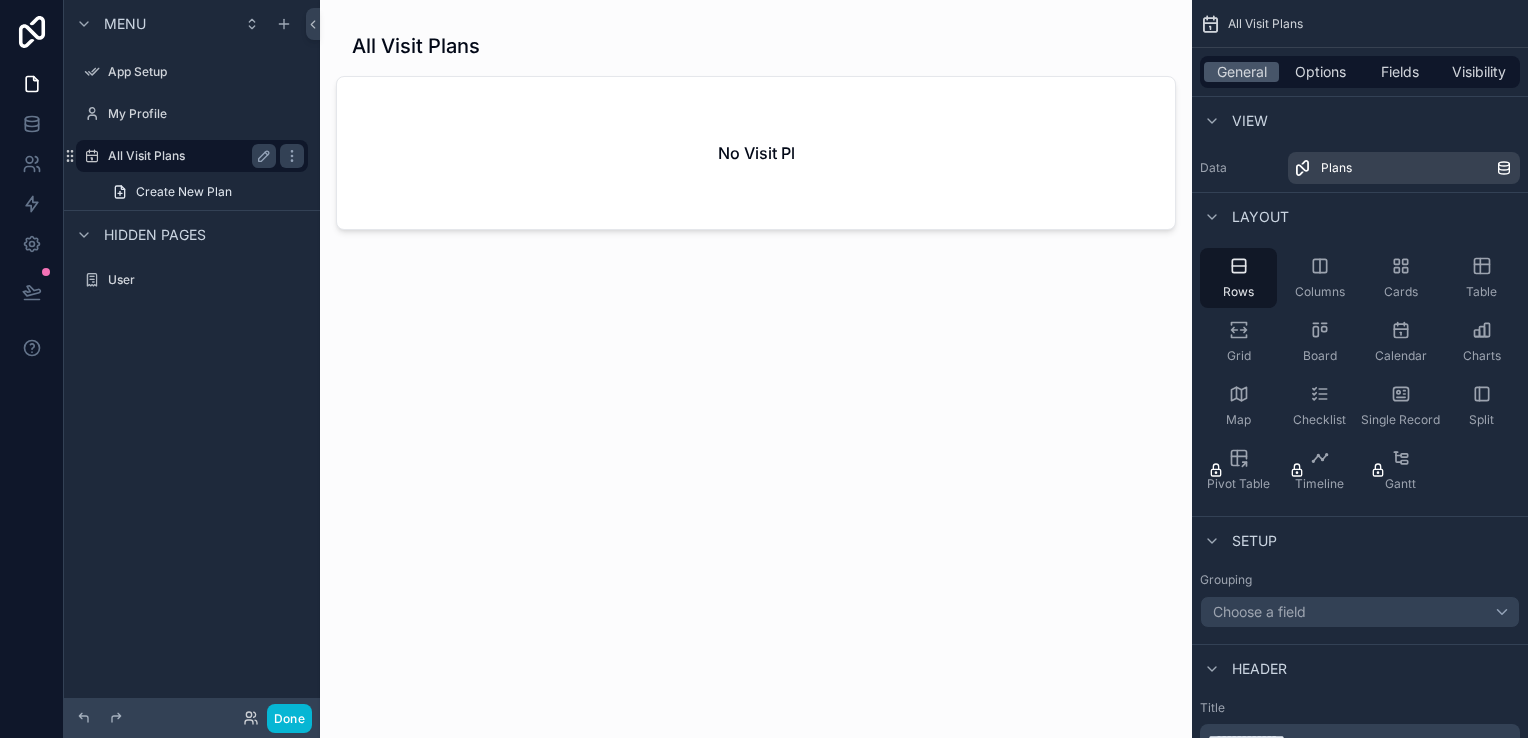 click on "All Visit Plans" at bounding box center (188, 156) 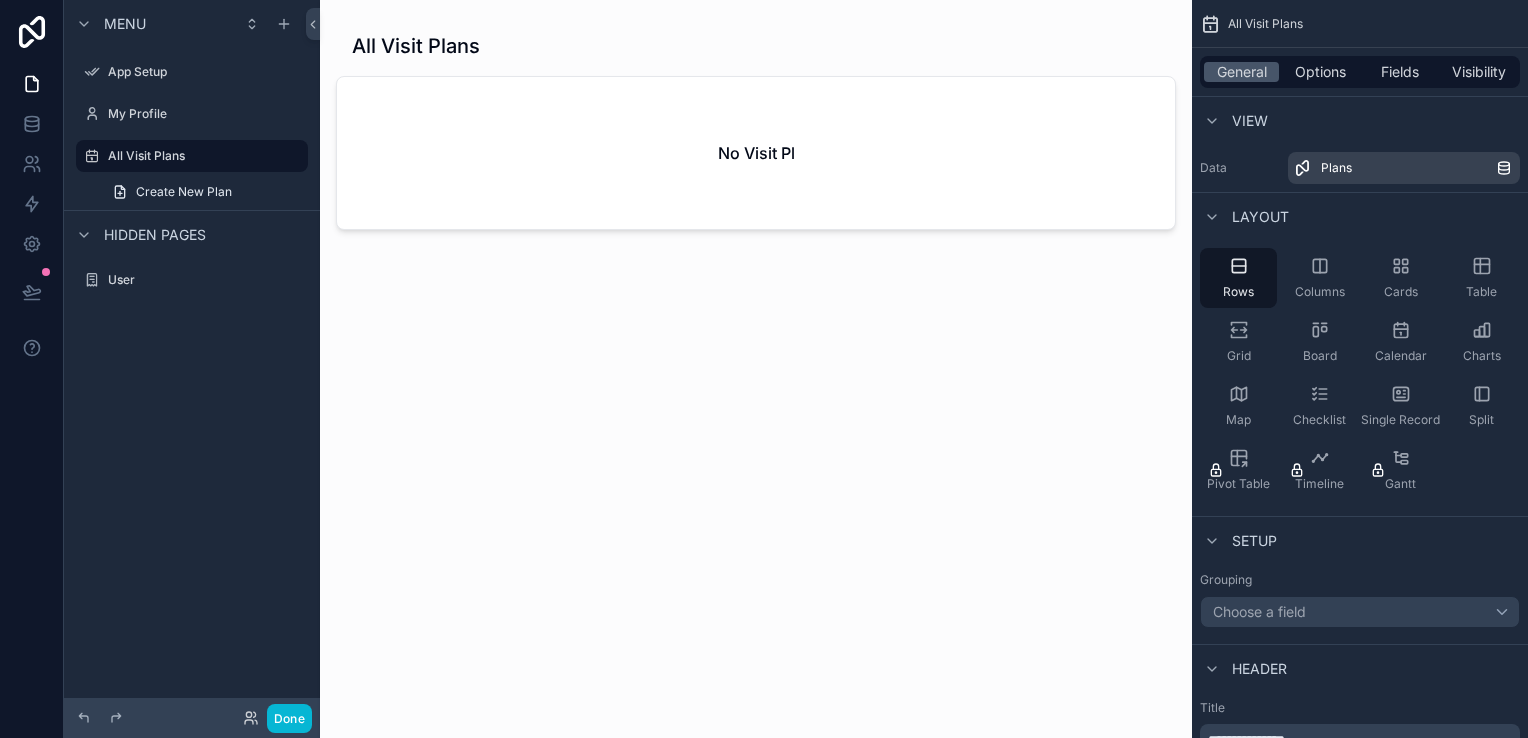 click at bounding box center [756, 357] 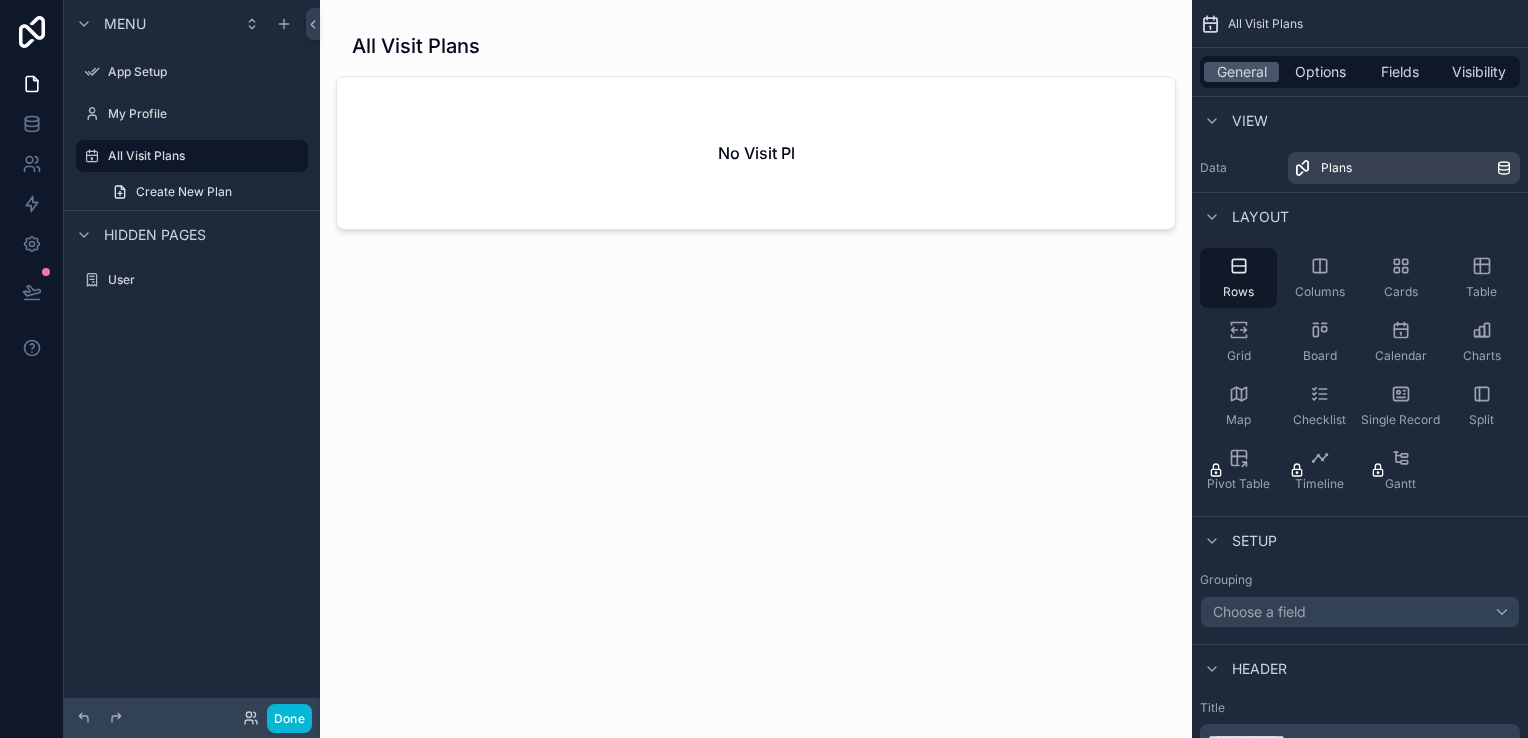 click on "No Visit Pl" at bounding box center (756, 153) 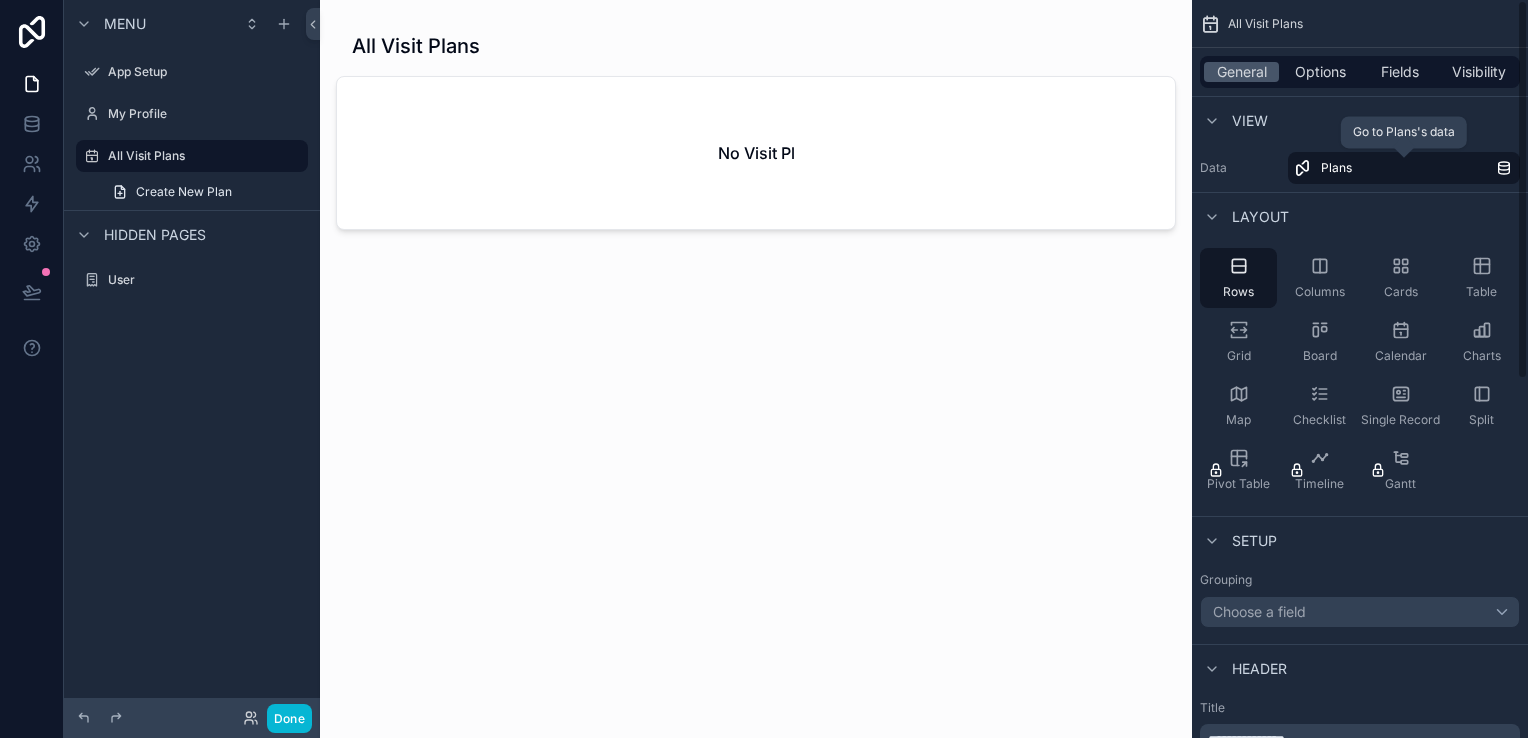 click on "Plans" at bounding box center [1336, 168] 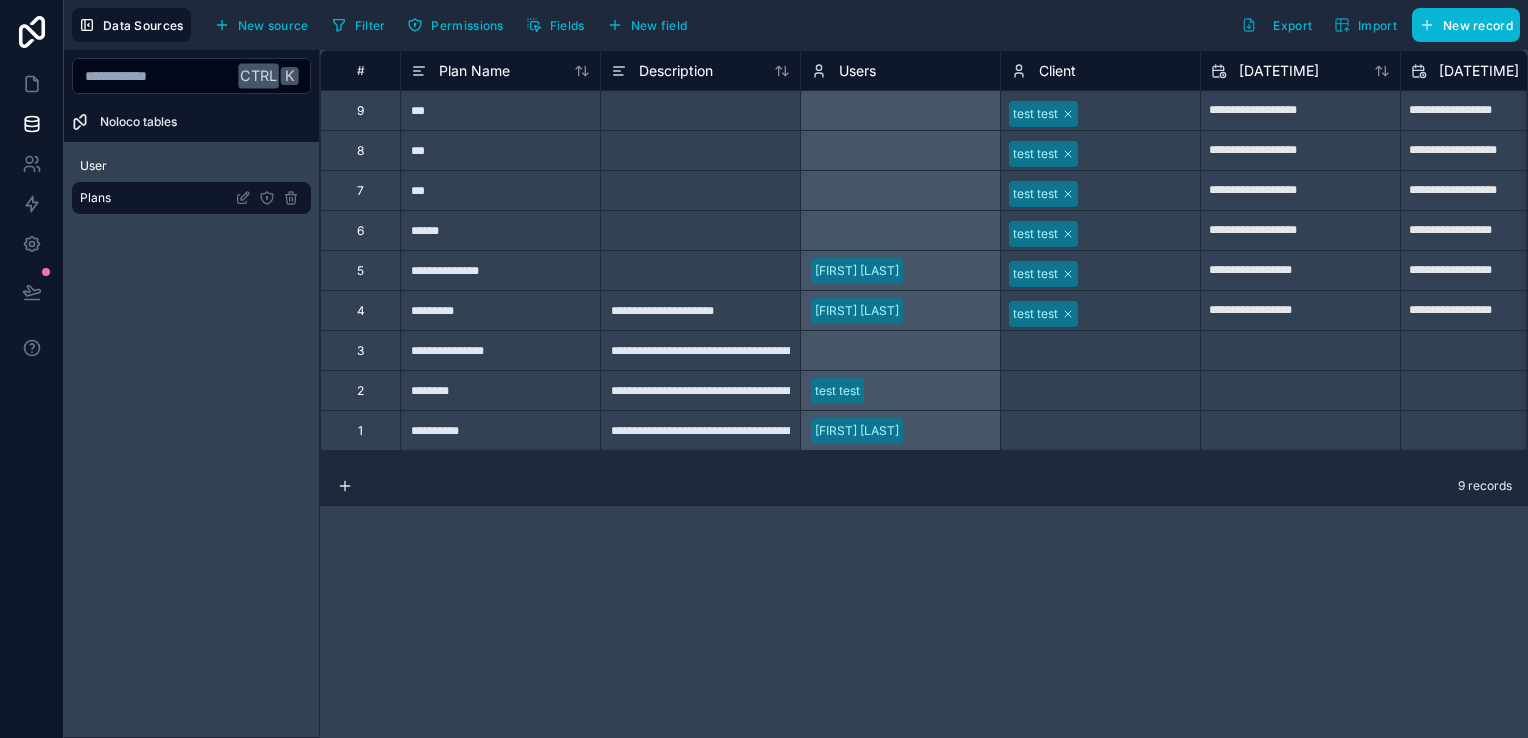 click on "**********" at bounding box center (924, 394) 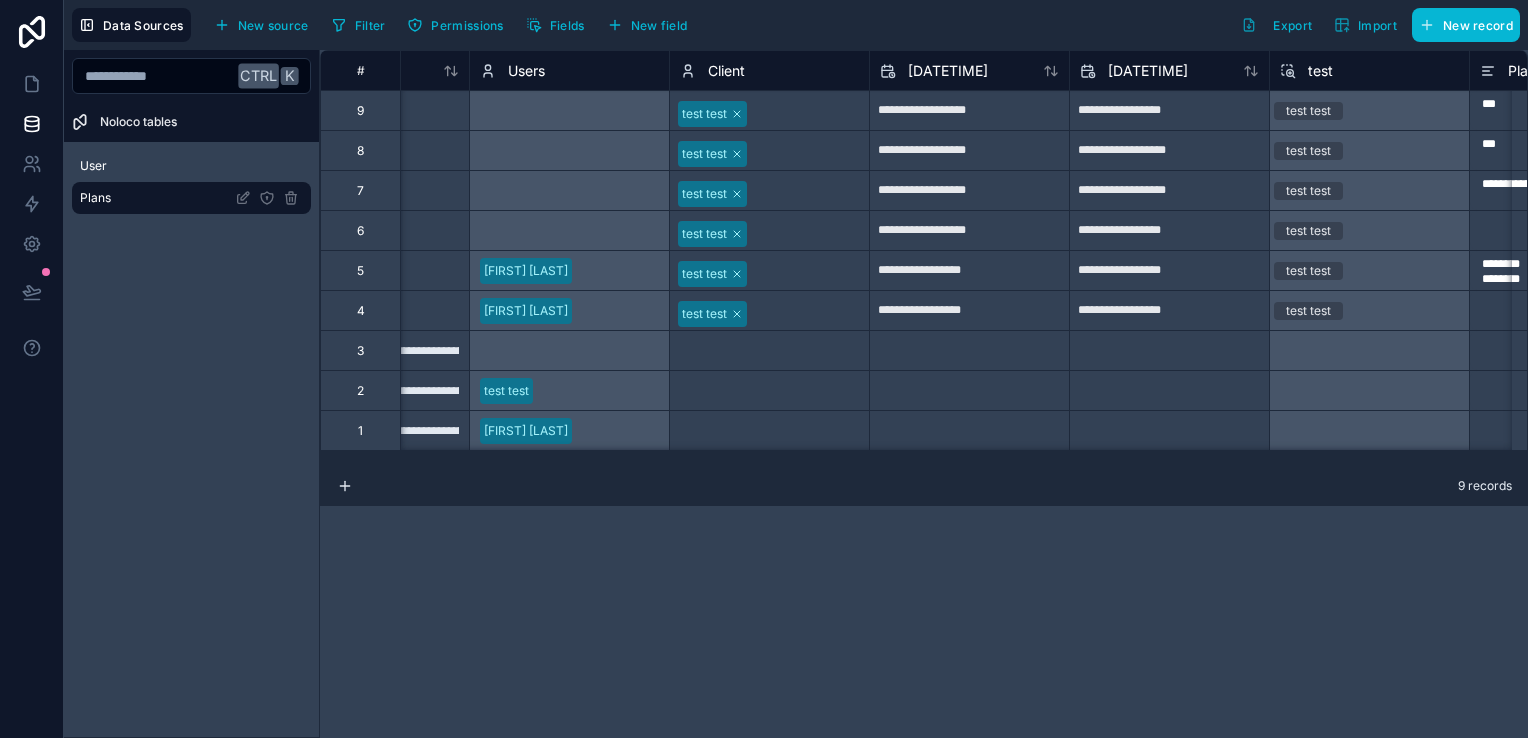 scroll, scrollTop: 0, scrollLeft: 302, axis: horizontal 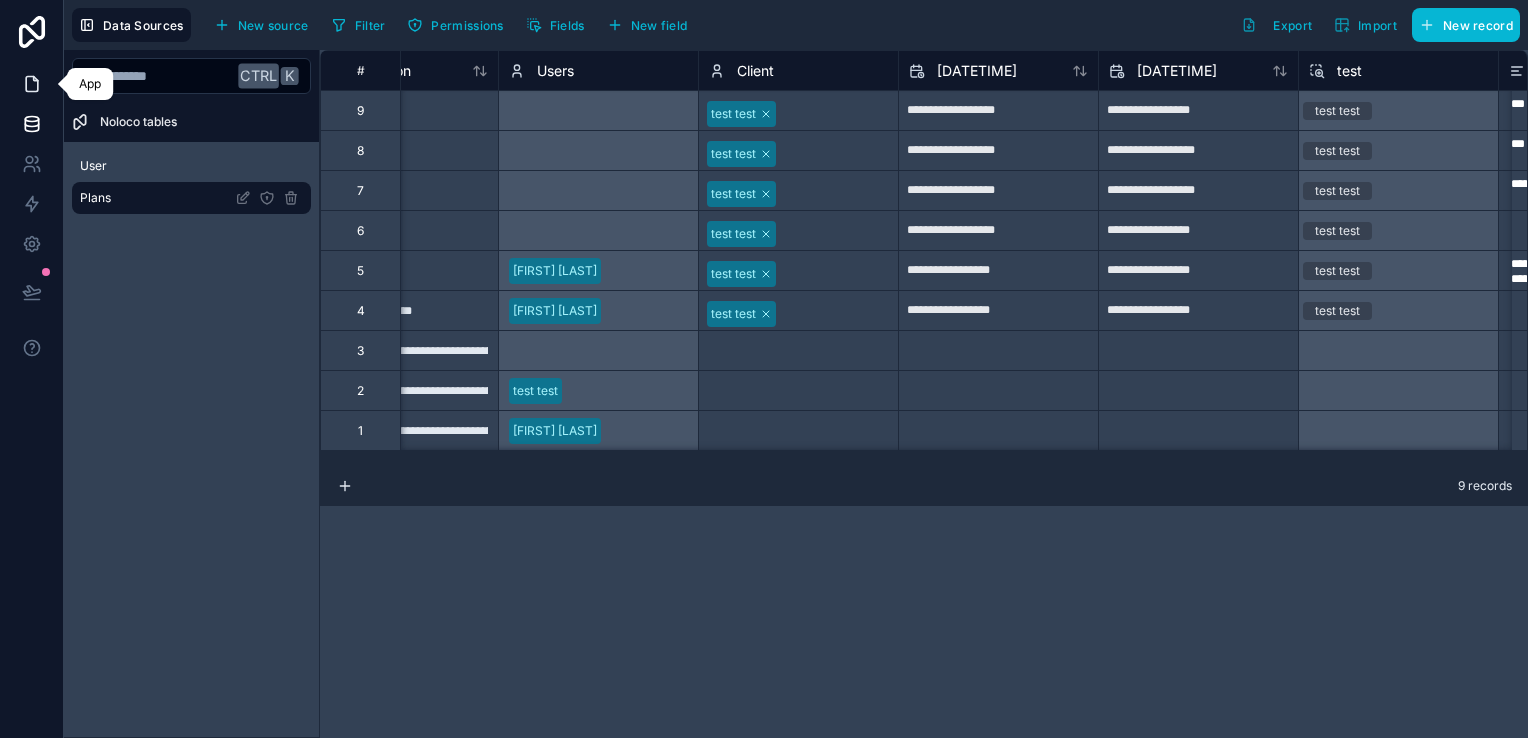 click 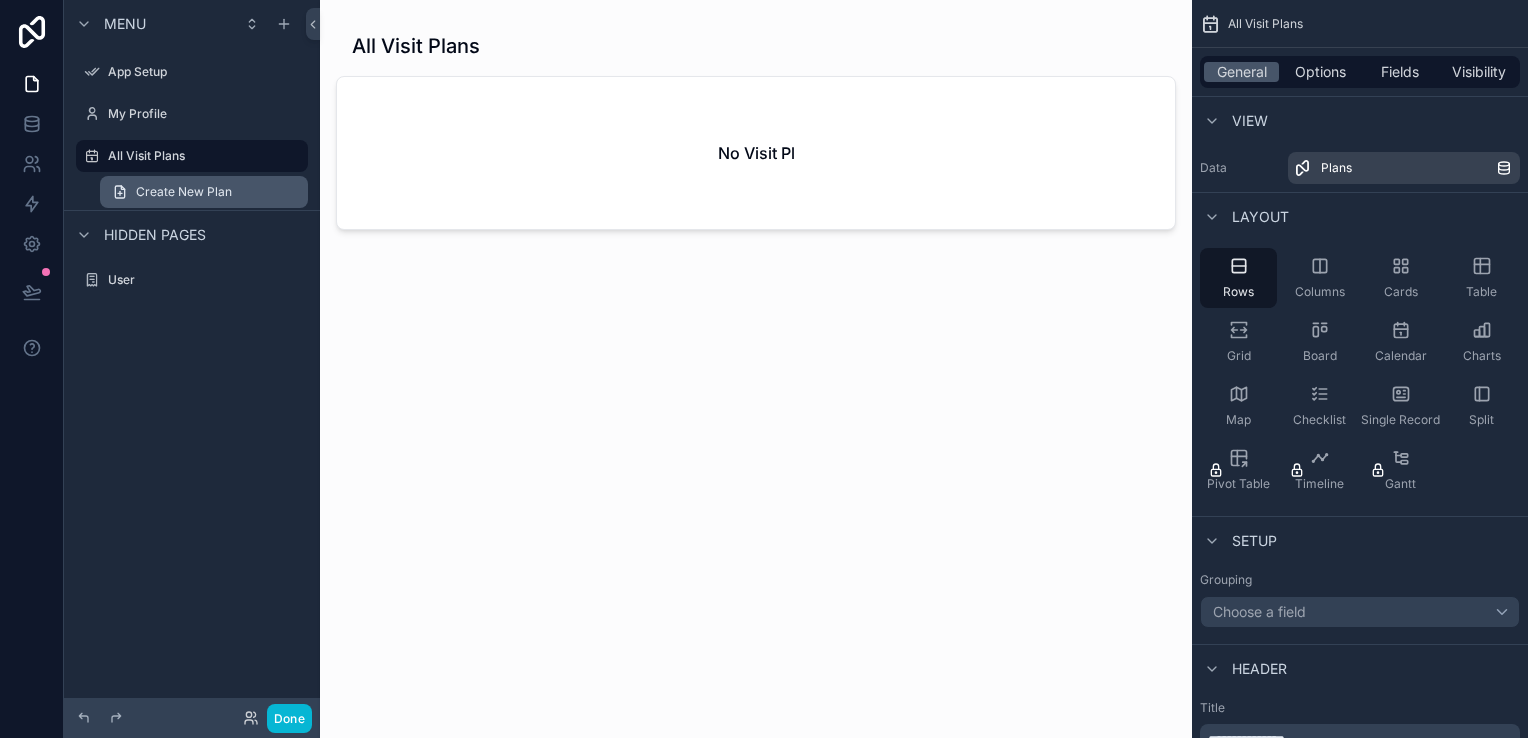 click on "Create New Plan" at bounding box center [184, 192] 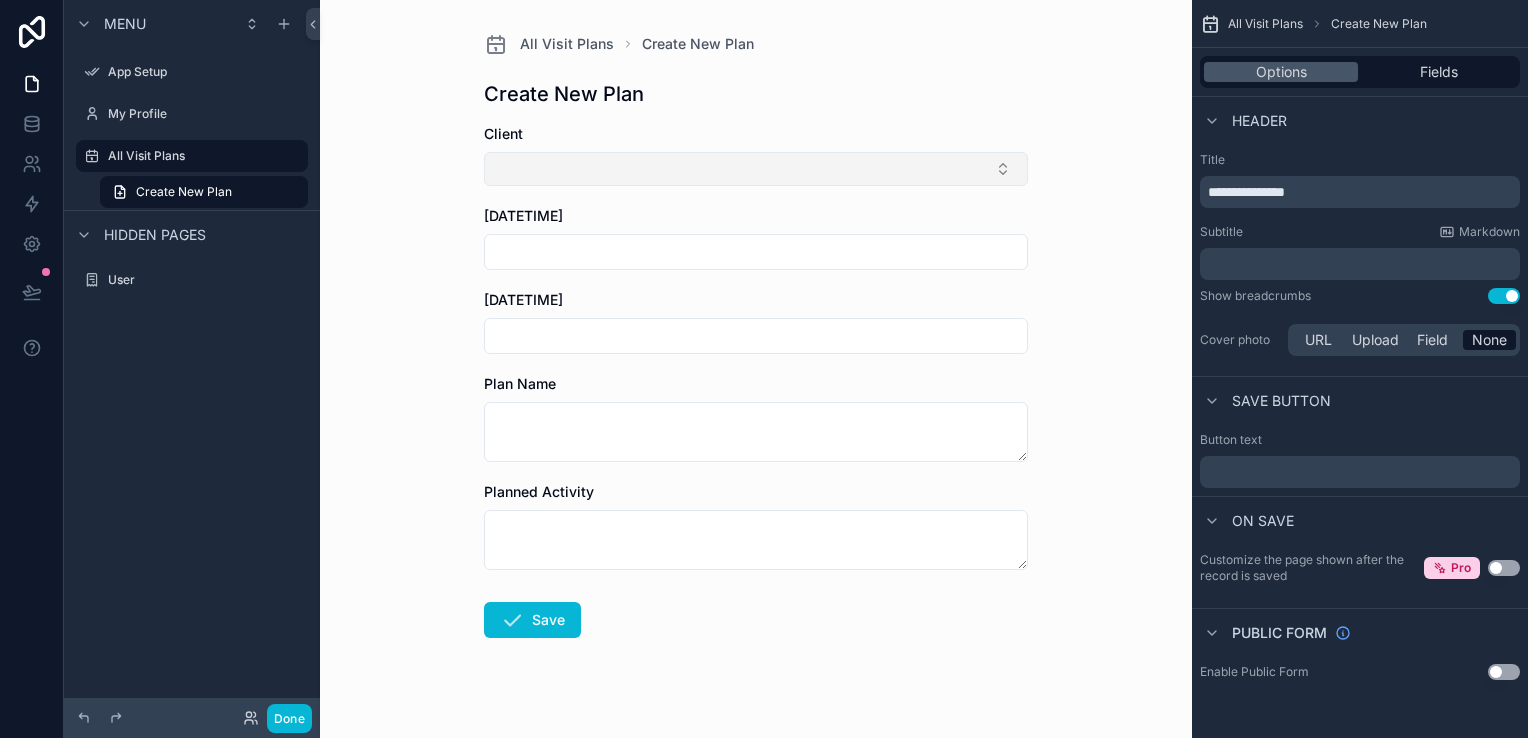 click at bounding box center [756, 169] 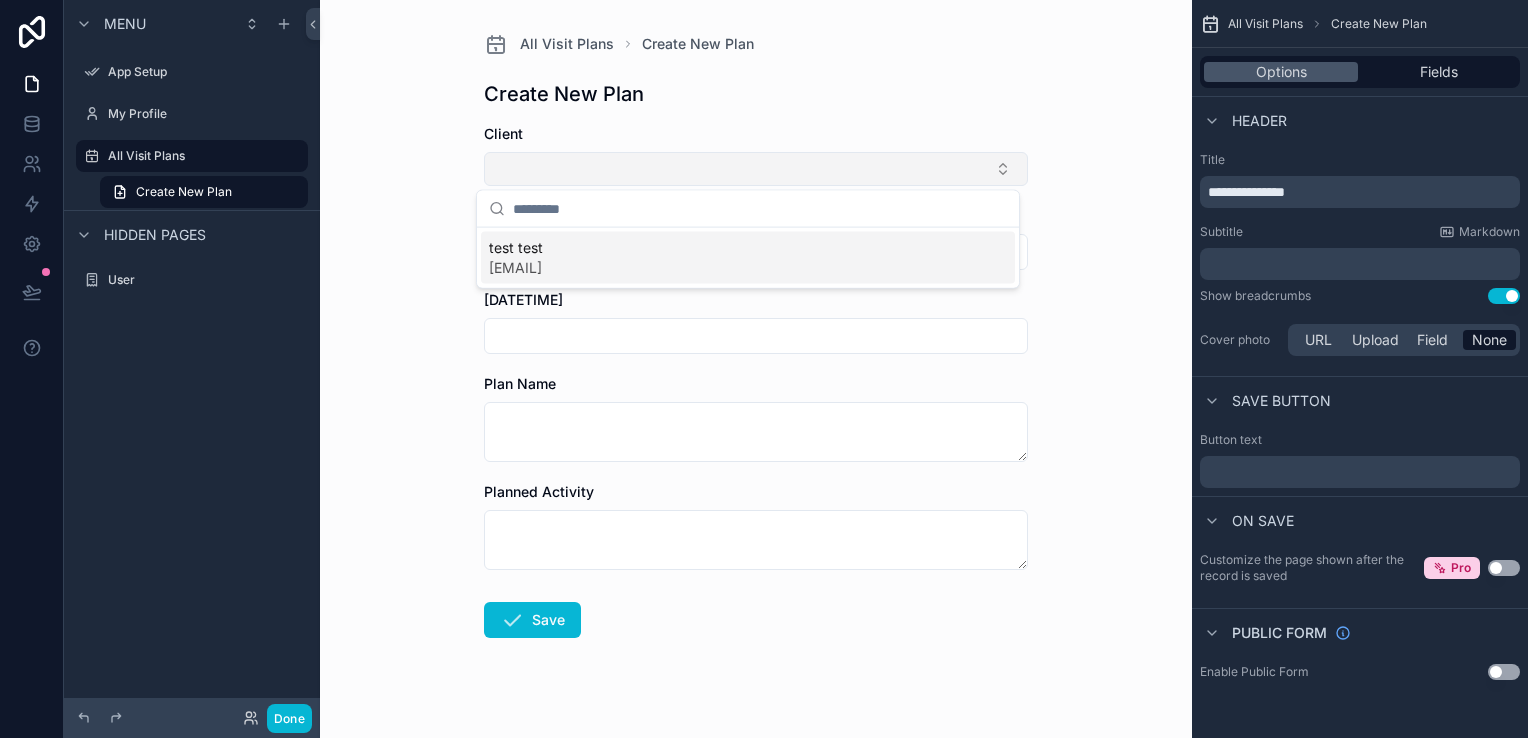 click at bounding box center [756, 169] 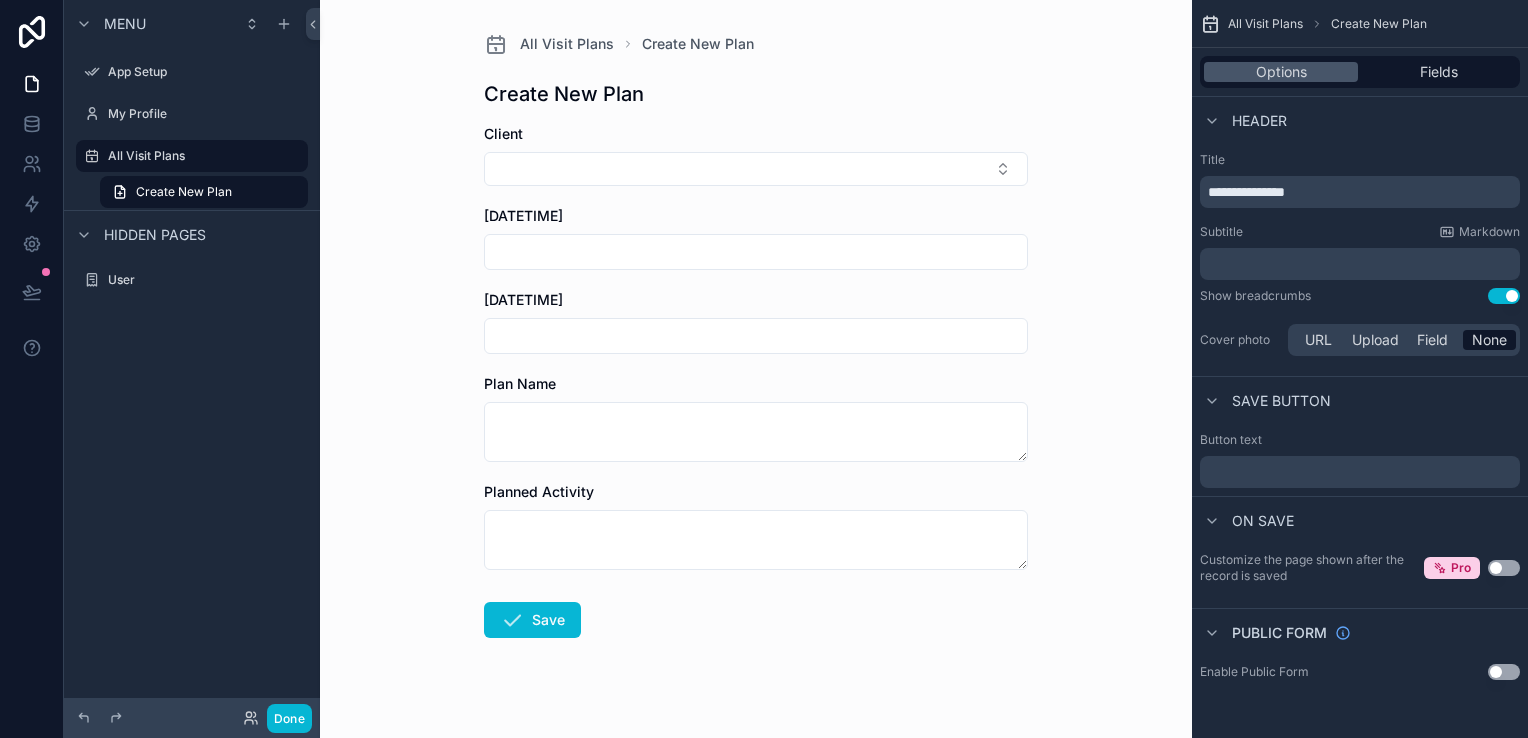 click on "Client" at bounding box center [503, 133] 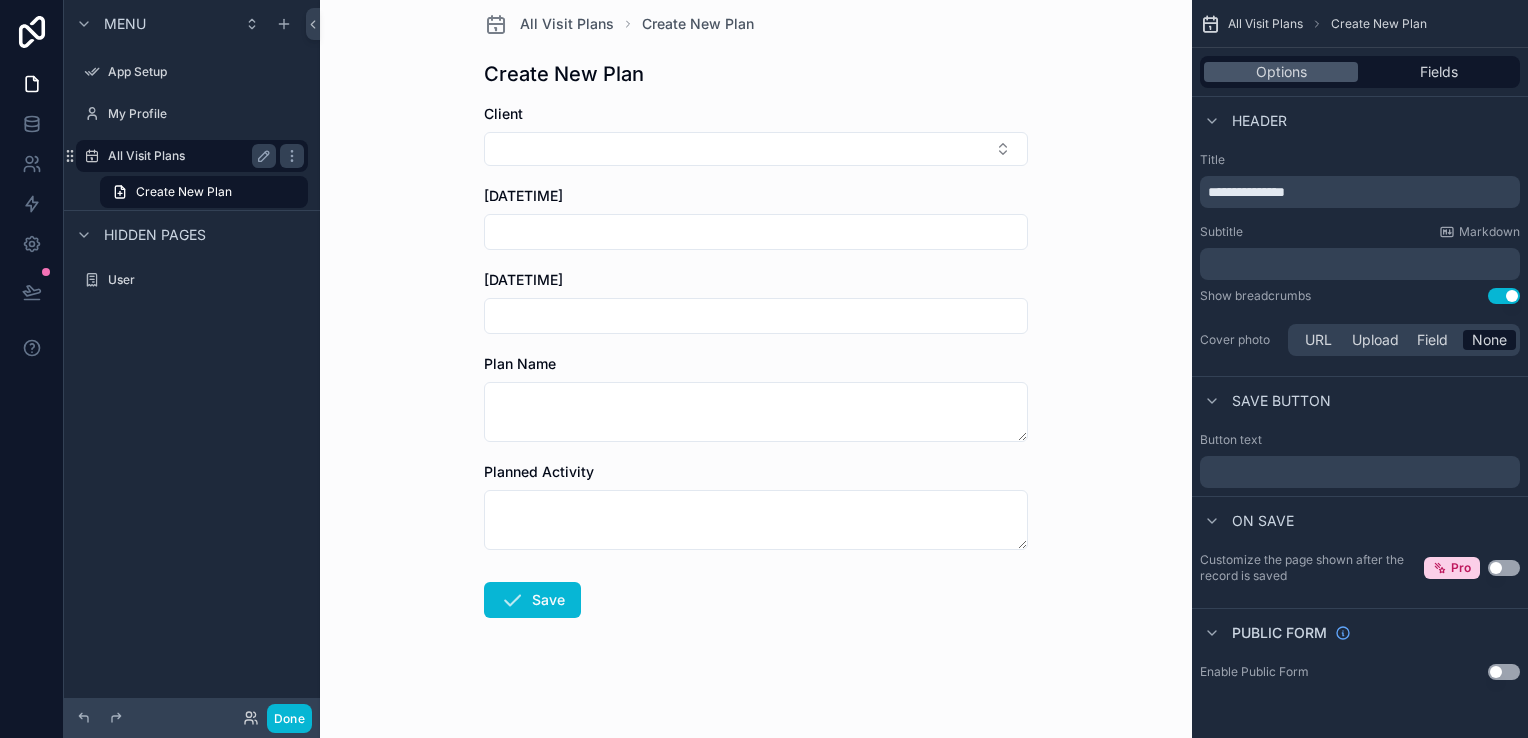 scroll, scrollTop: 27, scrollLeft: 0, axis: vertical 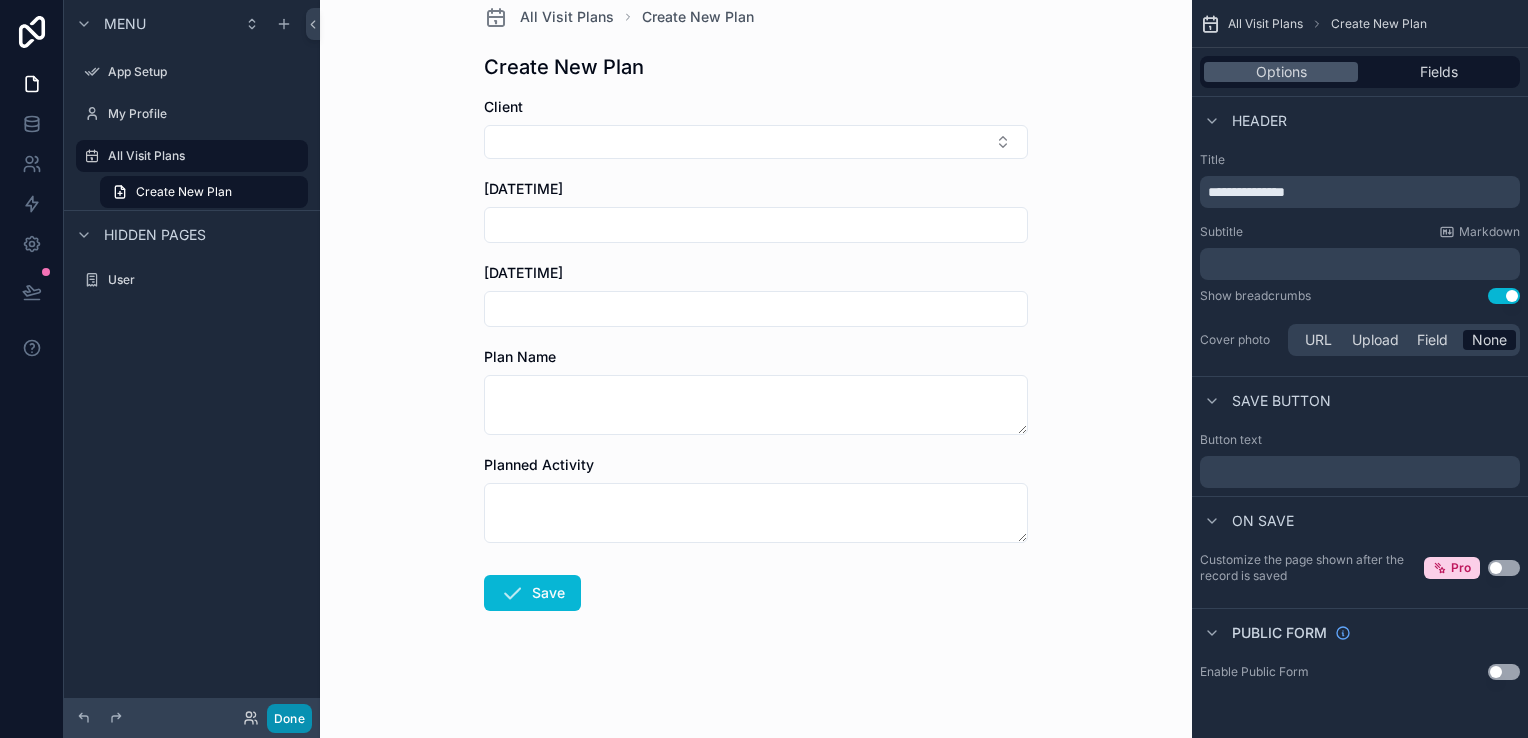 click on "Done" at bounding box center [289, 718] 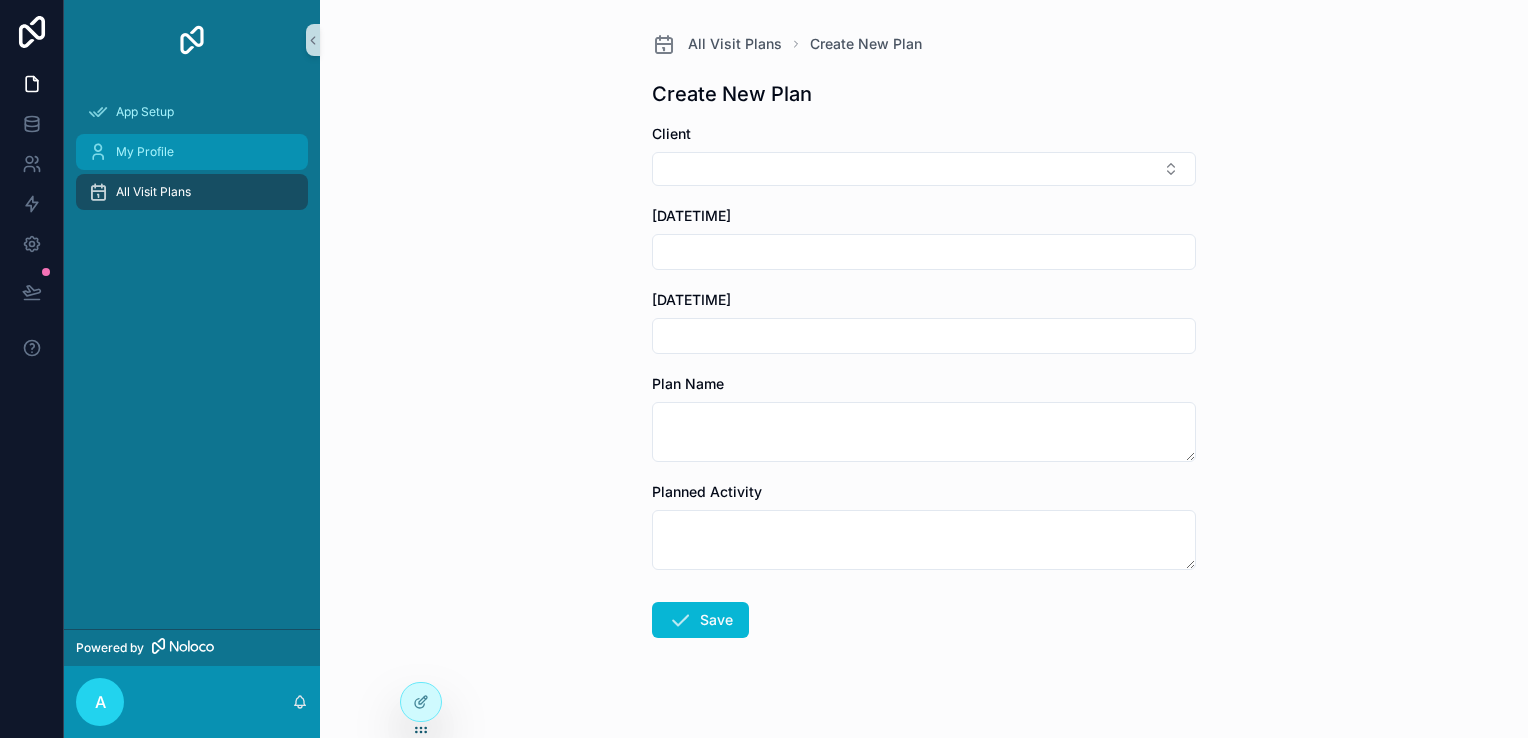 click on "My Profile" at bounding box center [192, 152] 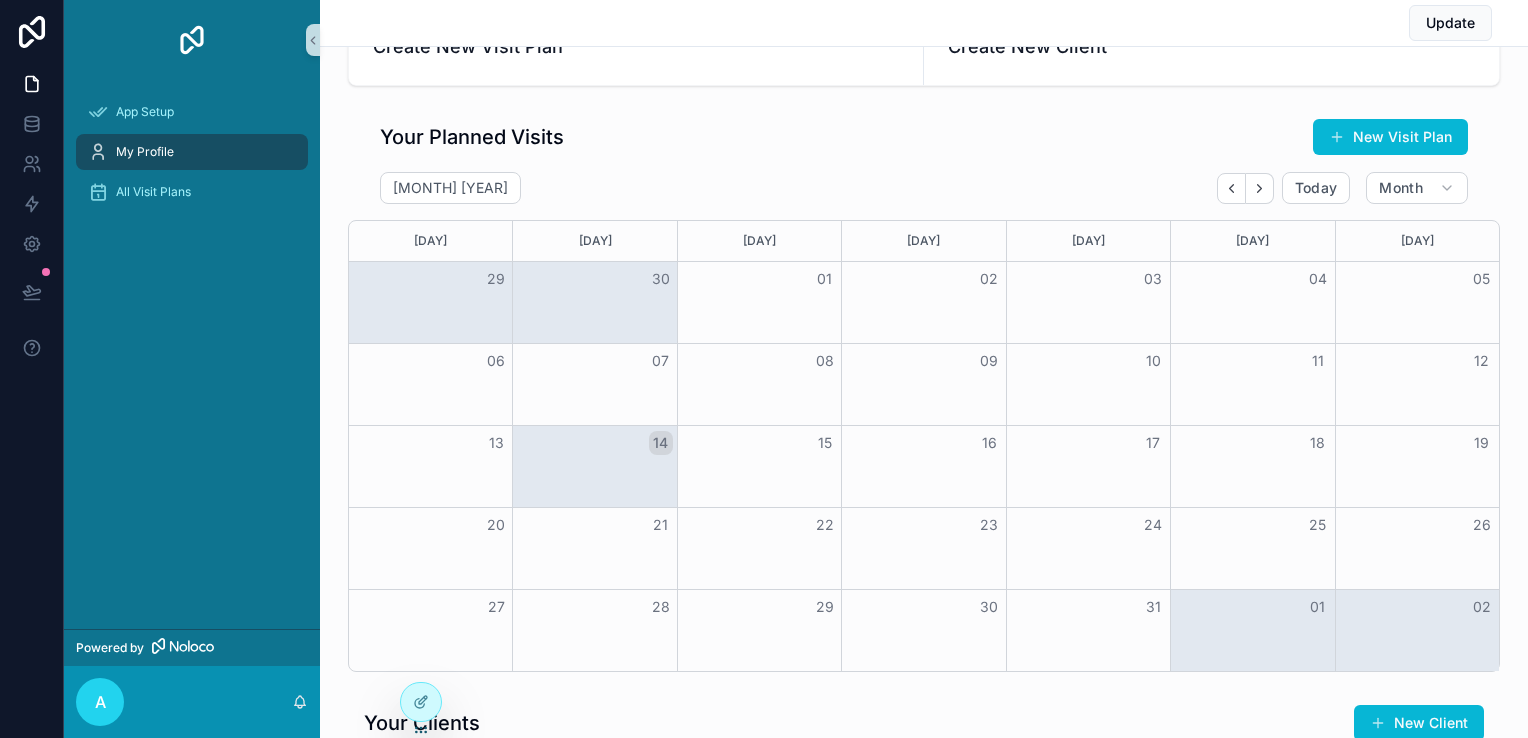 scroll, scrollTop: 300, scrollLeft: 0, axis: vertical 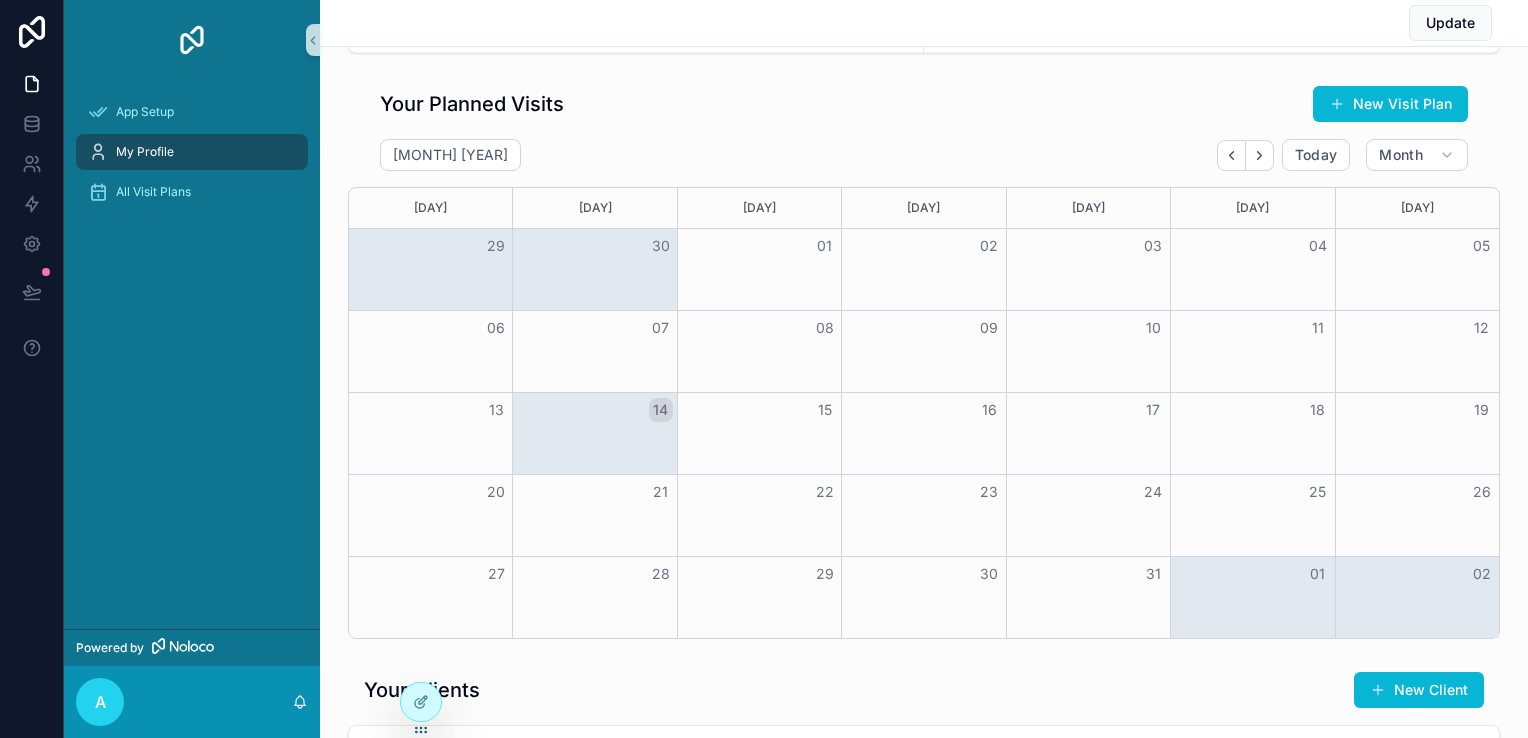 click on "a" at bounding box center (100, 702) 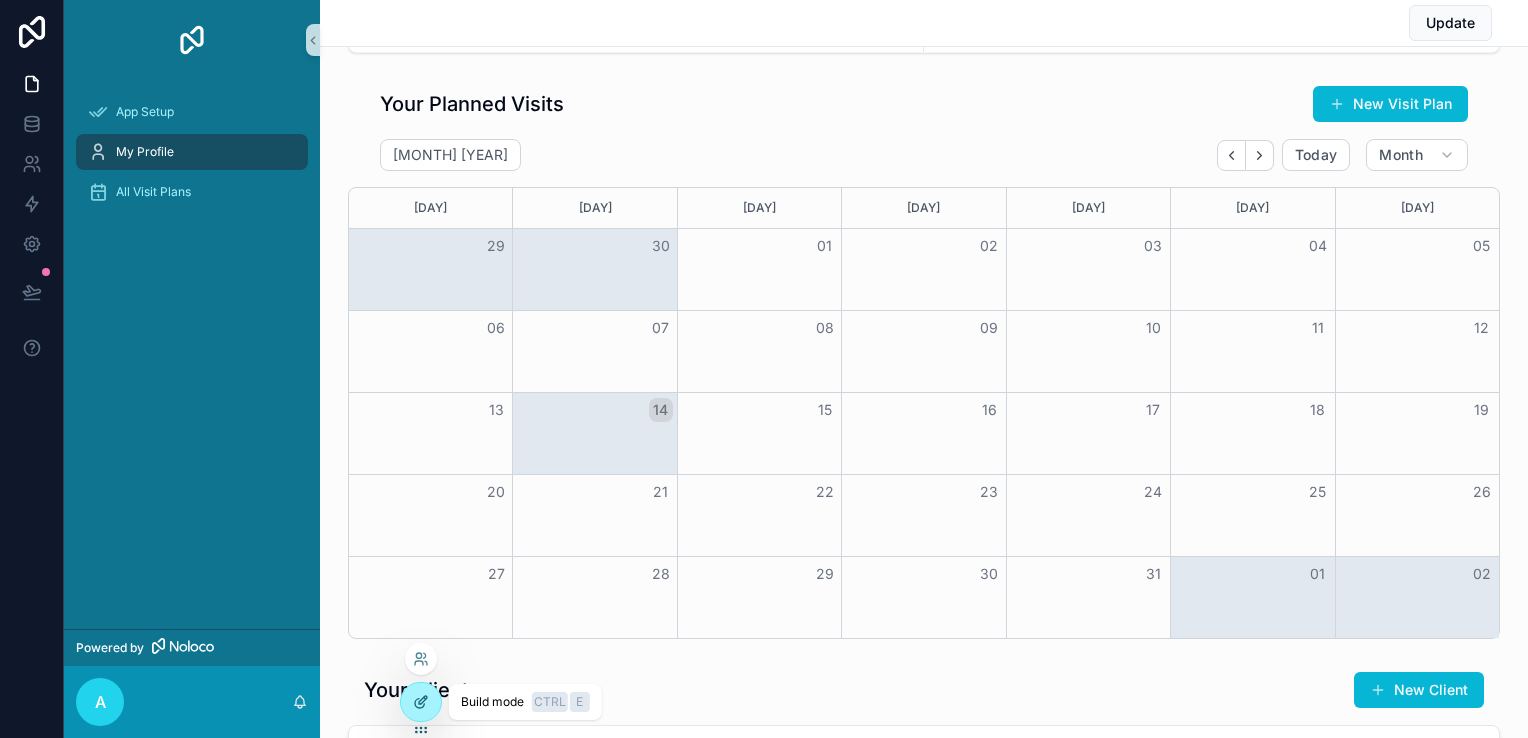 click at bounding box center [421, 702] 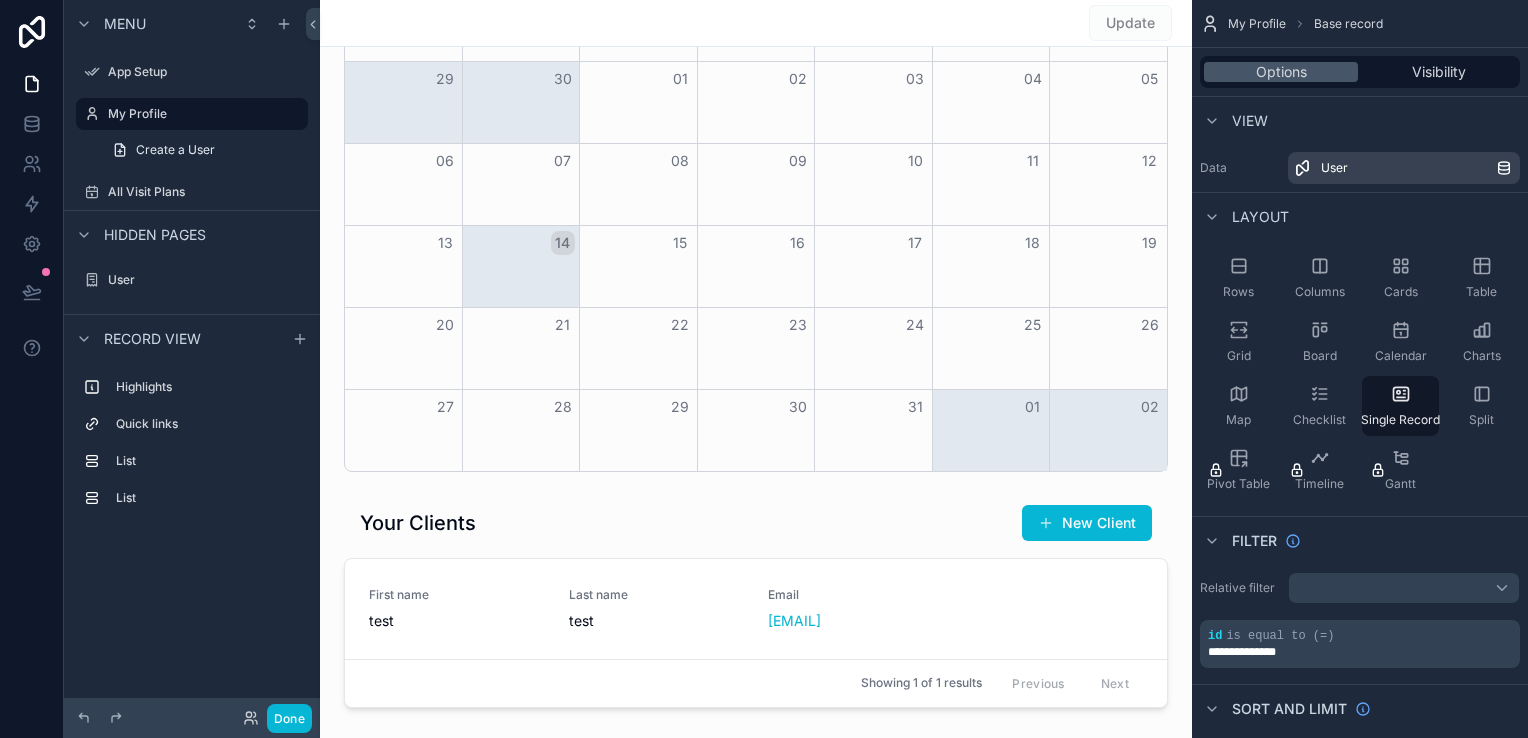 scroll, scrollTop: 200, scrollLeft: 0, axis: vertical 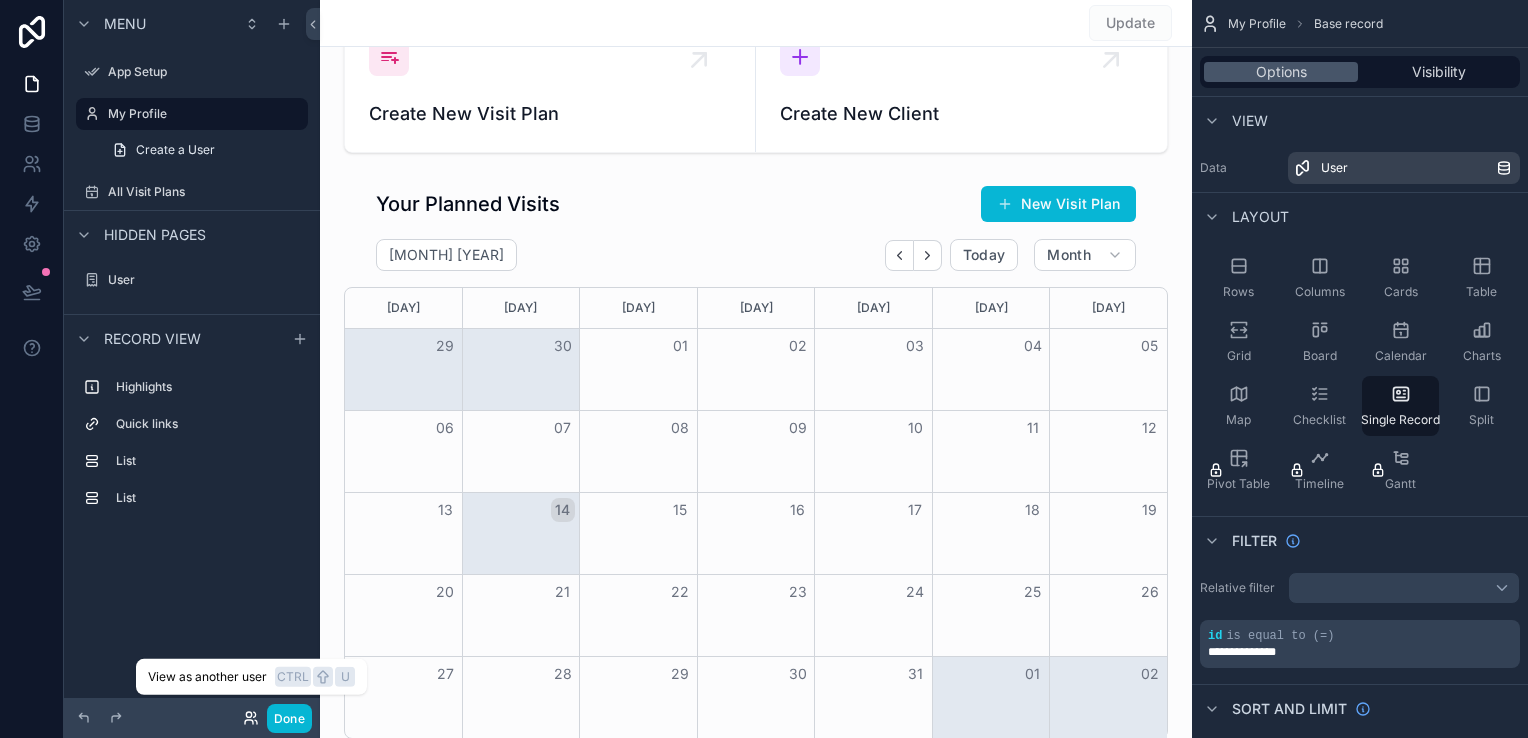 click 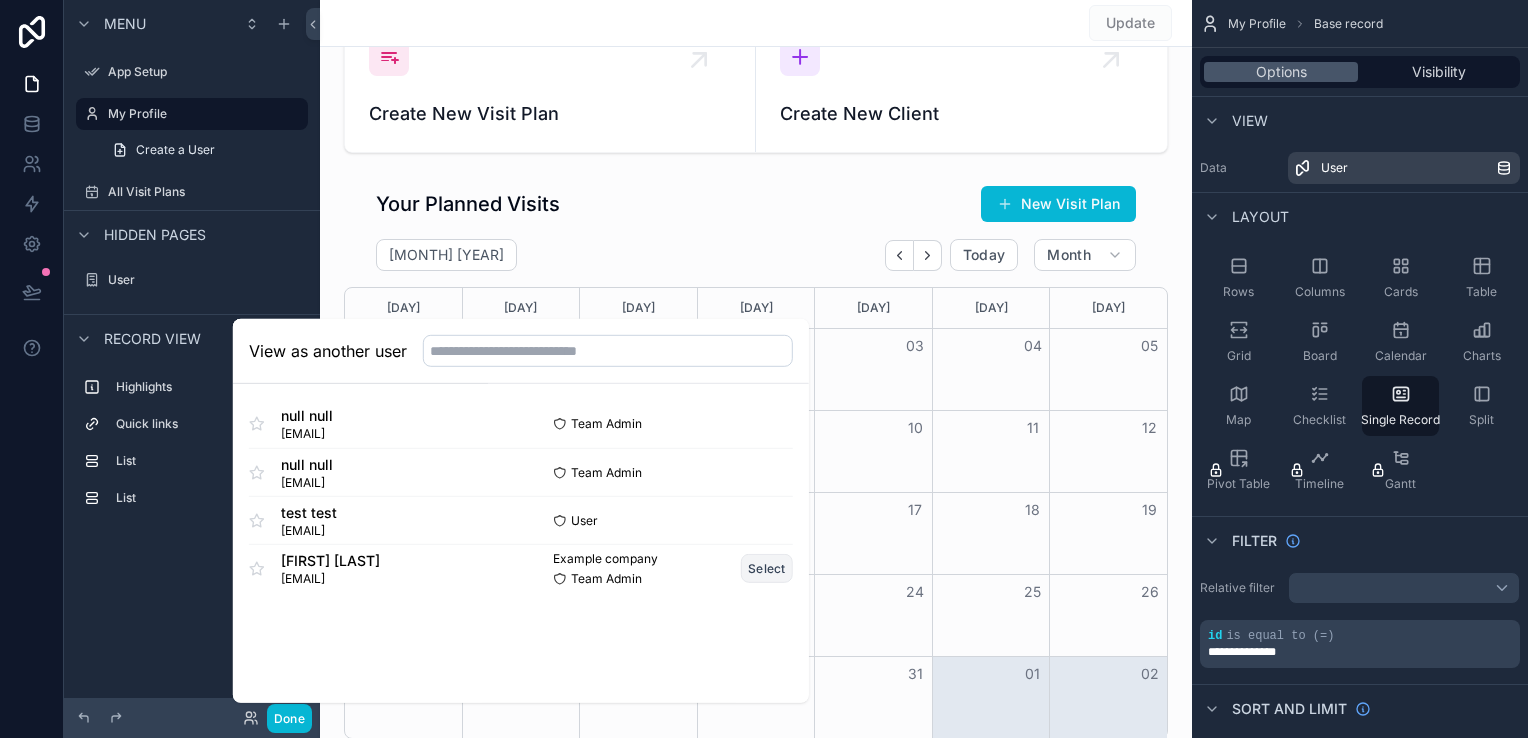 click on "Select" at bounding box center [767, 568] 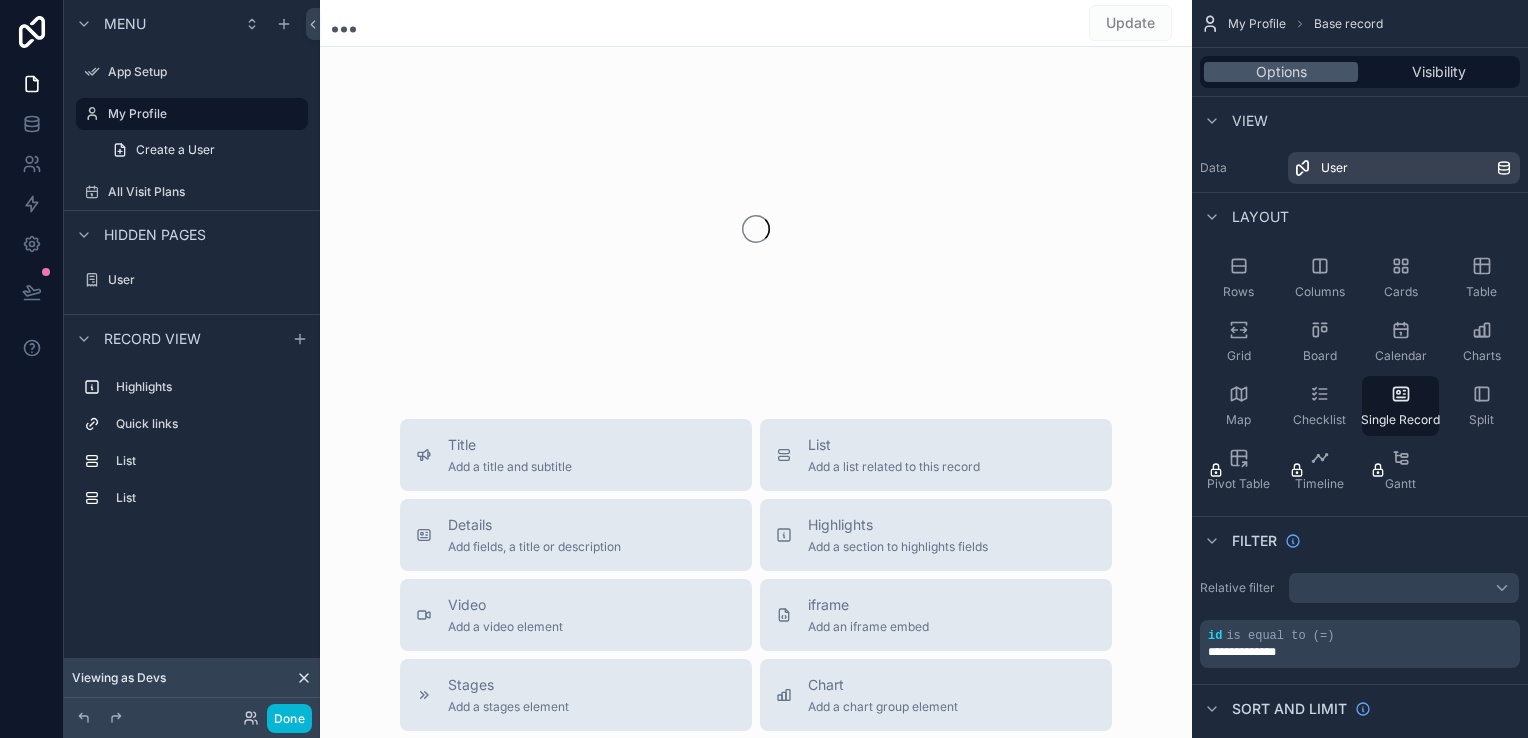 scroll, scrollTop: 0, scrollLeft: 0, axis: both 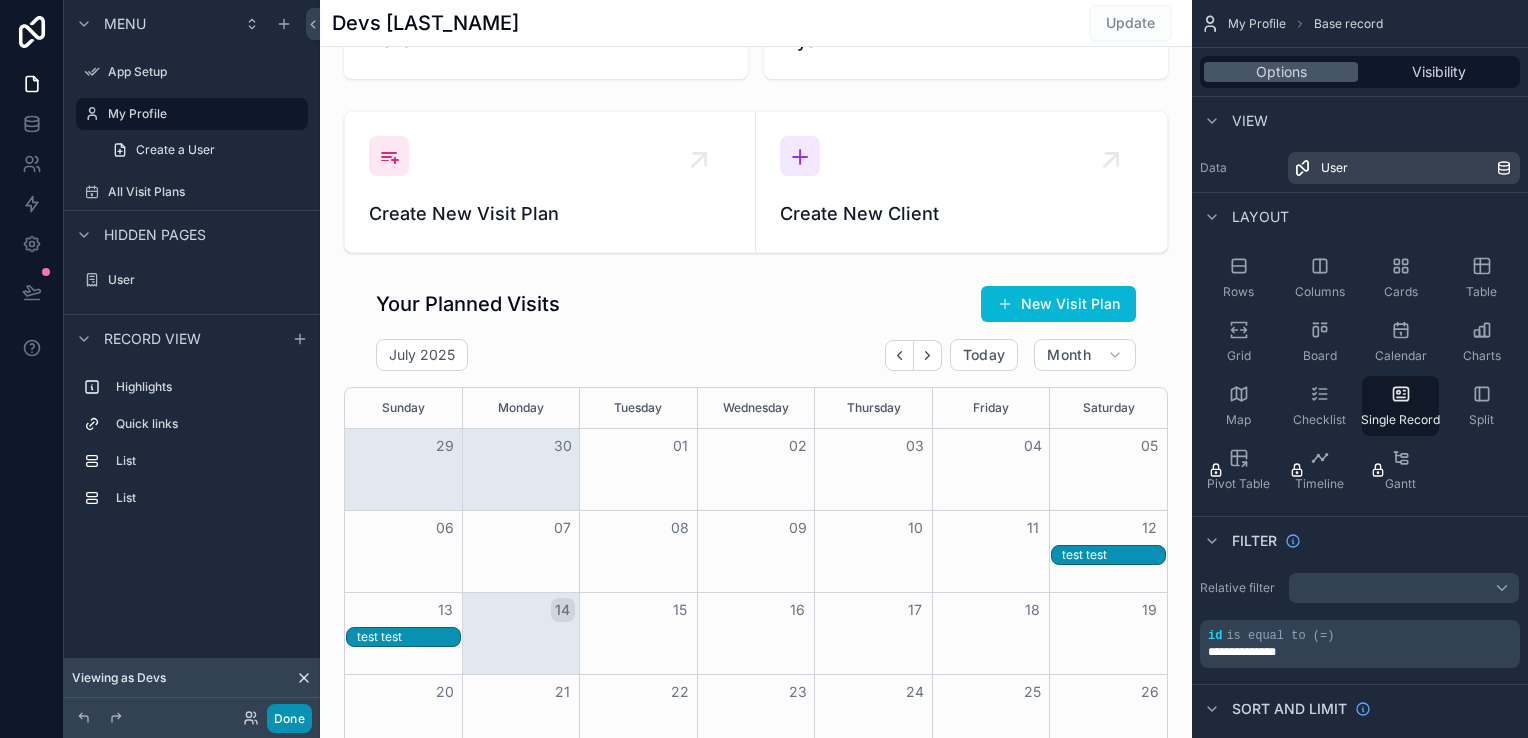 click on "Done" at bounding box center [289, 718] 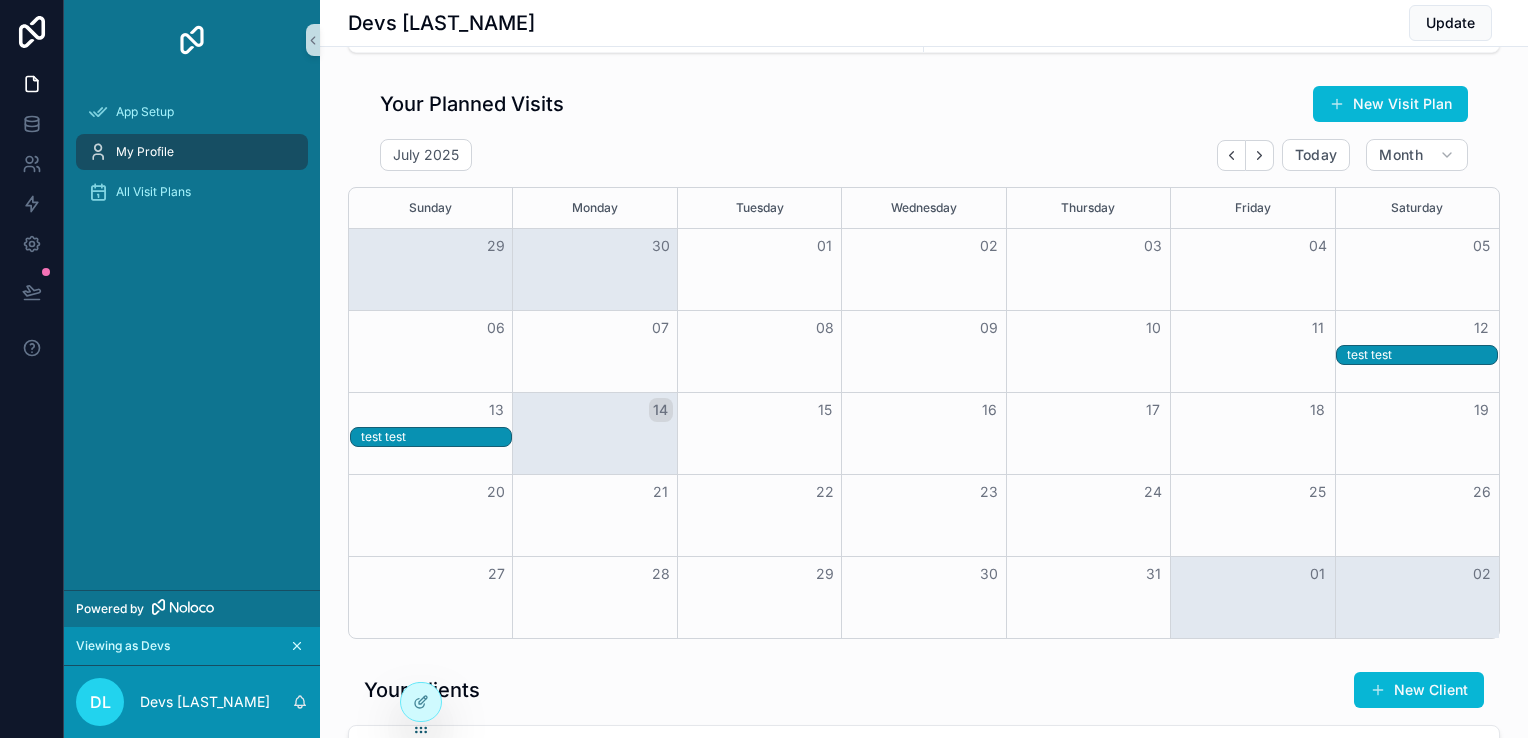 scroll, scrollTop: 0, scrollLeft: 0, axis: both 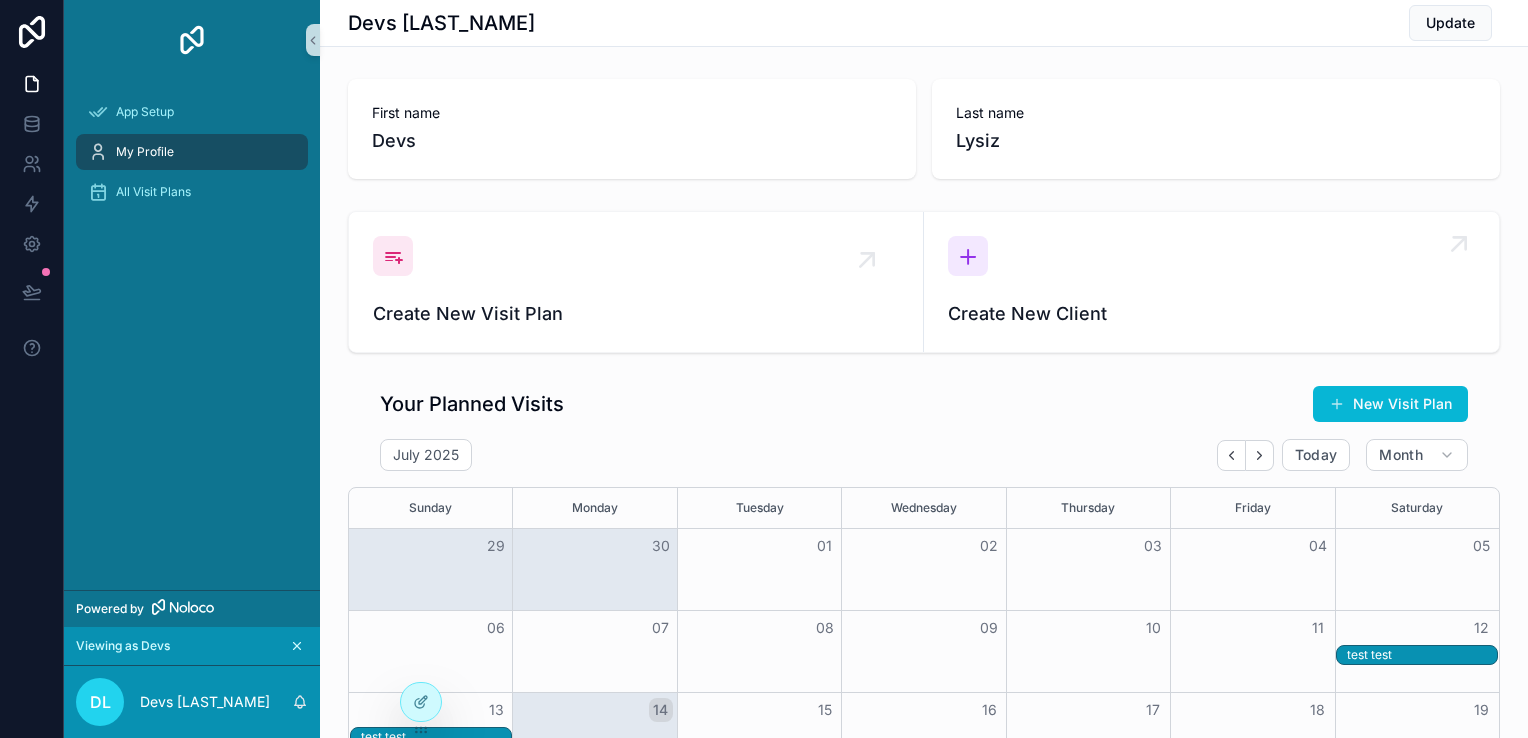 click at bounding box center [968, 256] 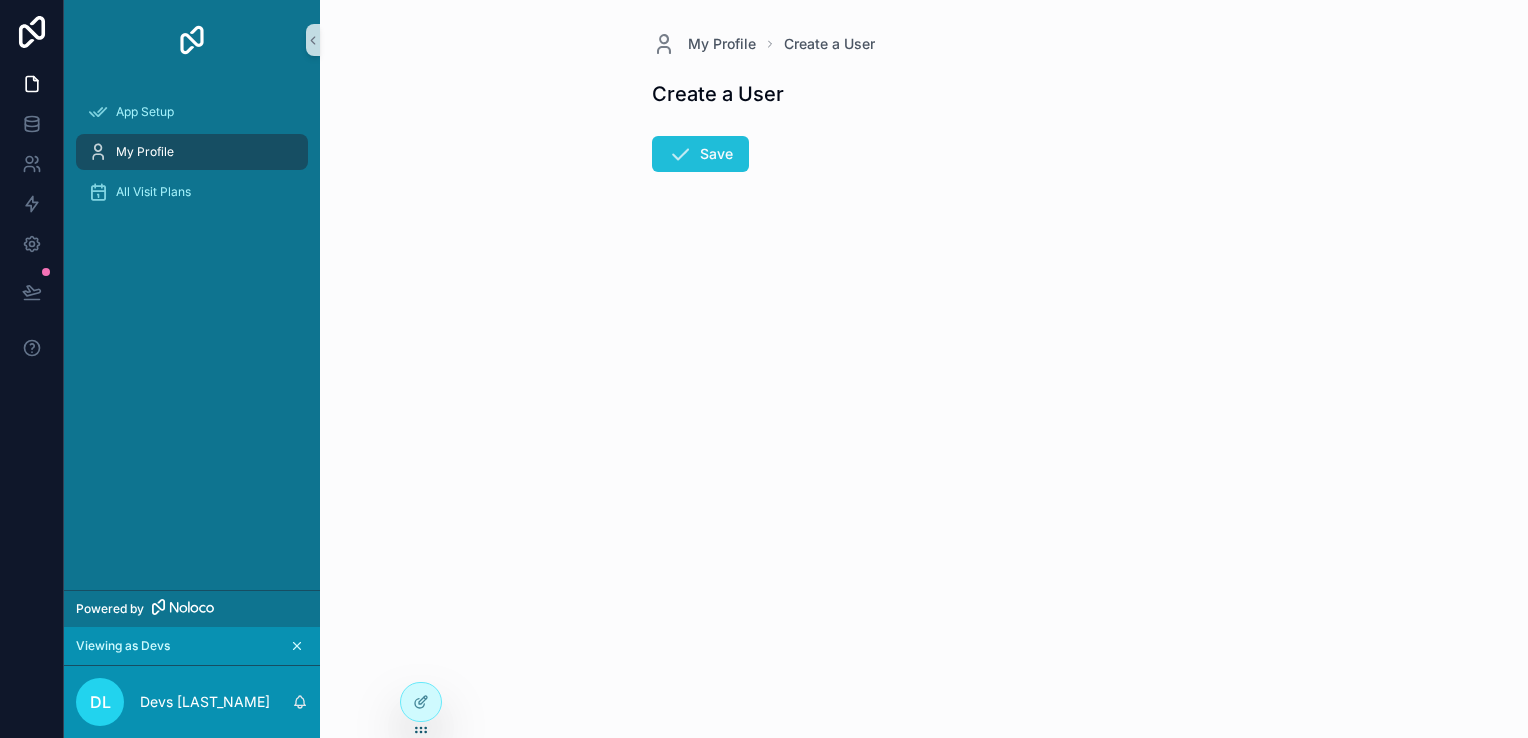 click at bounding box center [680, 154] 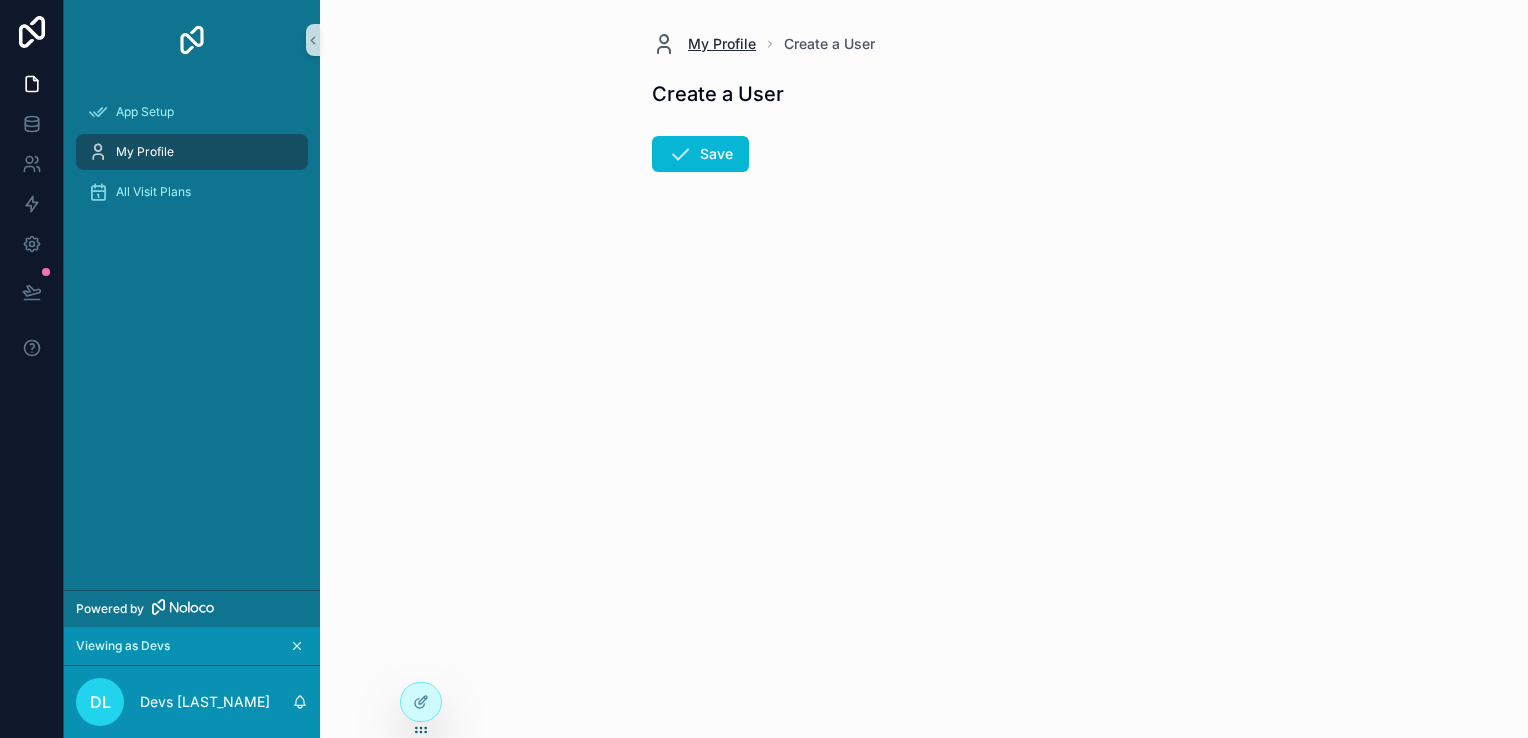 click on "My Profile" at bounding box center (722, 44) 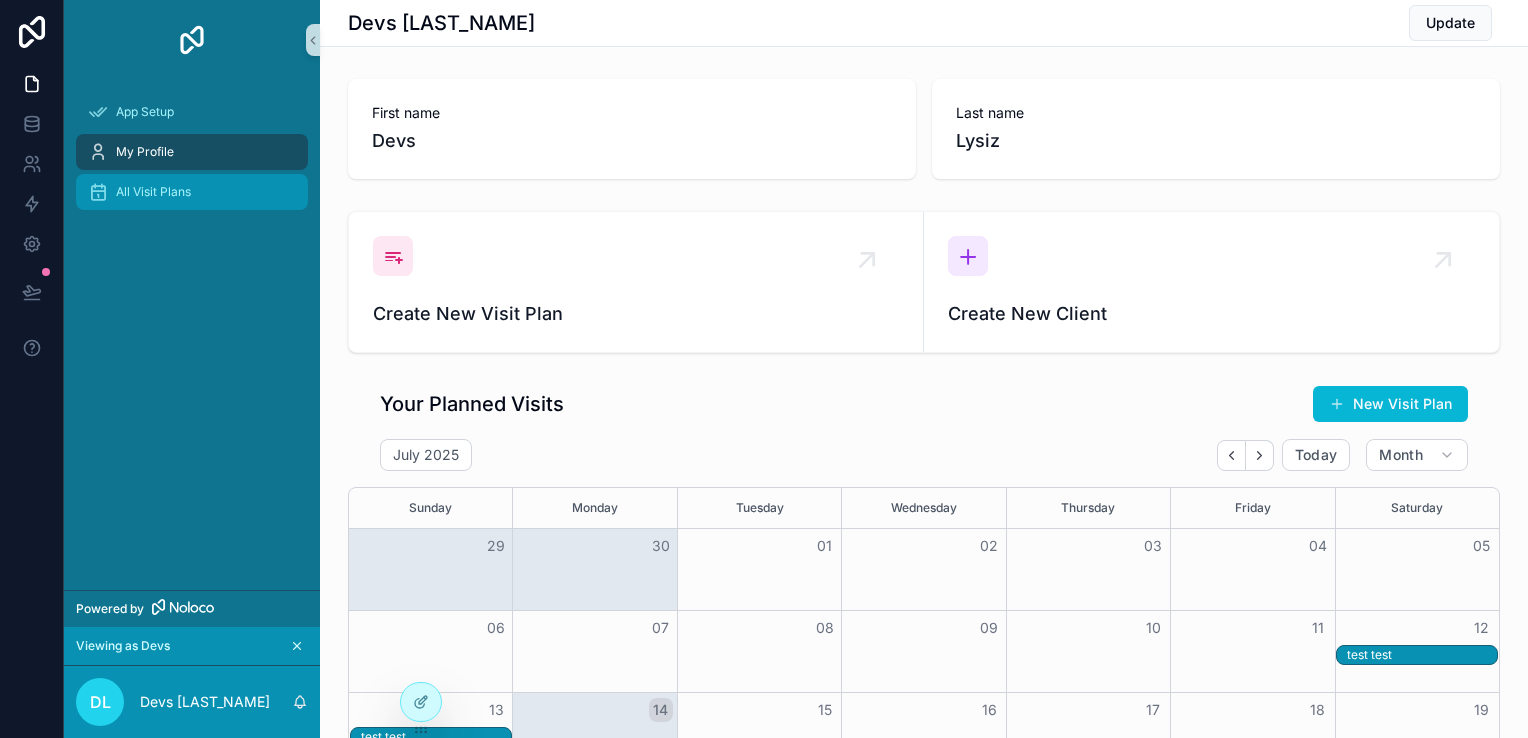 click on "All Visit Plans" at bounding box center (192, 192) 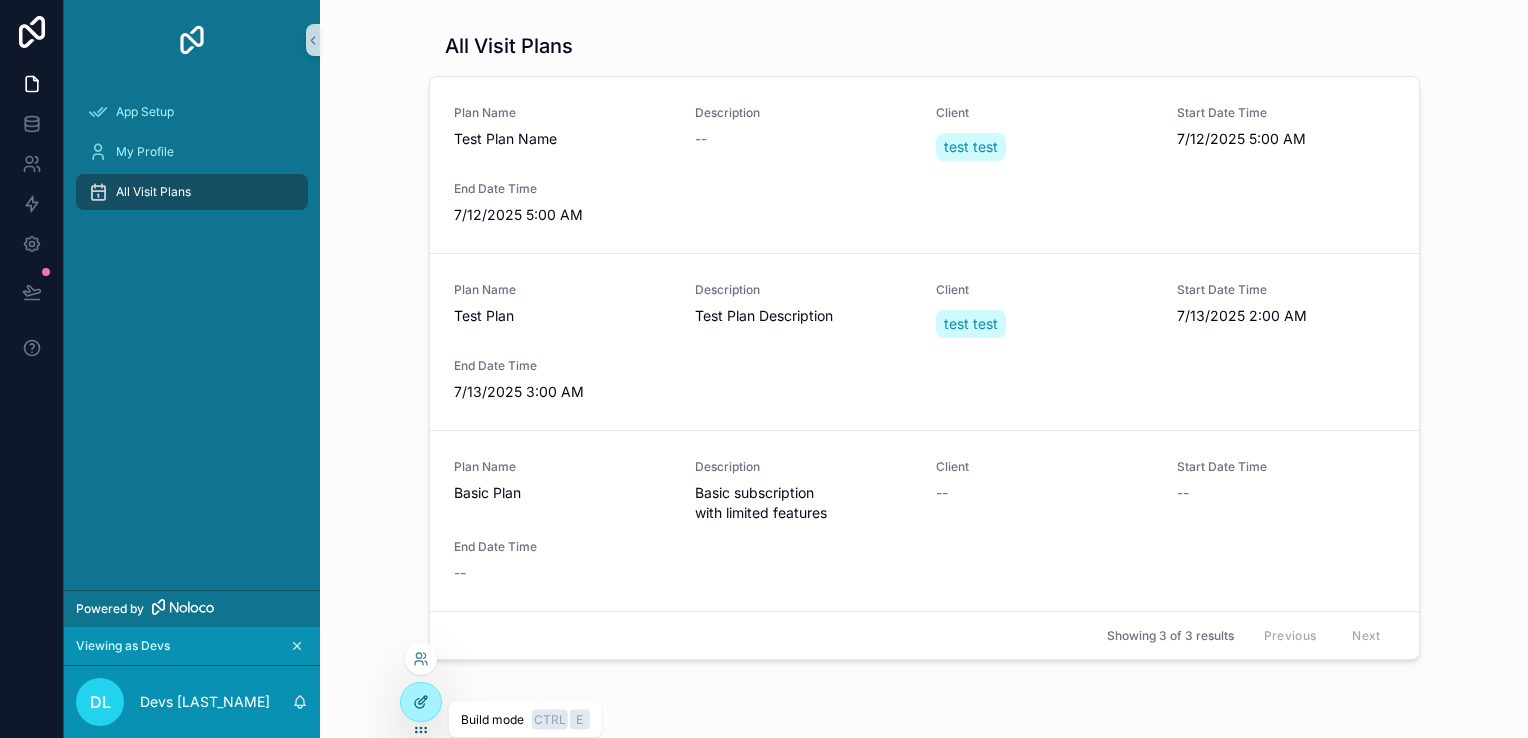 click at bounding box center (421, 702) 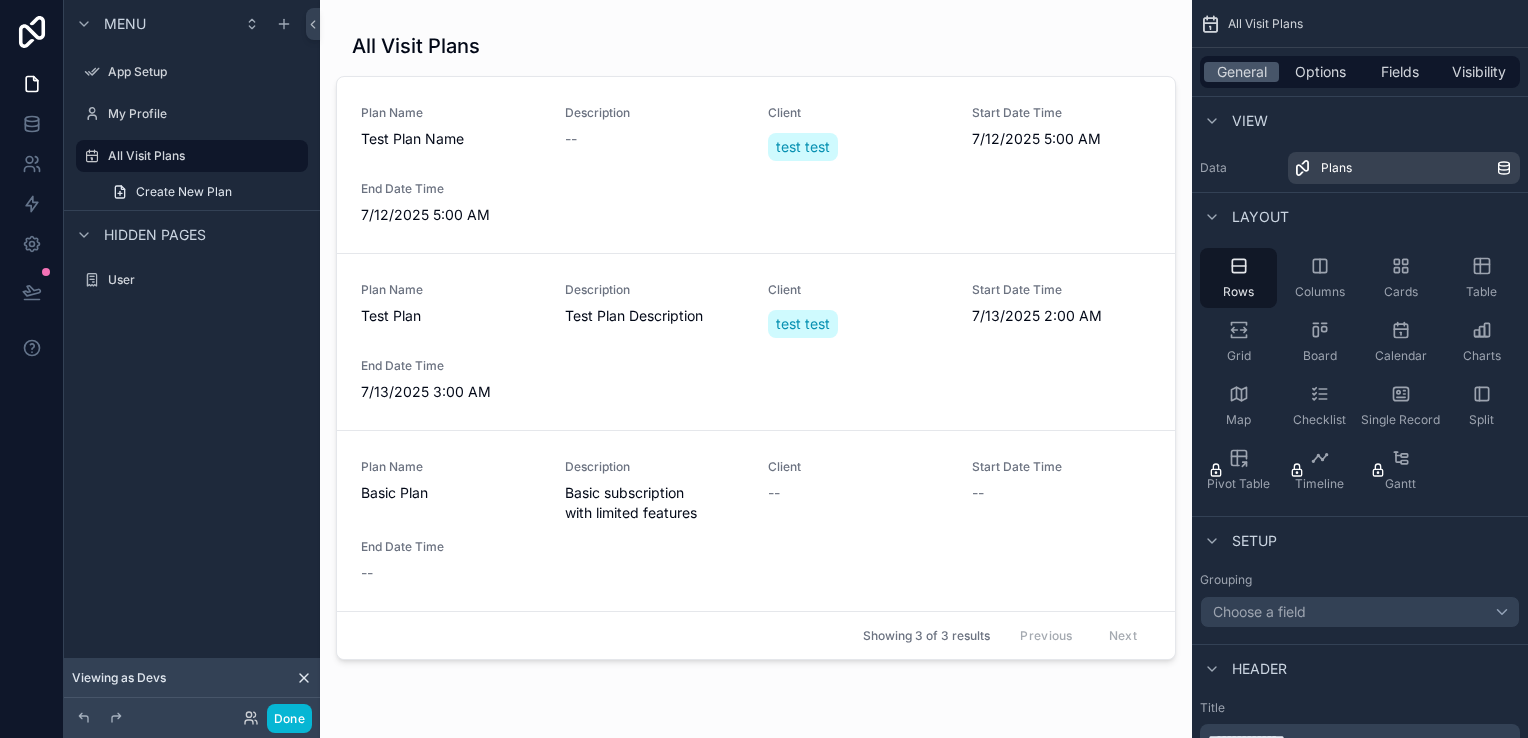 click at bounding box center (756, 357) 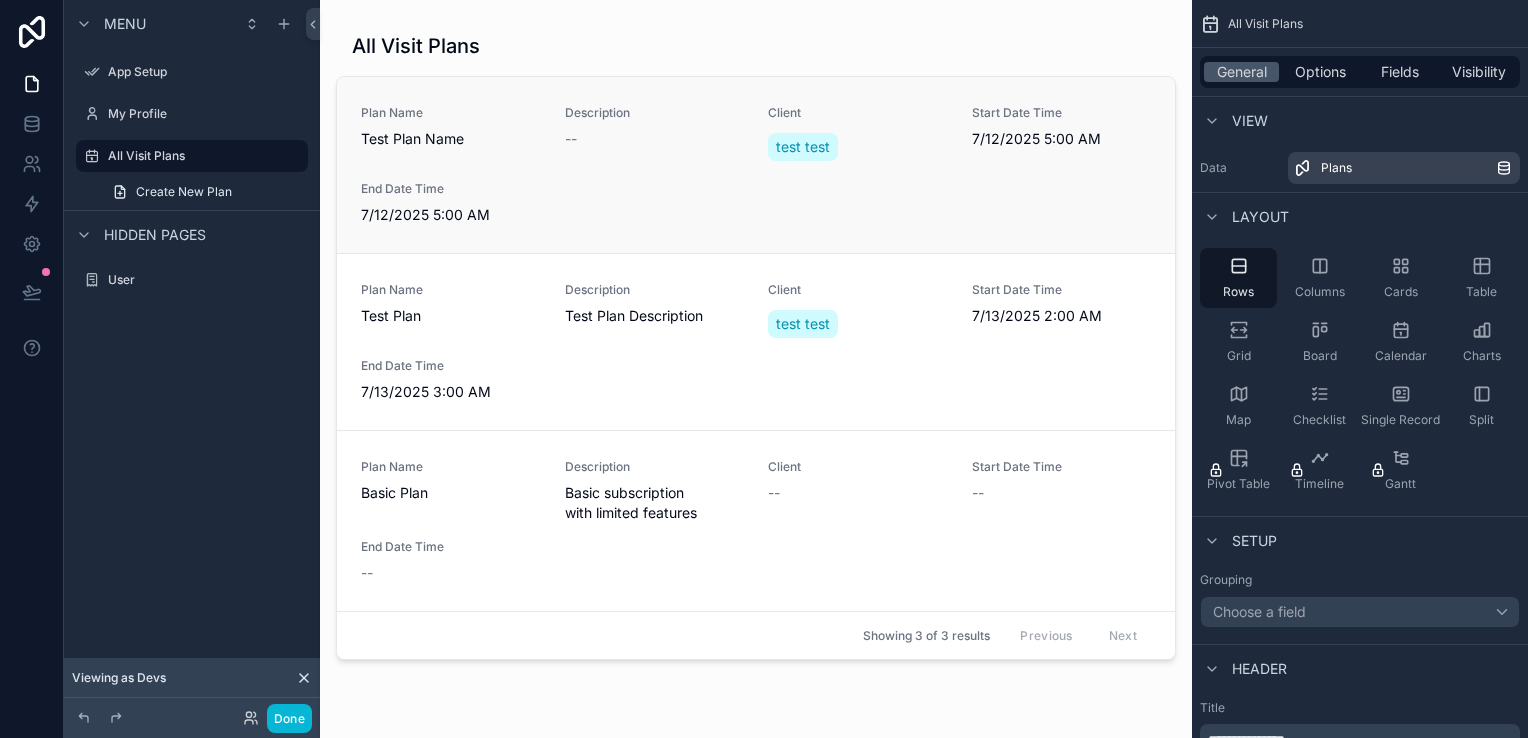 click on "Plan Name Test Plan Name Description -- Client test test Start Date Time 7/12/2025 5:00 AM End Date Time 7/12/2025 5:00 AM" at bounding box center (756, 165) 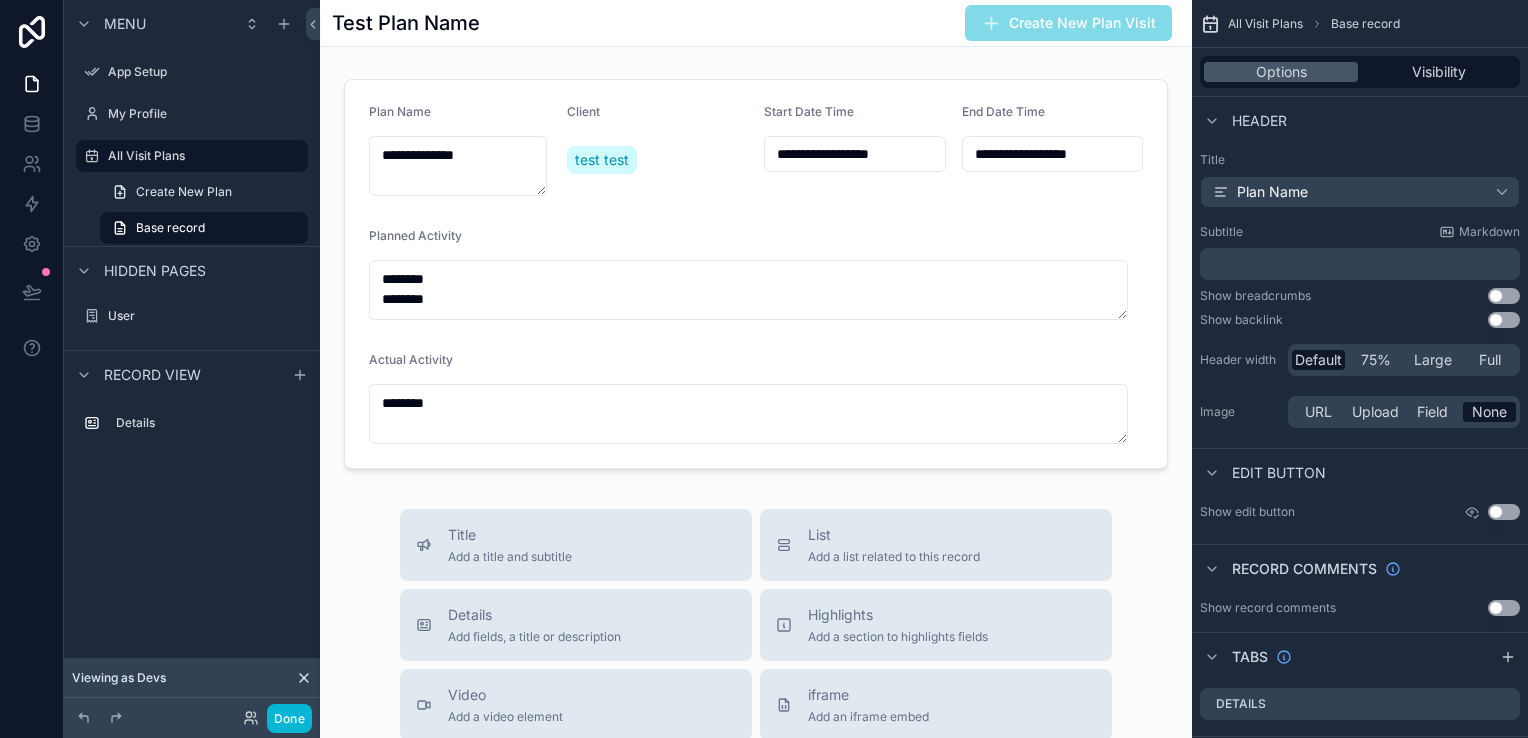 click on "Title Add a title and subtitle List Add a list related to this record Details Add fields, a title or description Highlights Add a section to highlights fields Video Add a video element iframe Add an iframe embed Stages Add a stages element Chart Add a chart group element Buttons Add an action button row Links Add quick links Text Add a text block that supports markdown Gallery Add a preview for files Notice Add a notice element Divider Add a divider Comments Record comments section Image Add an image element Container Add a container to group multiple sections together" at bounding box center (756, 865) 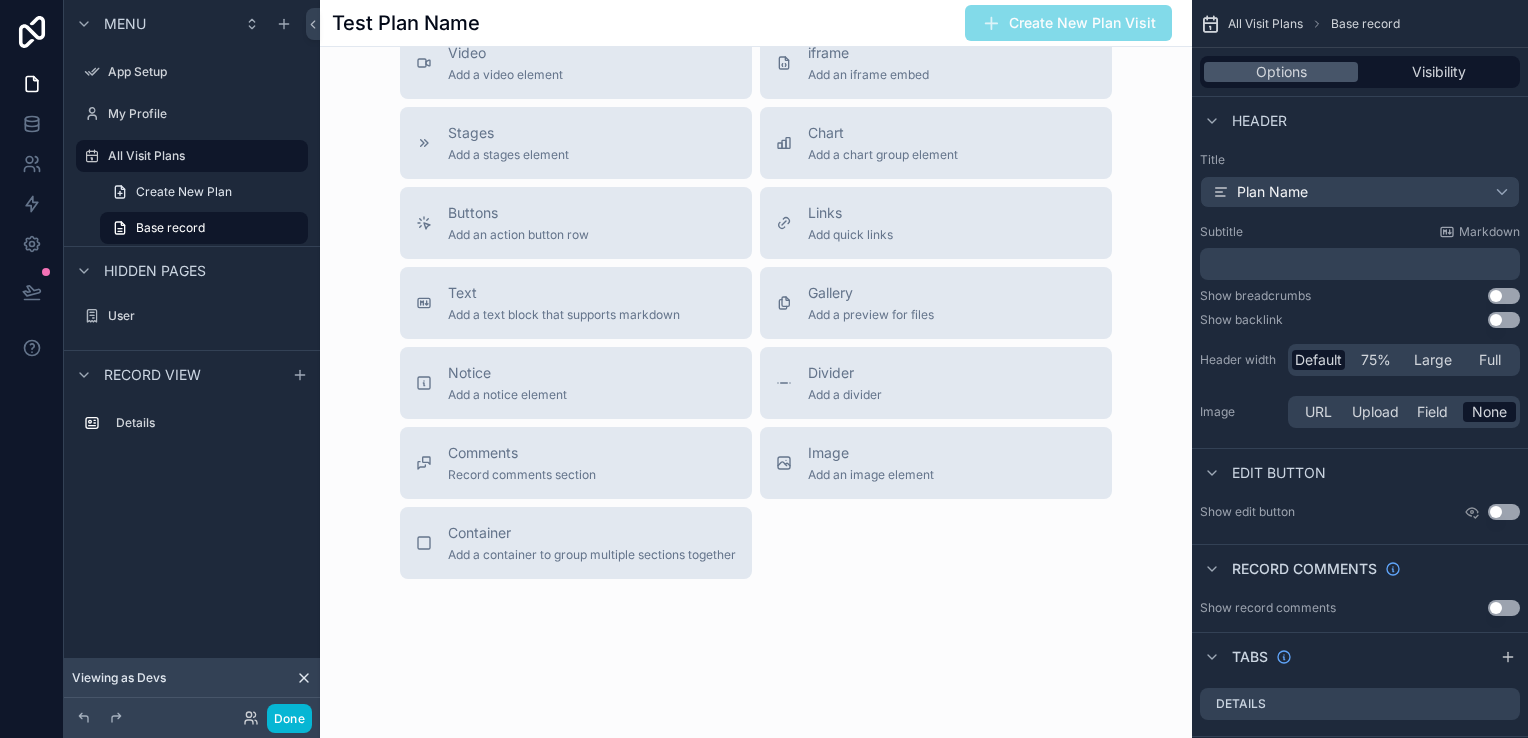 click on "Title Add a title and subtitle List Add a list related to this record Details Add fields, a title or description Highlights Add a section to highlights fields Video Add a video element iframe Add an iframe embed Stages Add a stages element Chart Add a chart group element Buttons Add an action button row Links Add quick links Text Add a text block that supports markdown Gallery Add a preview for files Notice Add a notice element Divider Add a divider Comments Record comments section Image Add an image element Container Add a container to group multiple sections together" at bounding box center [756, 223] 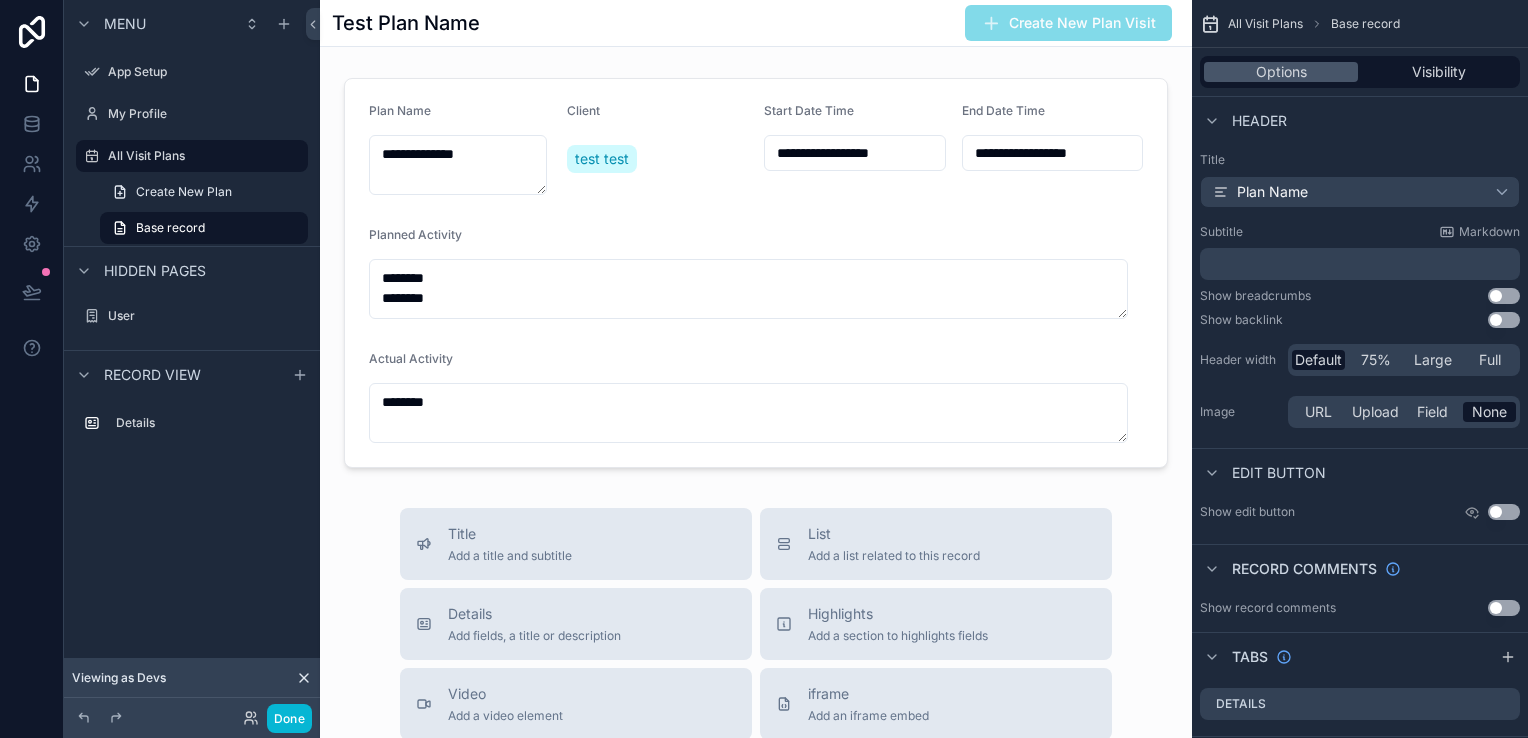 scroll, scrollTop: 0, scrollLeft: 0, axis: both 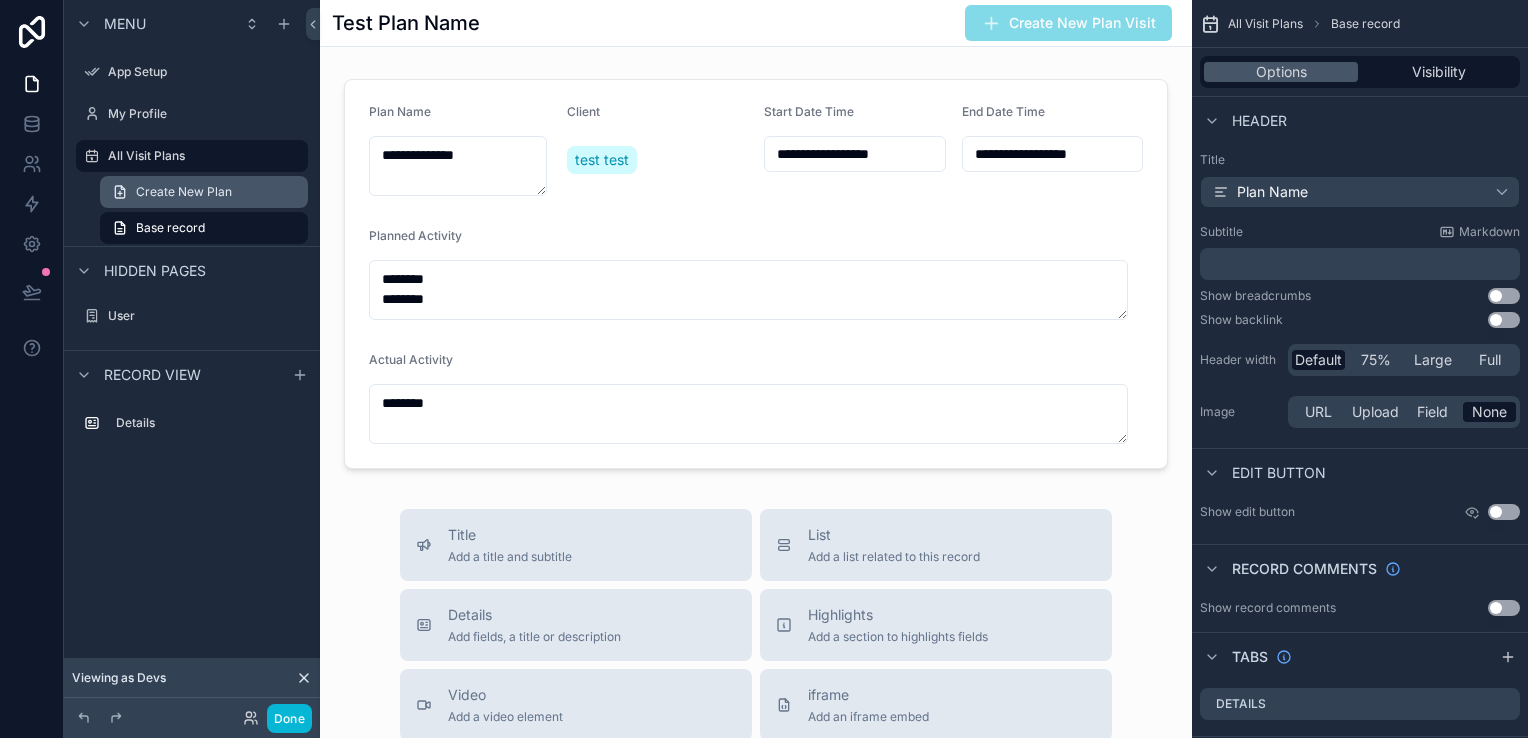 click on "Create New Plan" at bounding box center [184, 192] 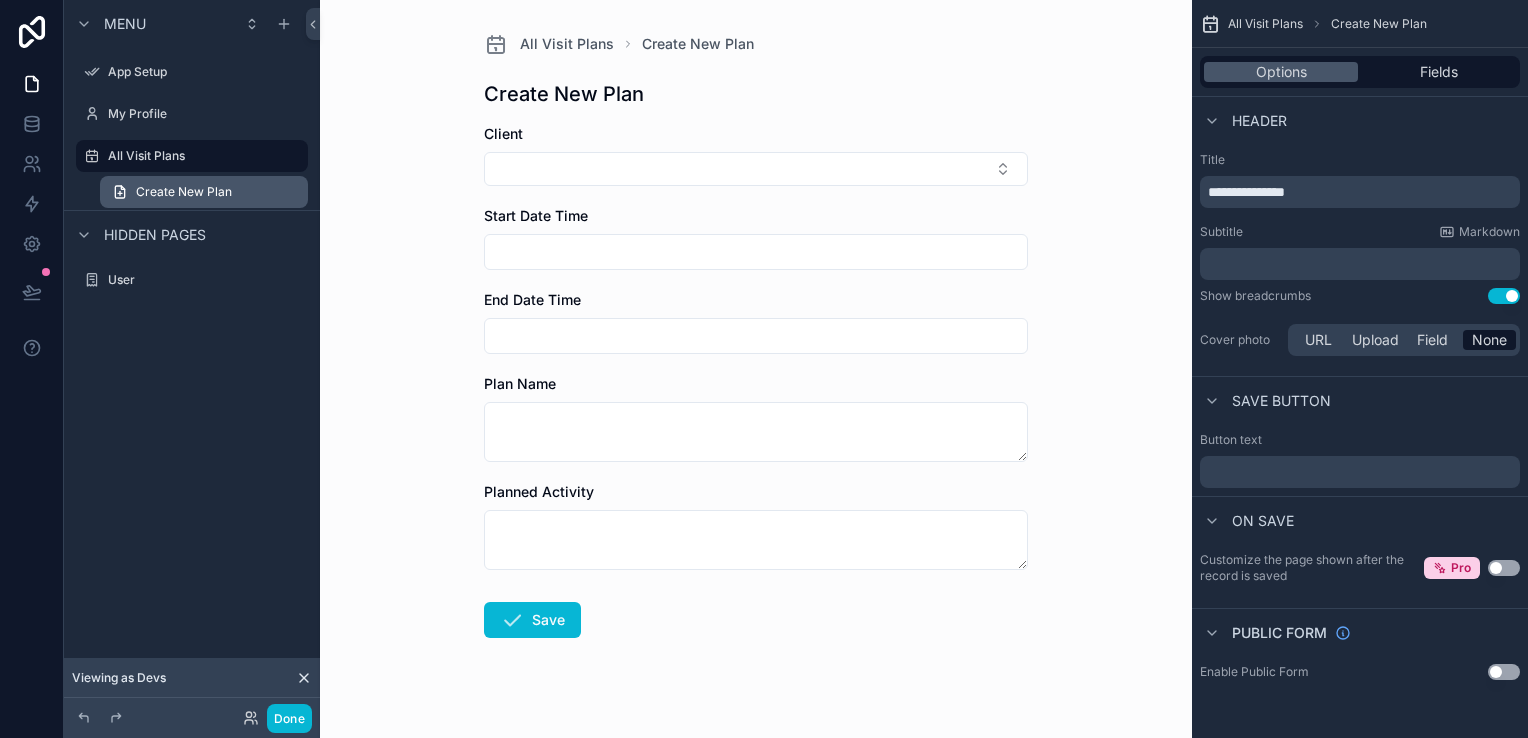 click on "Create New Plan" at bounding box center (184, 192) 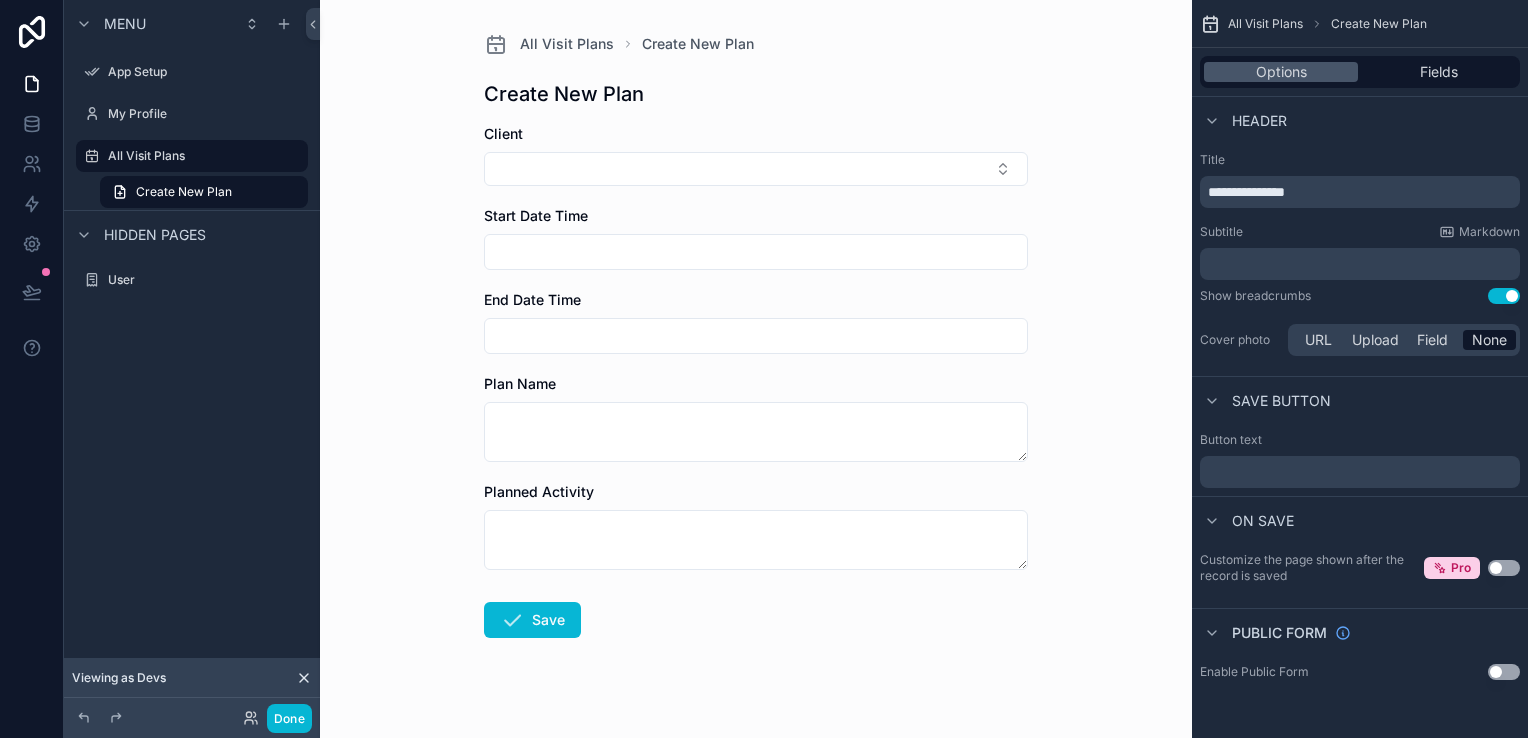 click on "All Visit Plans Create New Plan Create New Plan Client Start Date Time End Date Time Plan Name Planned Activity Save" at bounding box center [756, 369] 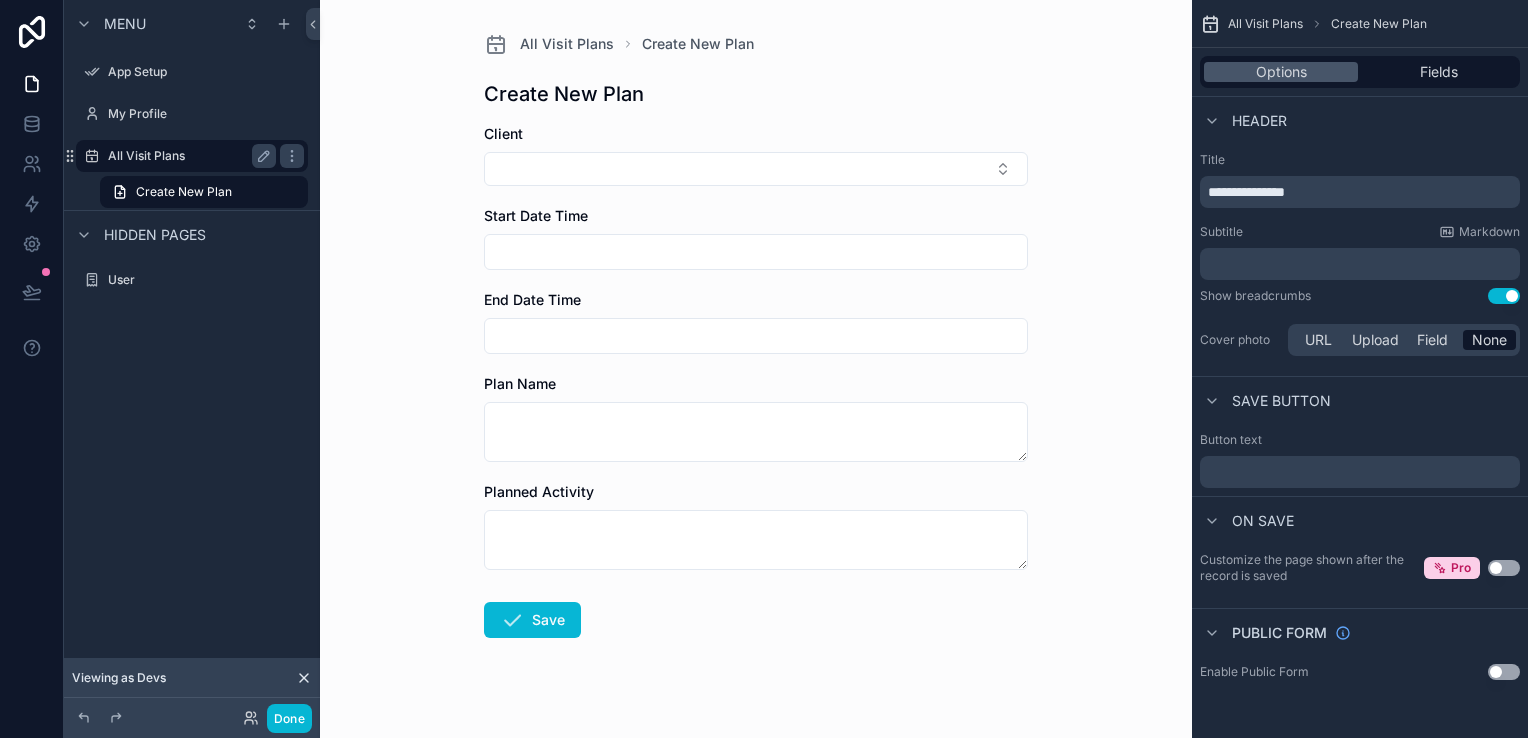 click on "All Visit Plans" at bounding box center (192, 156) 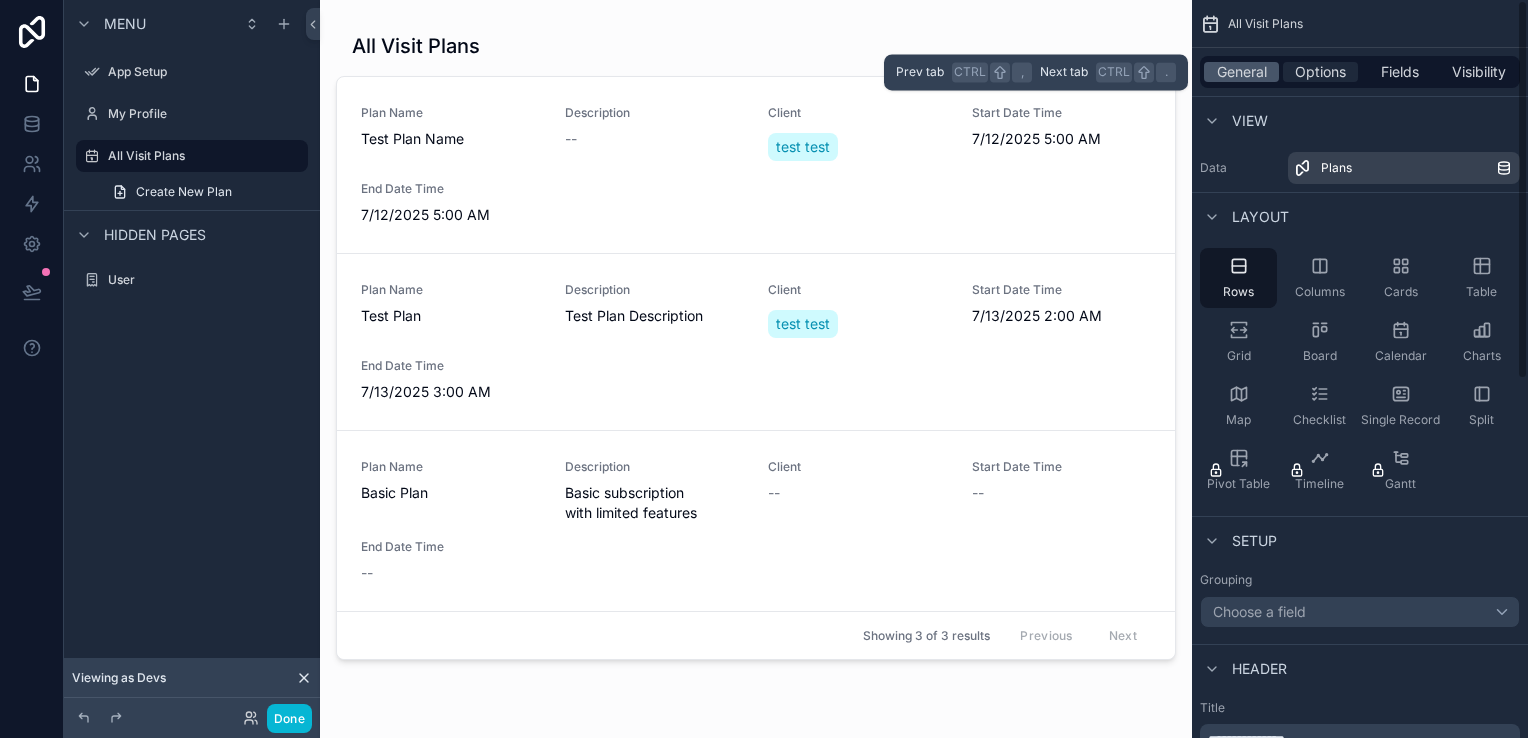 click on "Options" at bounding box center [1320, 72] 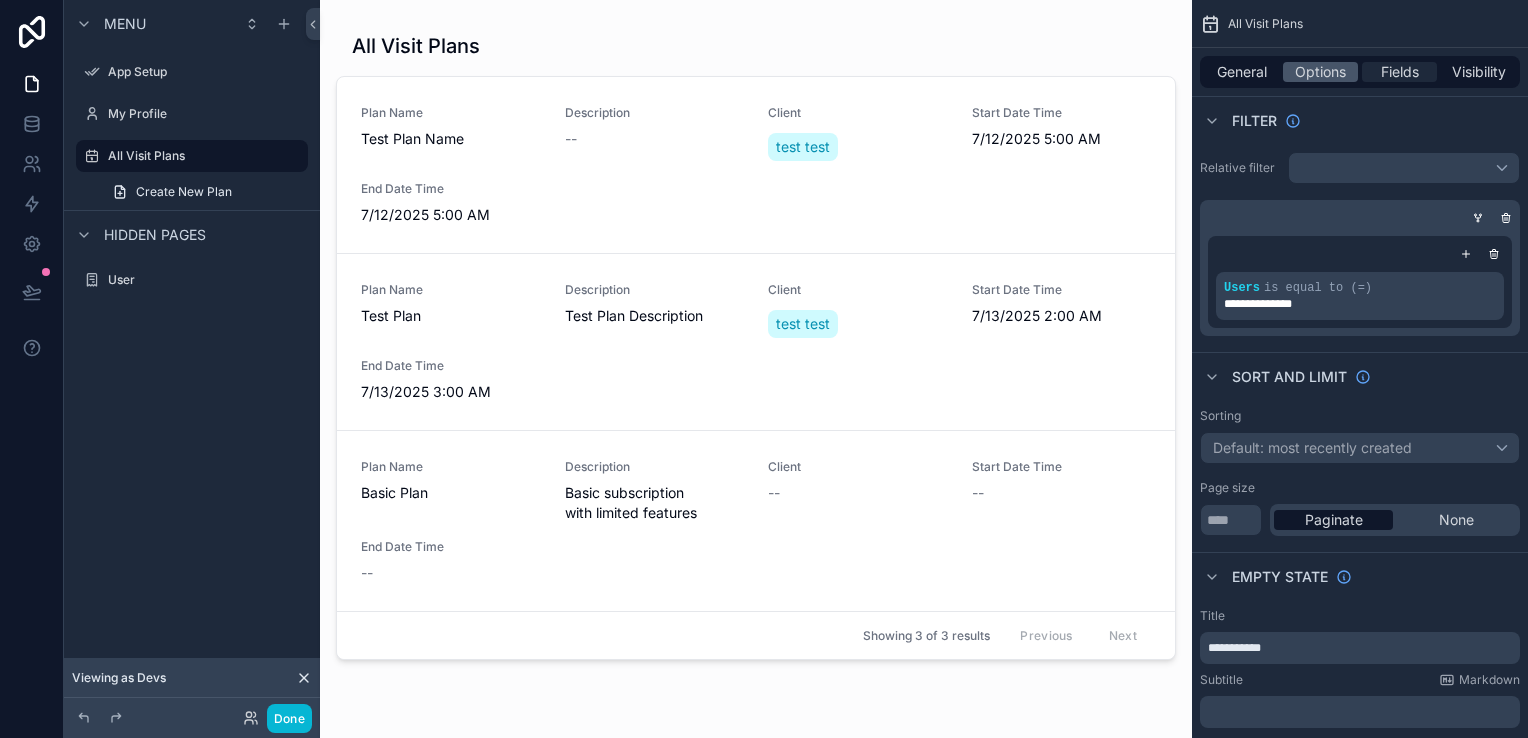 click on "Fields" at bounding box center [1400, 72] 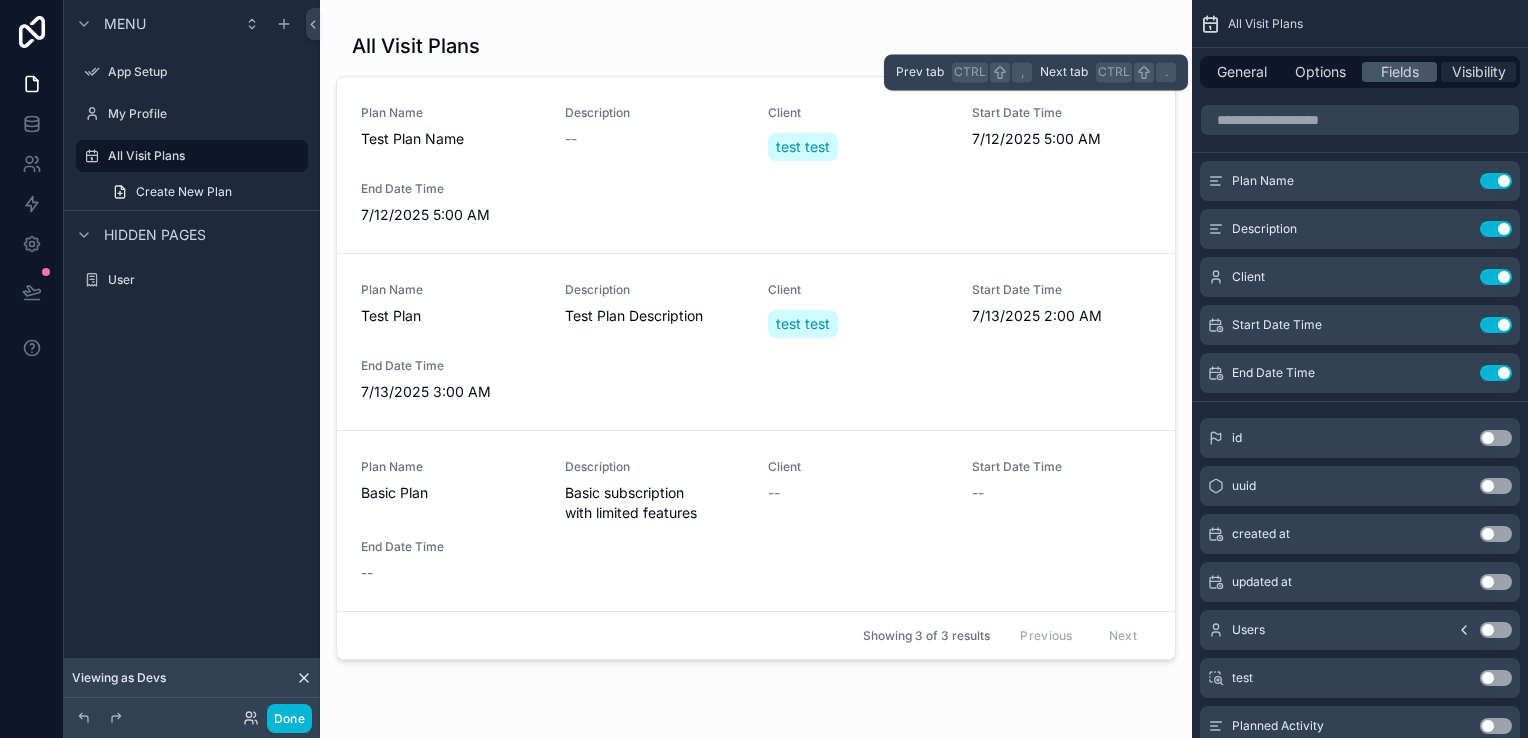 click on "Visibility" at bounding box center (1479, 72) 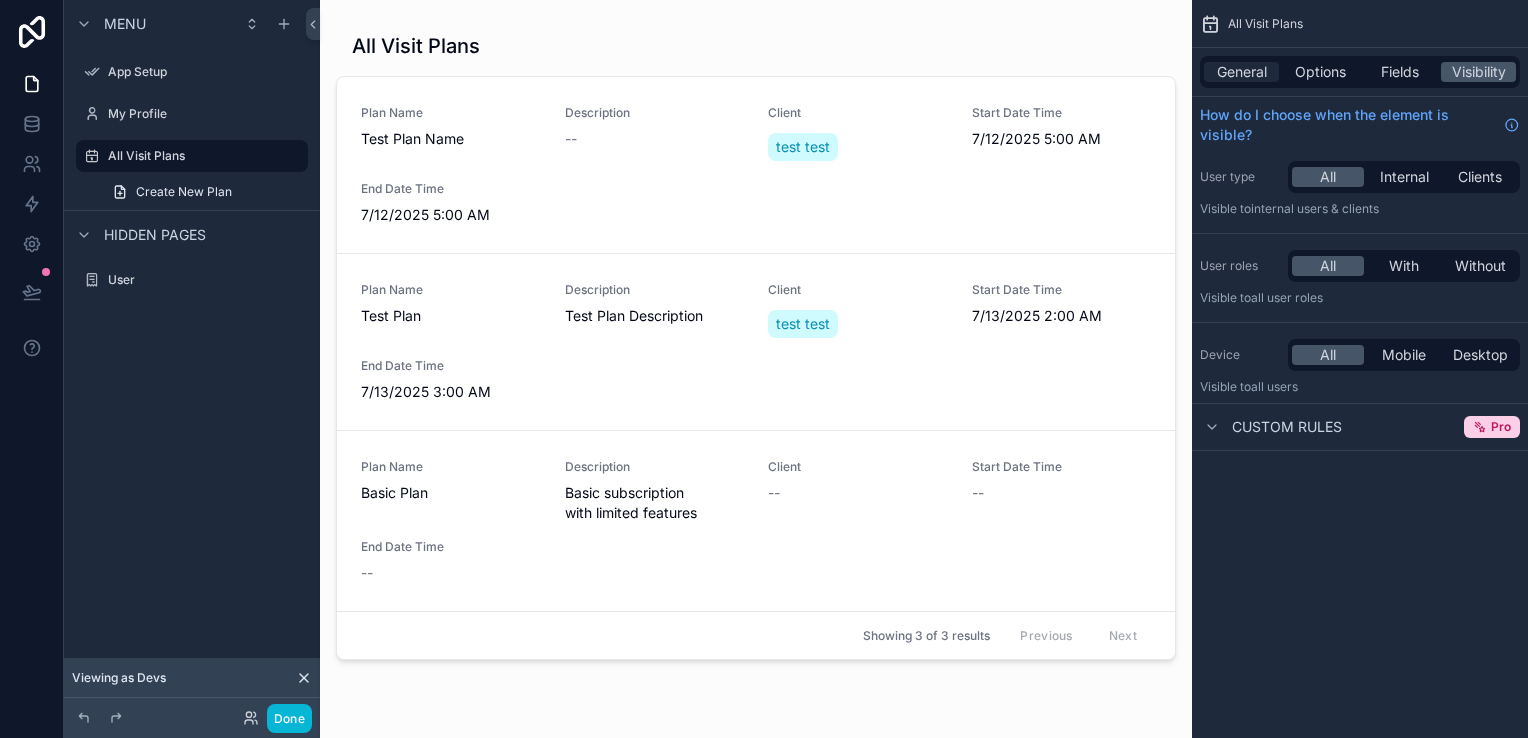 click on "General" at bounding box center [1242, 72] 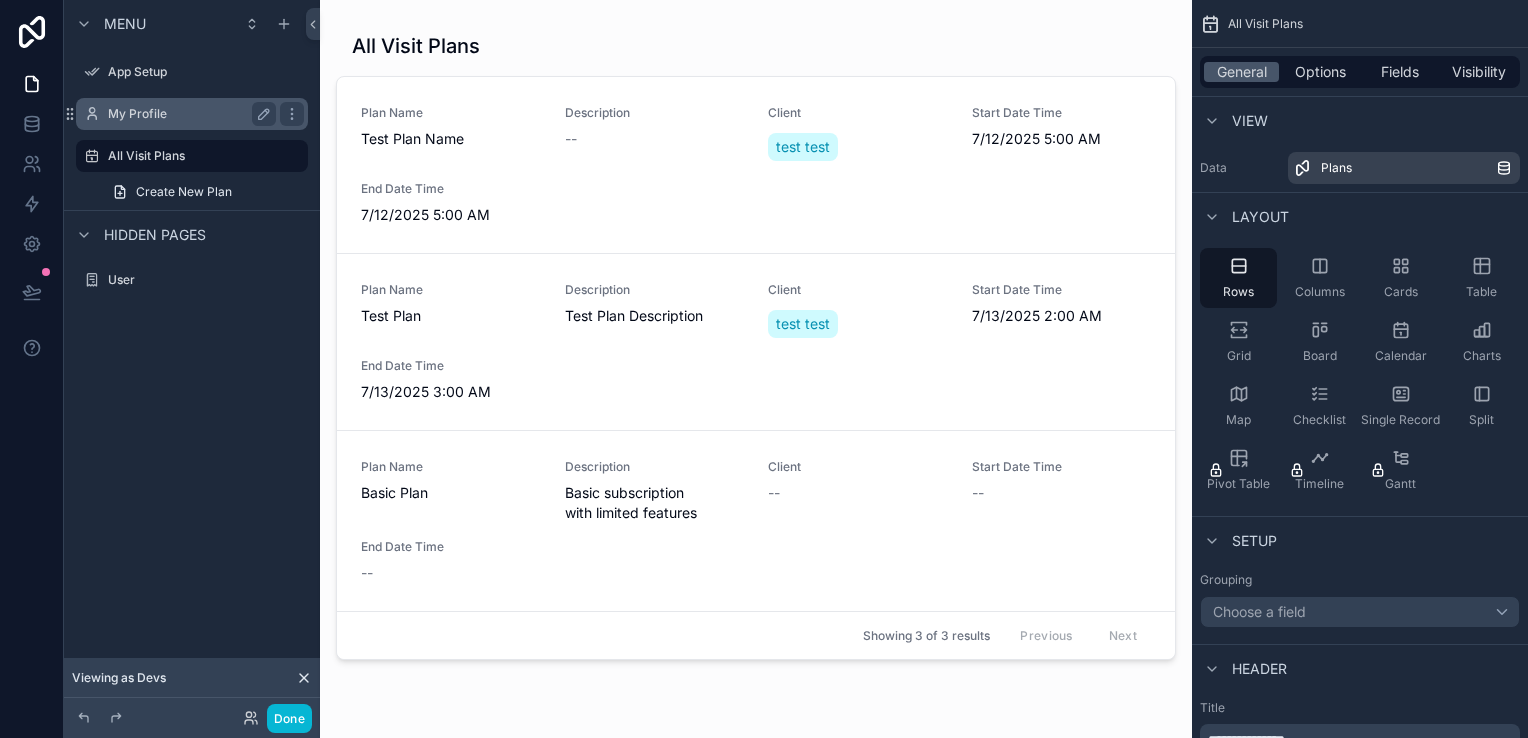 click on "My Profile" at bounding box center (188, 114) 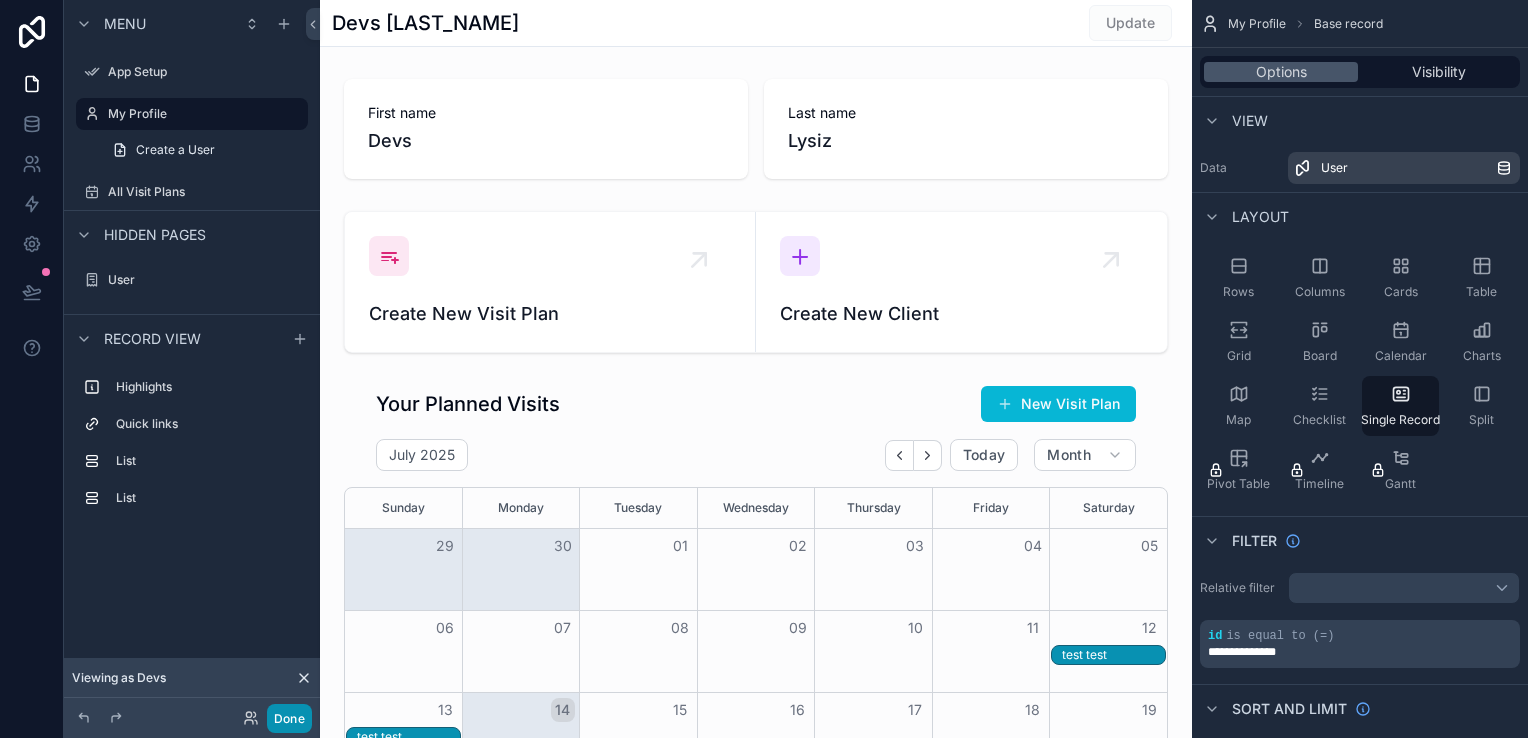click on "Done" at bounding box center (289, 718) 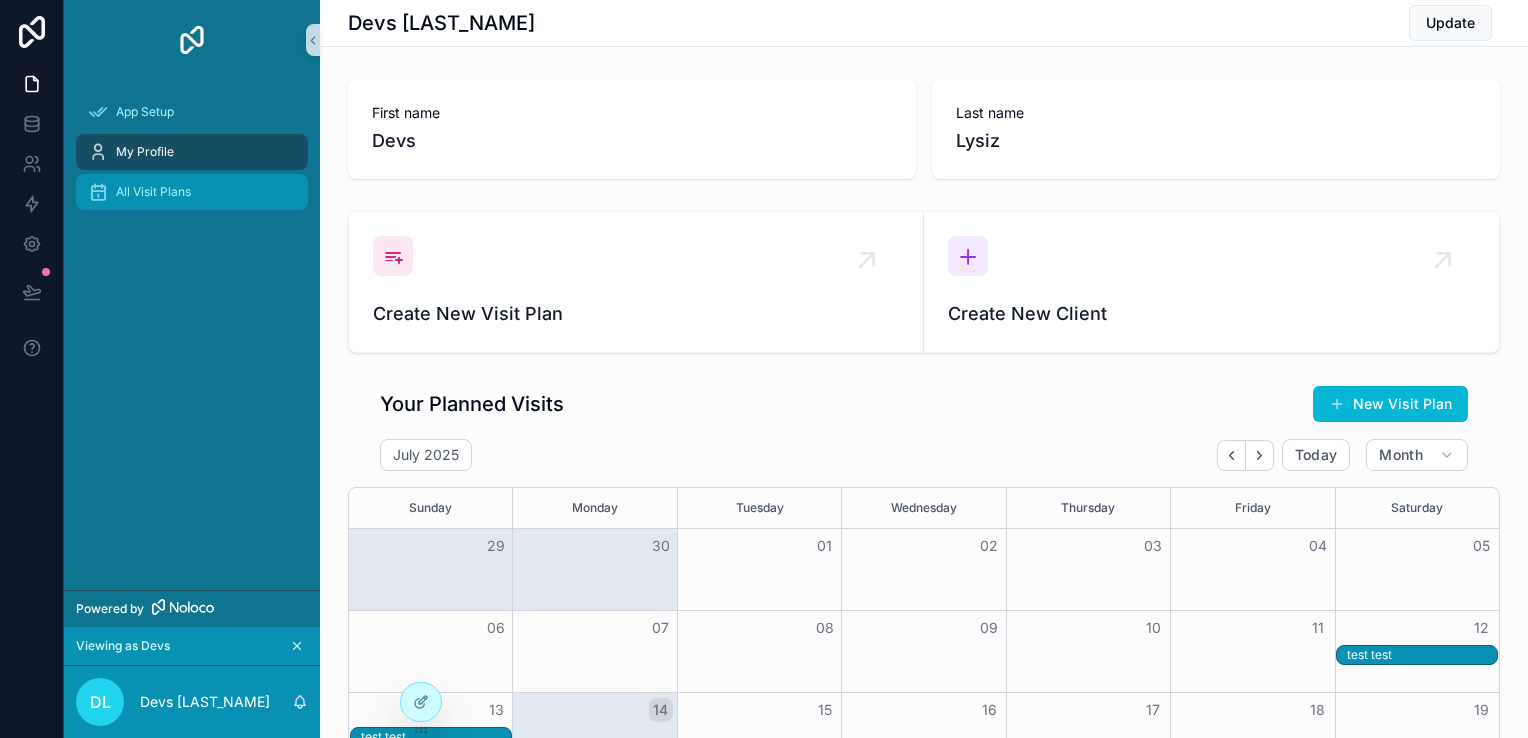 click on "All Visit Plans" at bounding box center [153, 192] 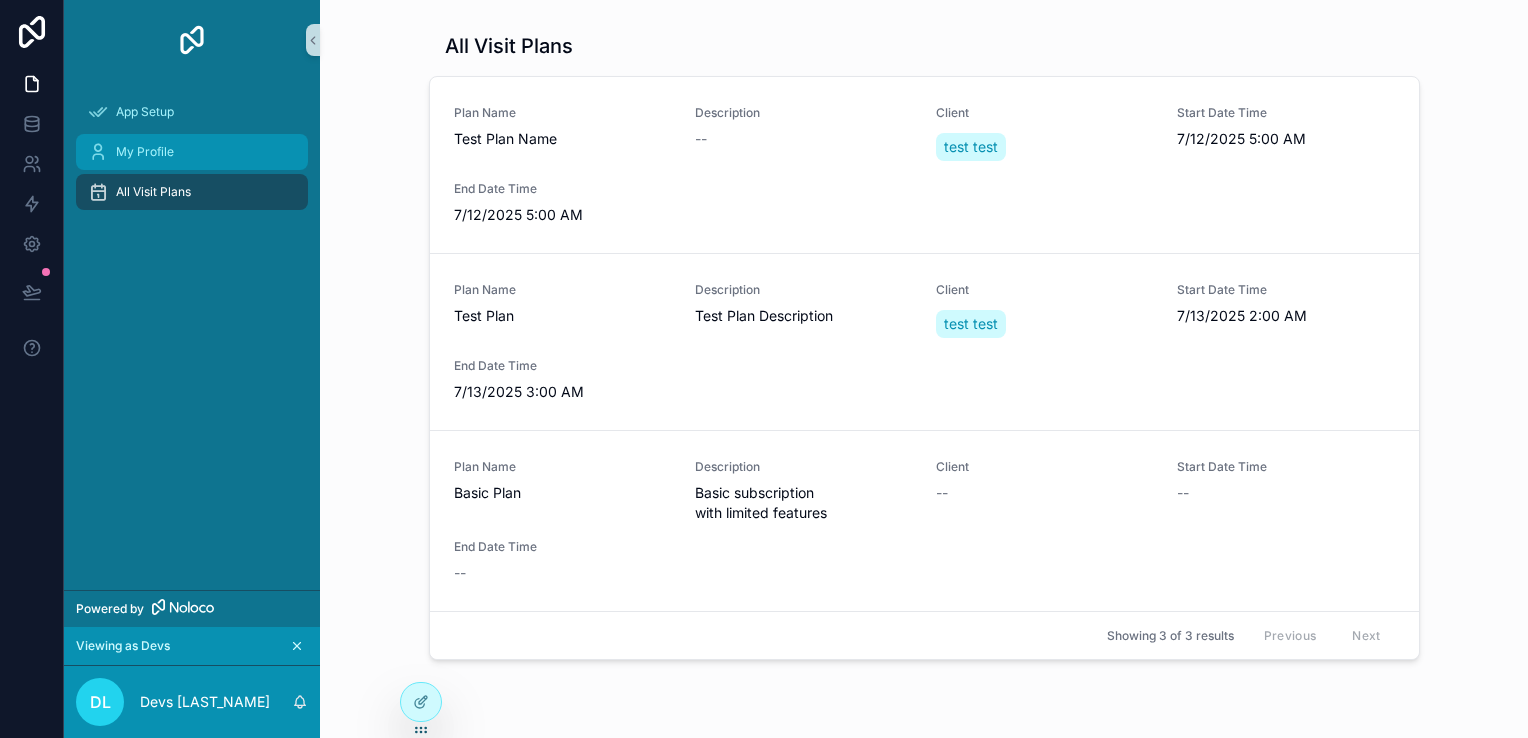 click on "My Profile" at bounding box center (192, 152) 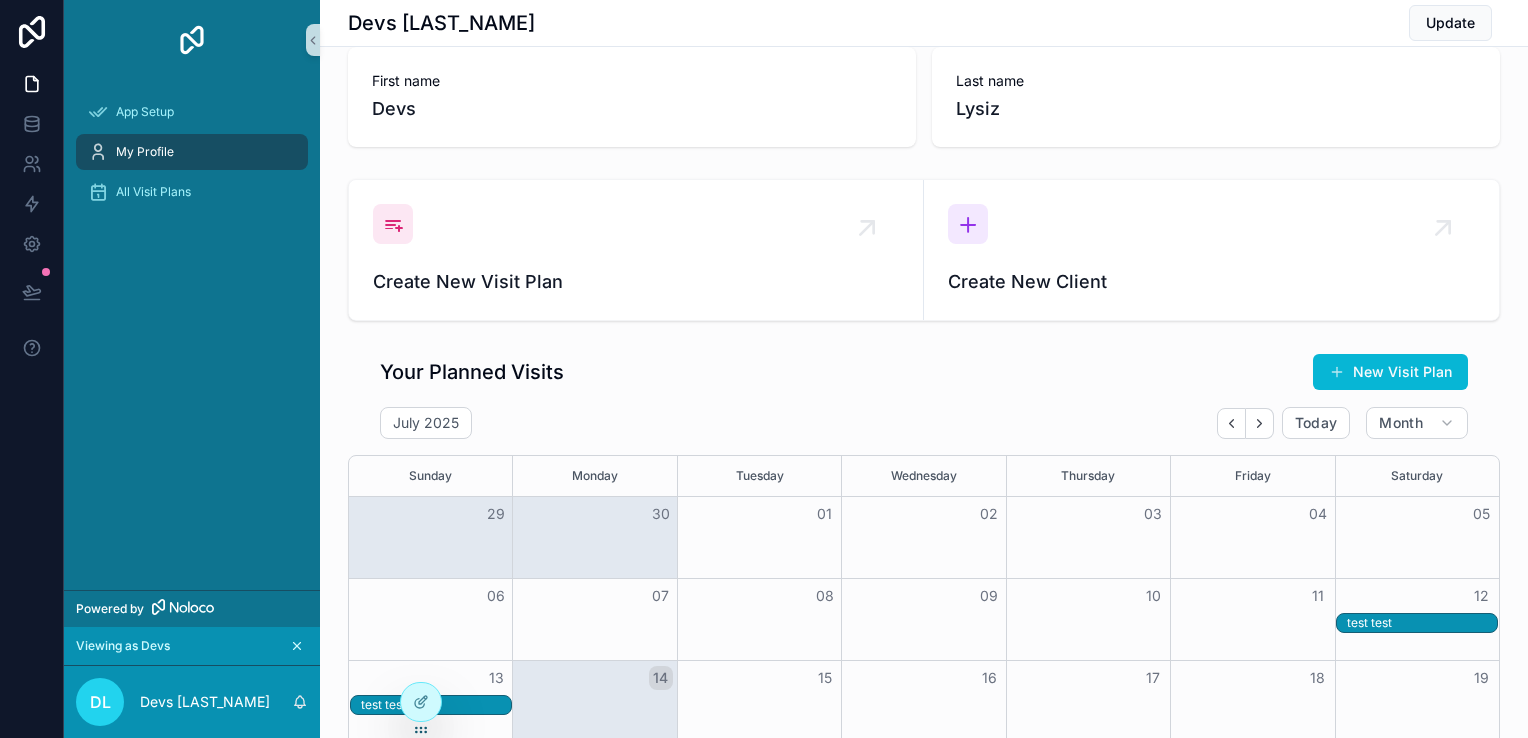 scroll, scrollTop: 0, scrollLeft: 0, axis: both 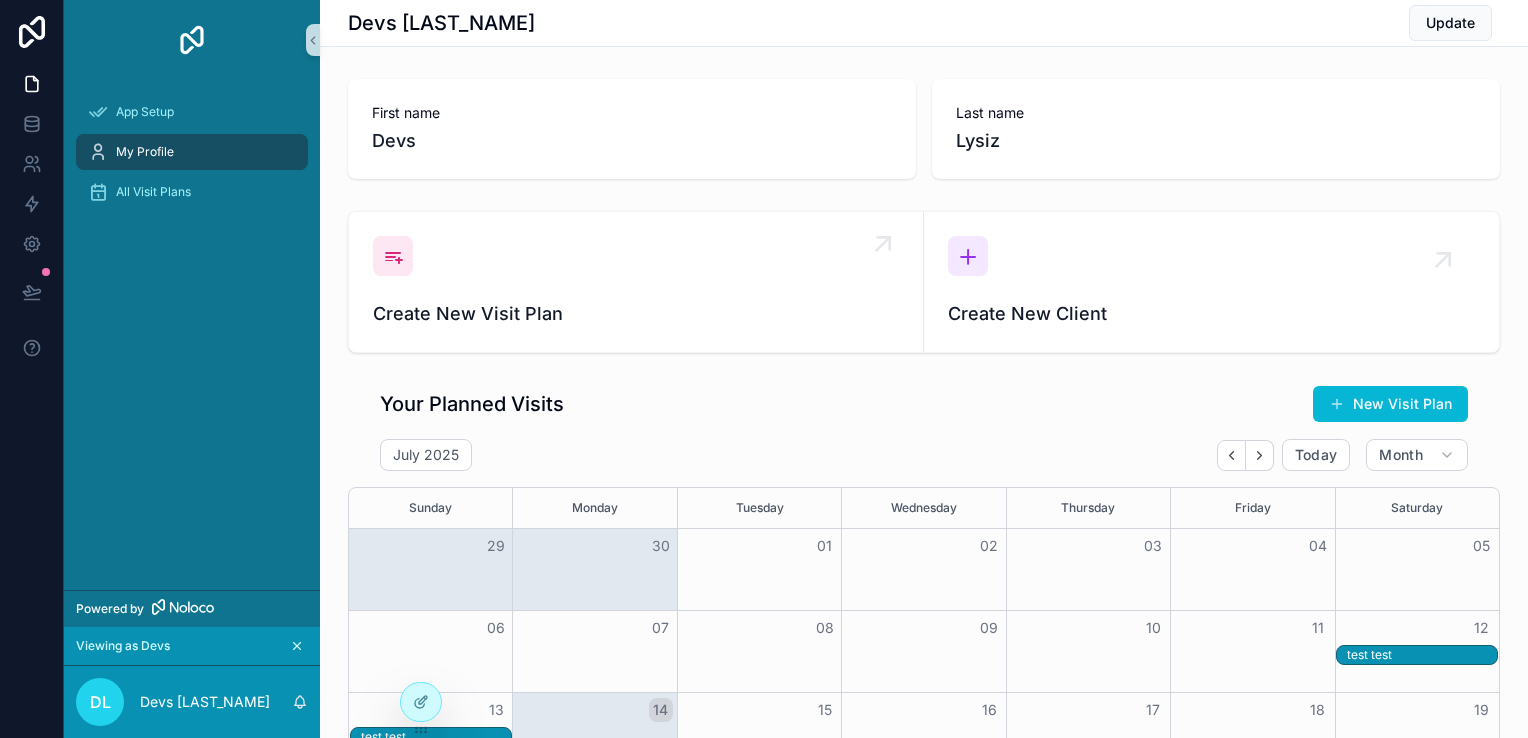 click at bounding box center (393, 256) 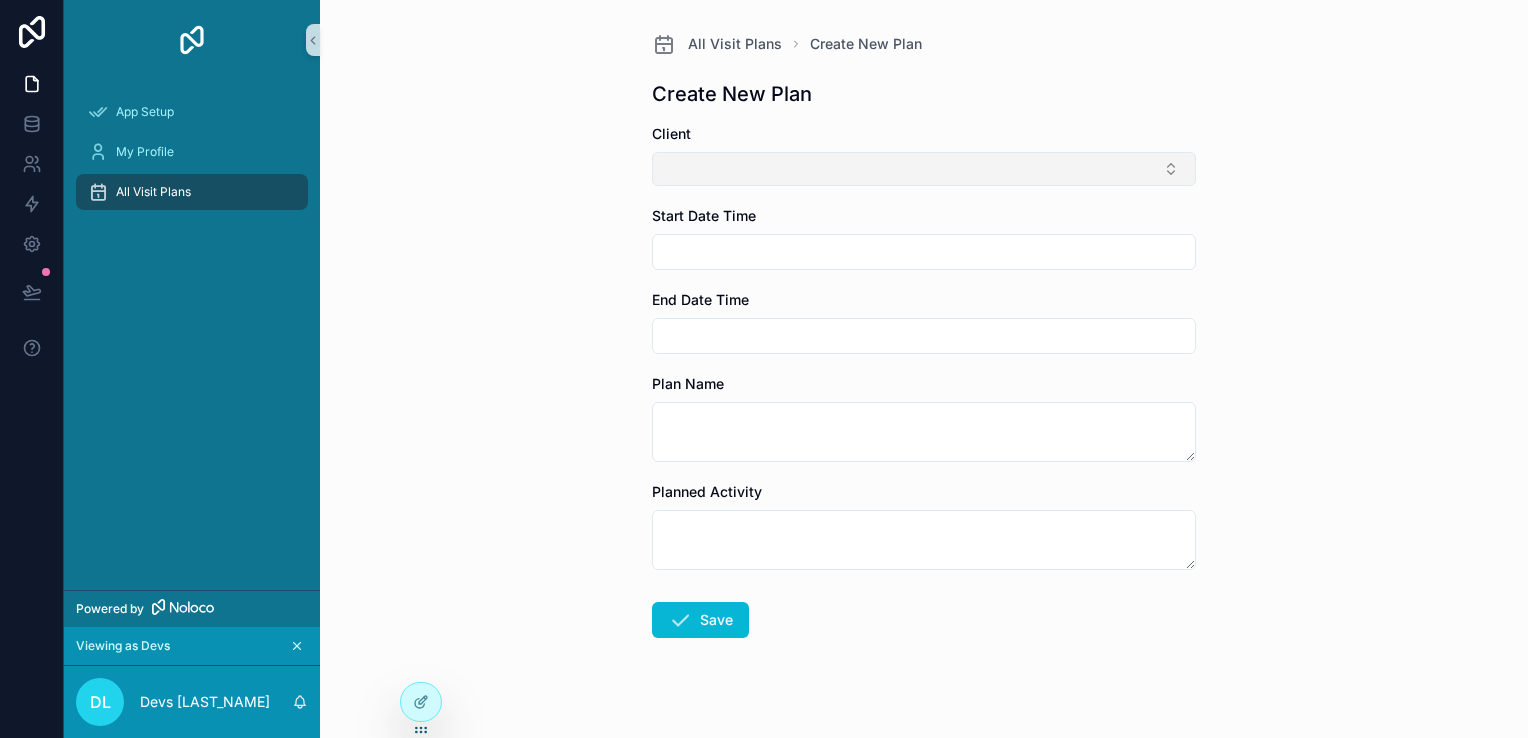 click at bounding box center (924, 169) 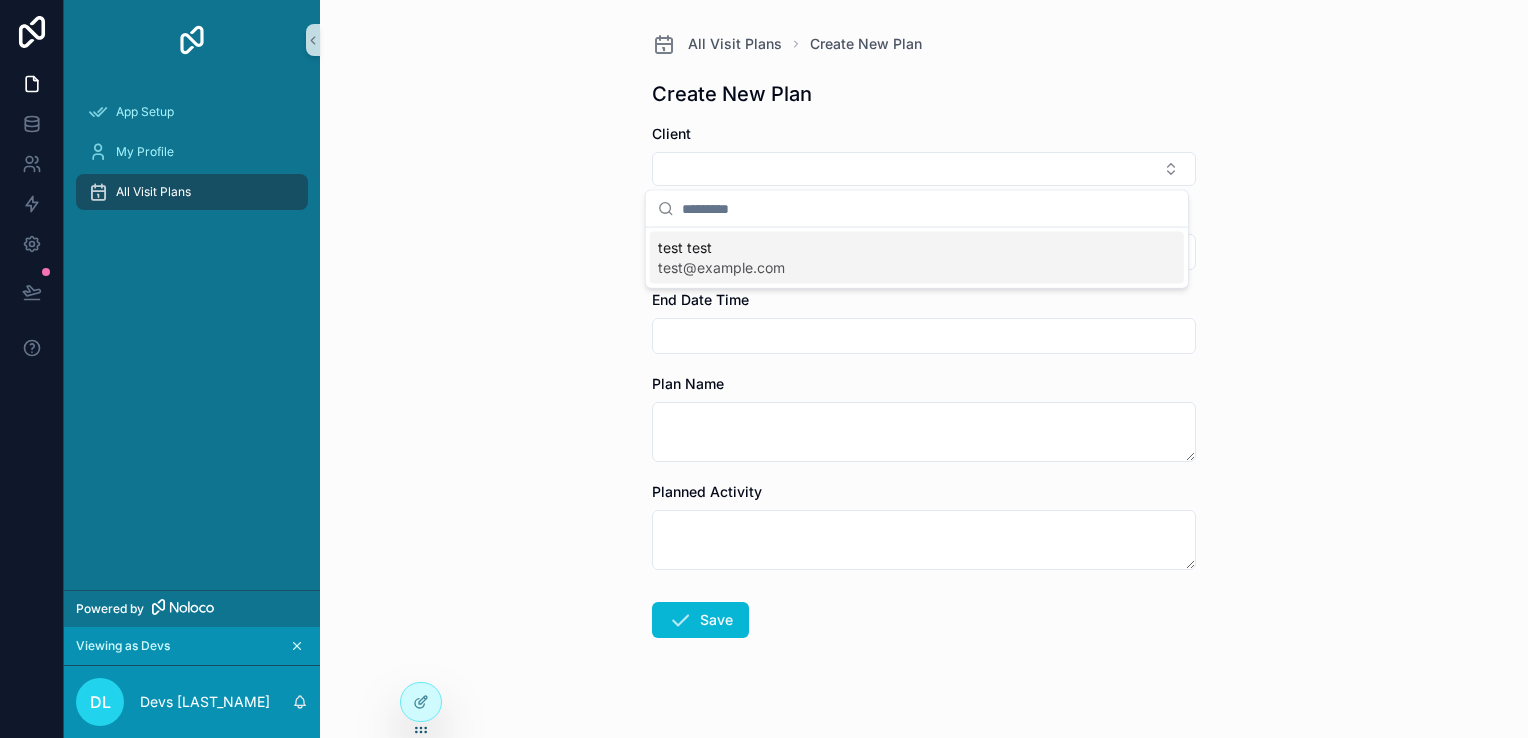 click on "All Visit Plans Create New Plan Create New Plan Client Start Date Time End Date Time Plan Name Planned Activity Save" at bounding box center (924, 369) 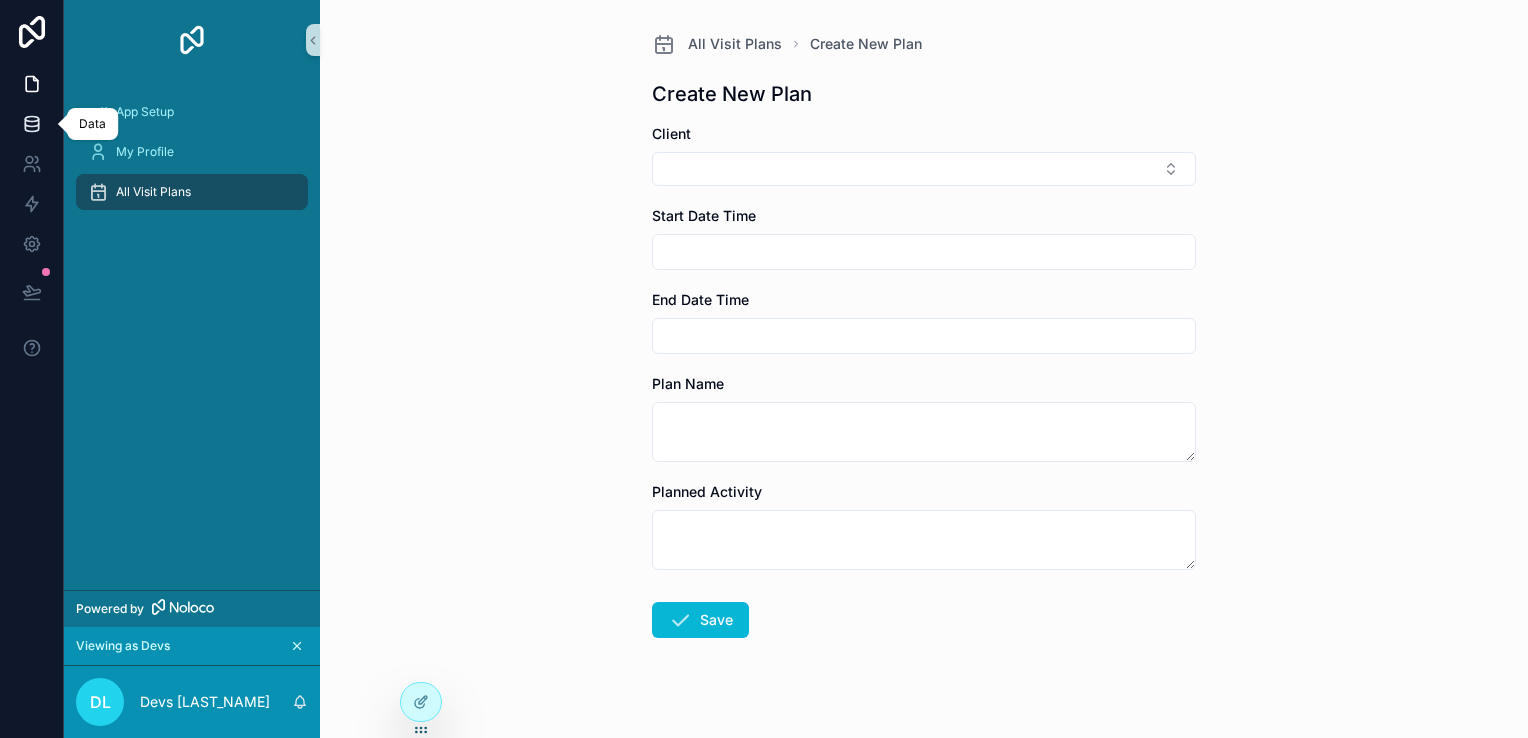 click at bounding box center (31, 124) 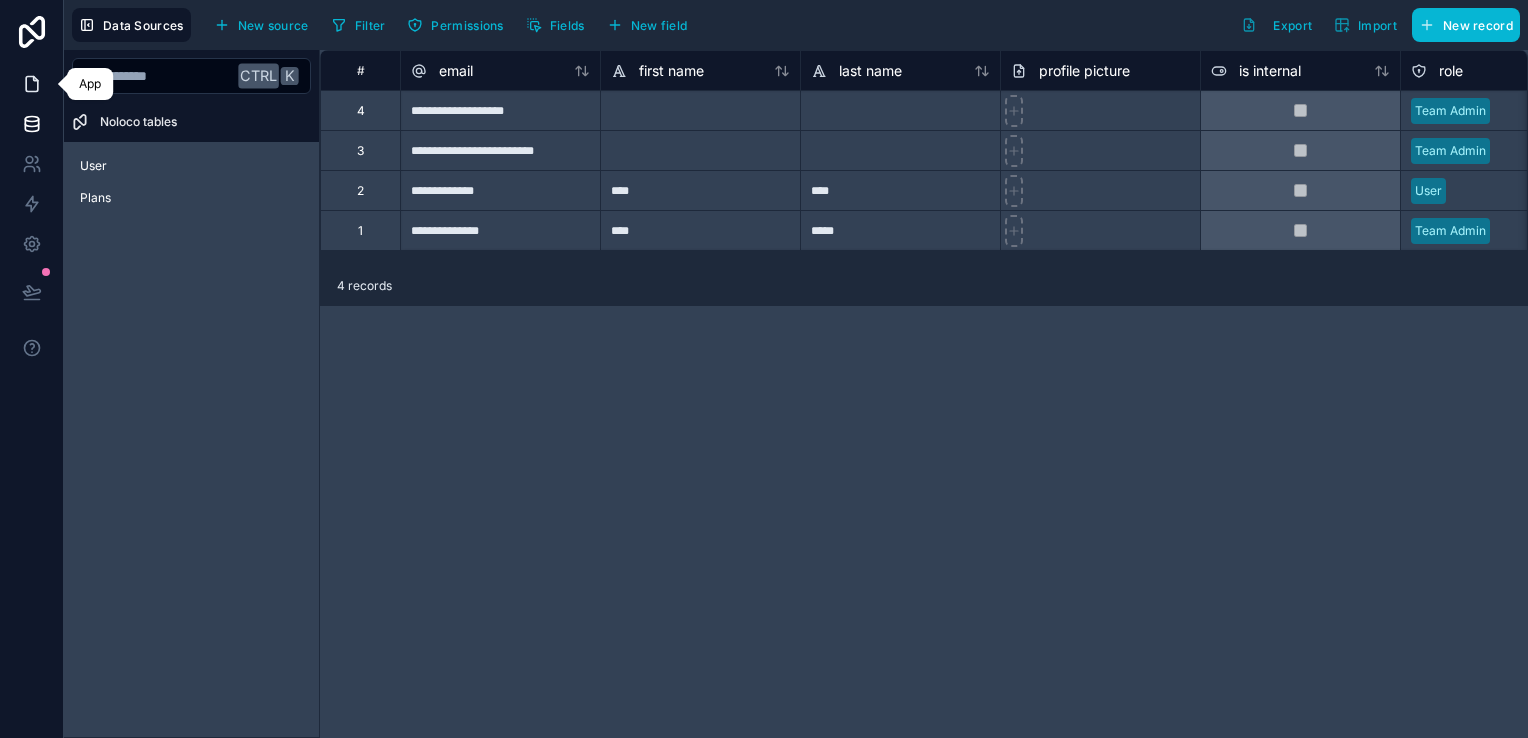 click at bounding box center (31, 84) 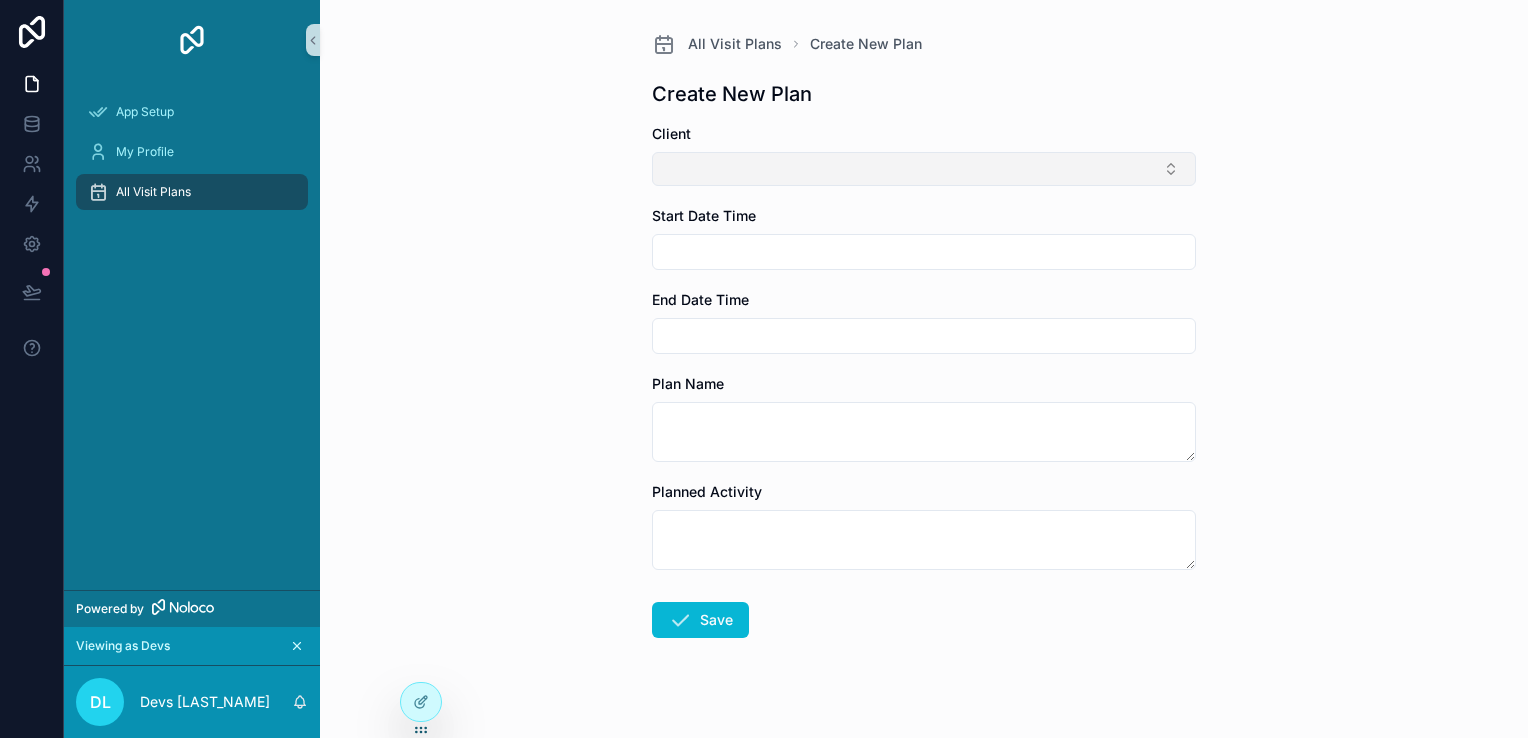 click at bounding box center (924, 169) 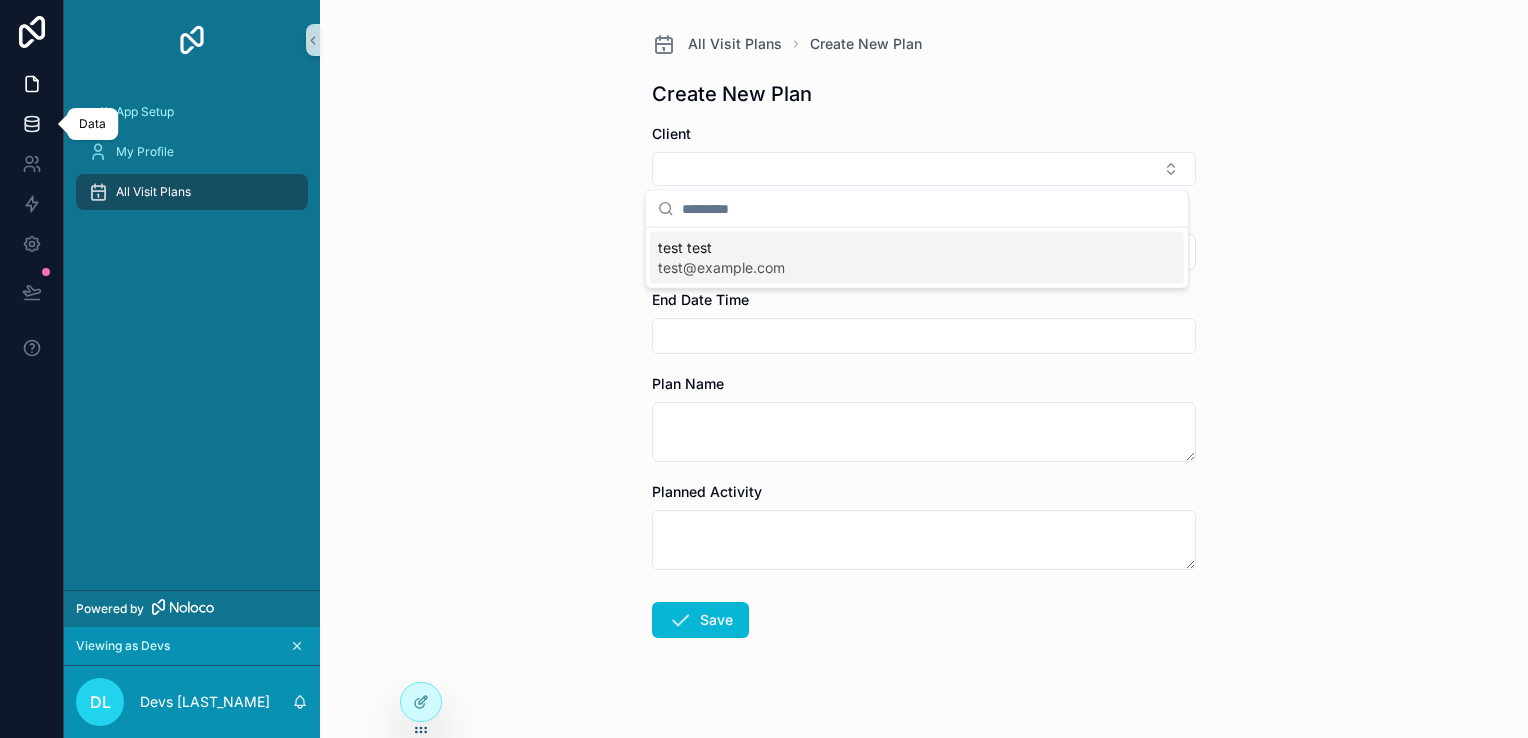 click 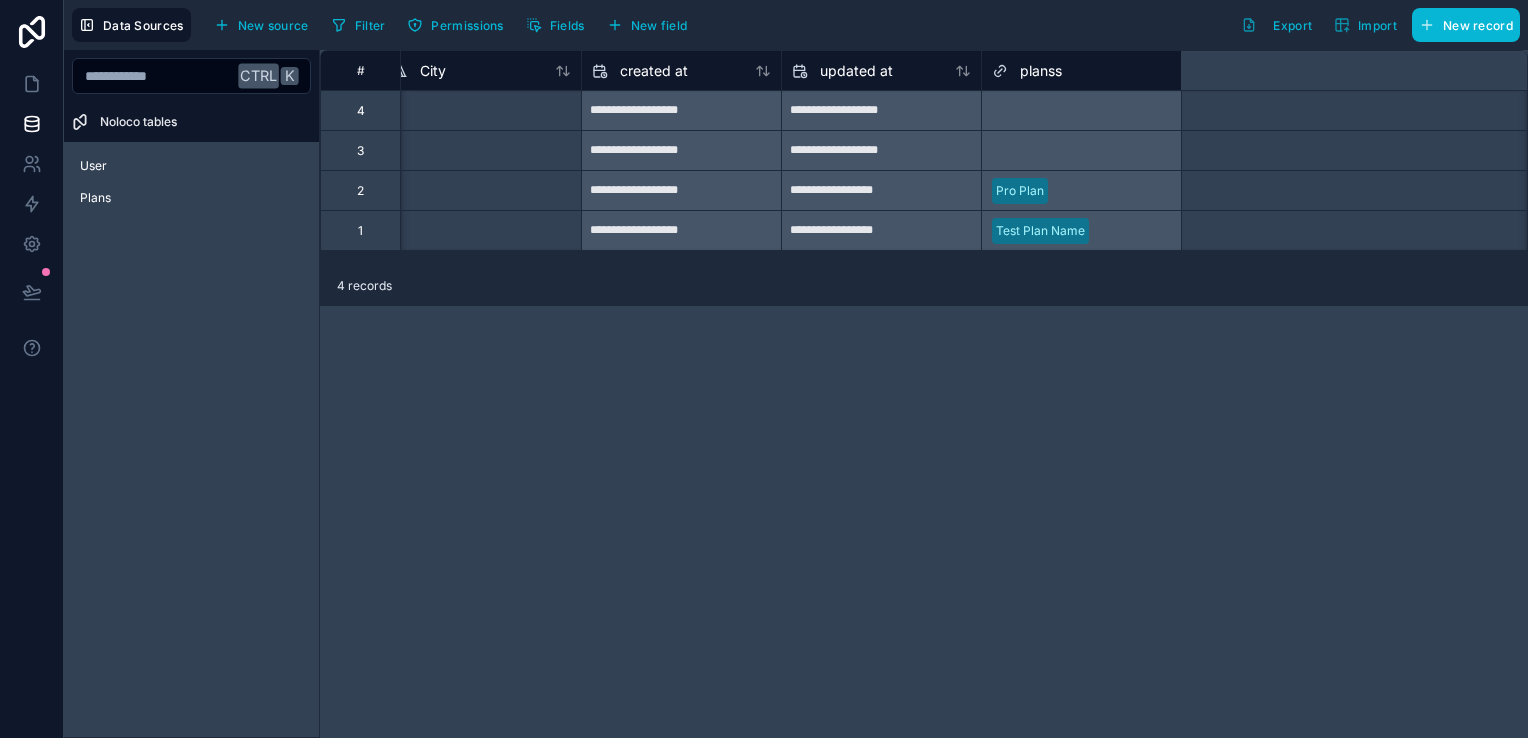 scroll, scrollTop: 0, scrollLeft: 2472, axis: horizontal 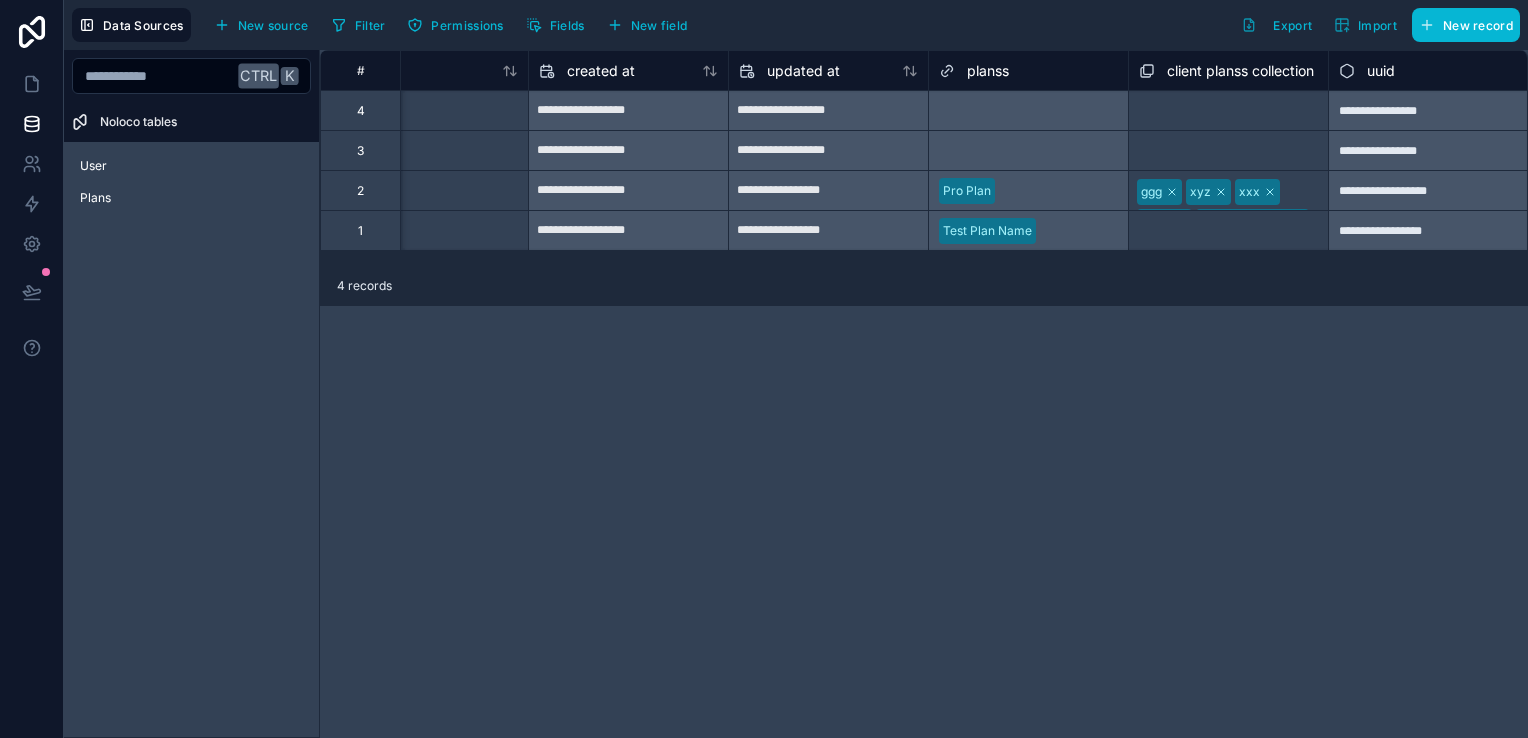 click 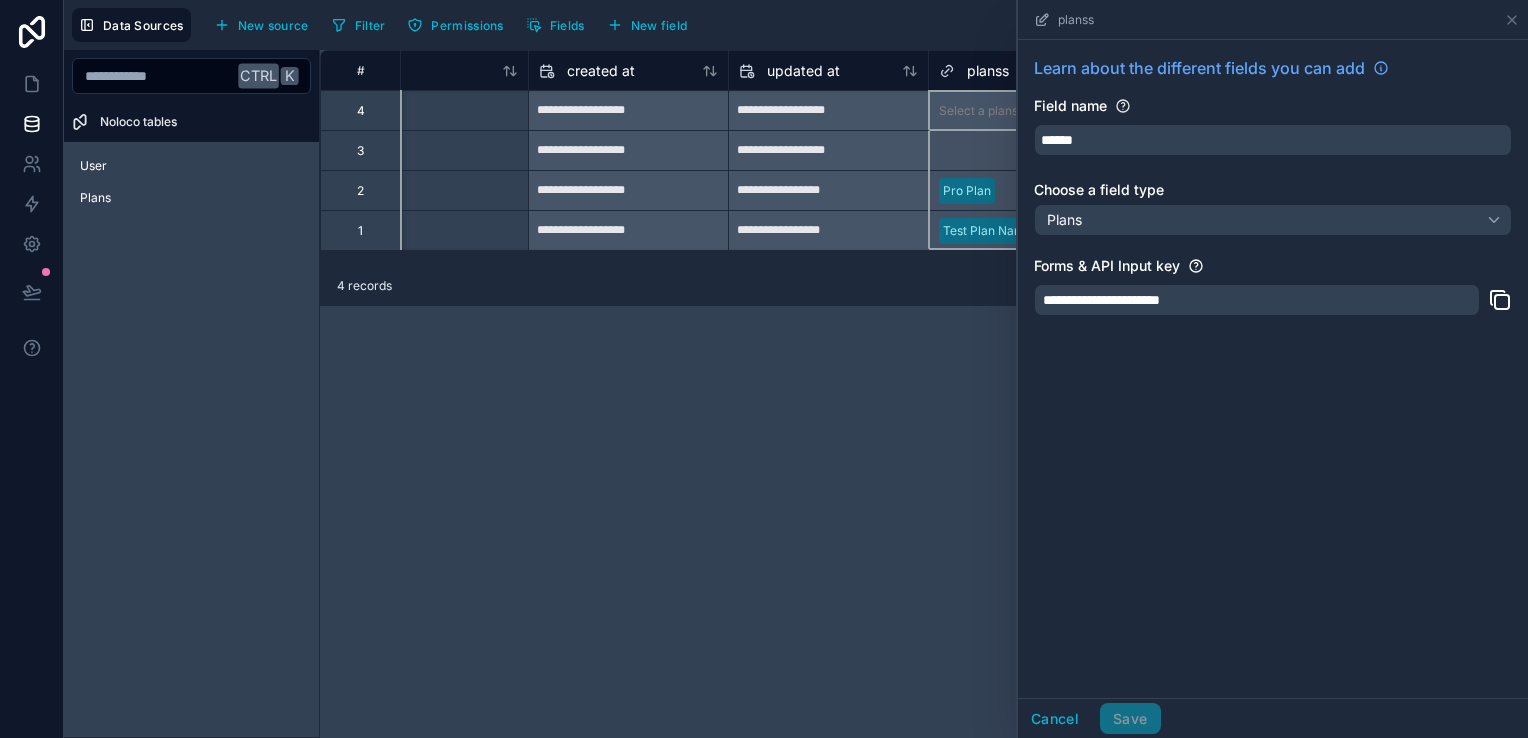 click on "**********" at bounding box center [924, 394] 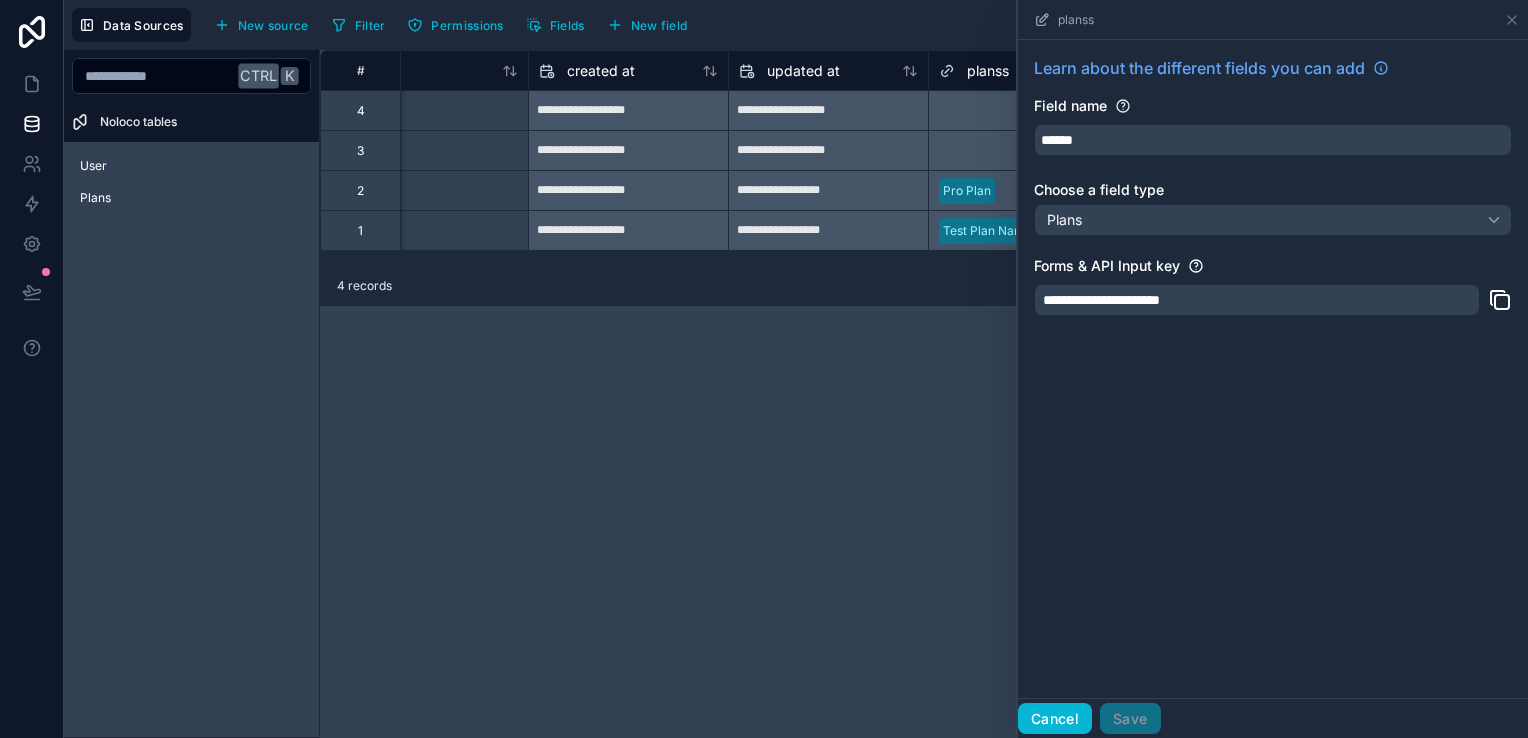 click on "Cancel" at bounding box center (1055, 719) 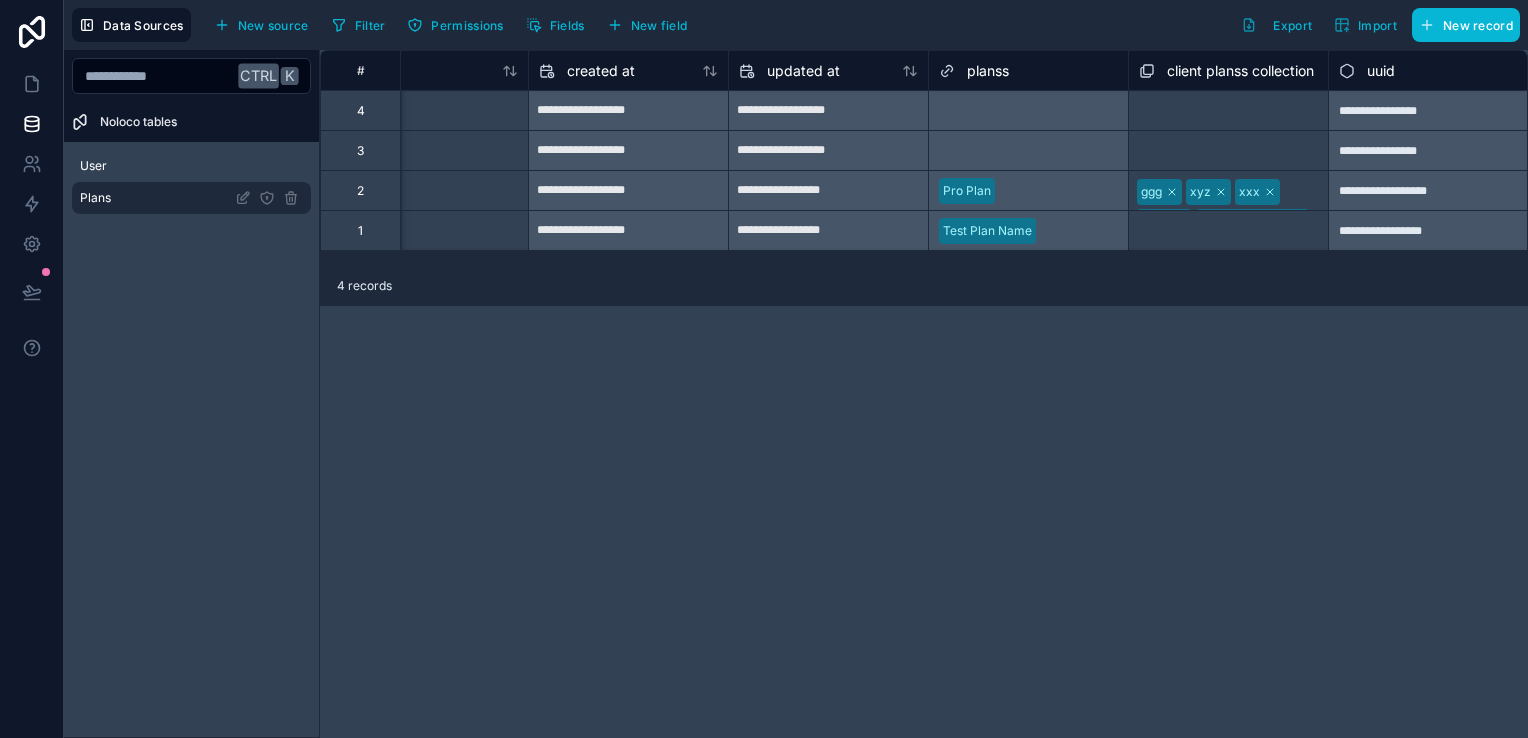 click on "Plans" at bounding box center (191, 198) 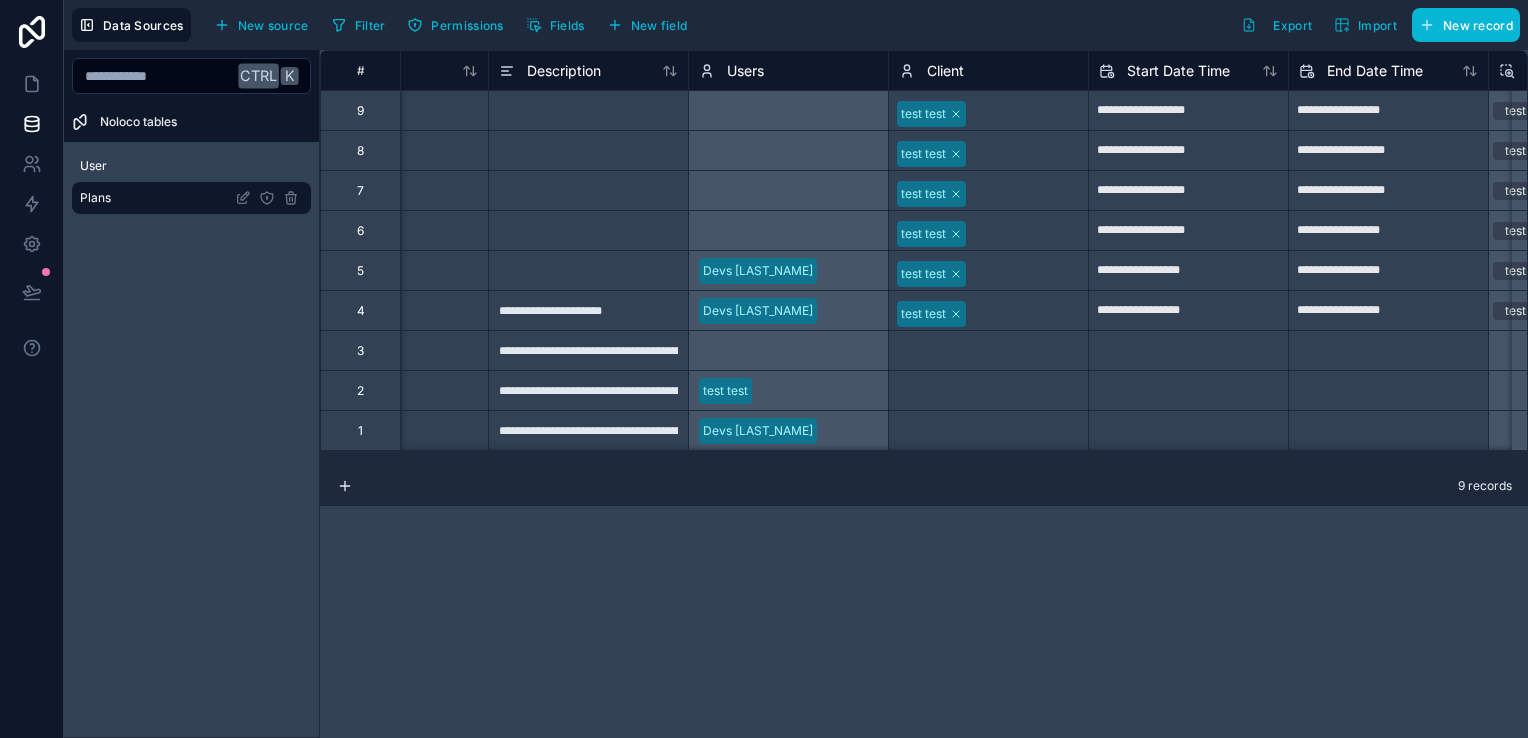 scroll, scrollTop: 0, scrollLeft: 50, axis: horizontal 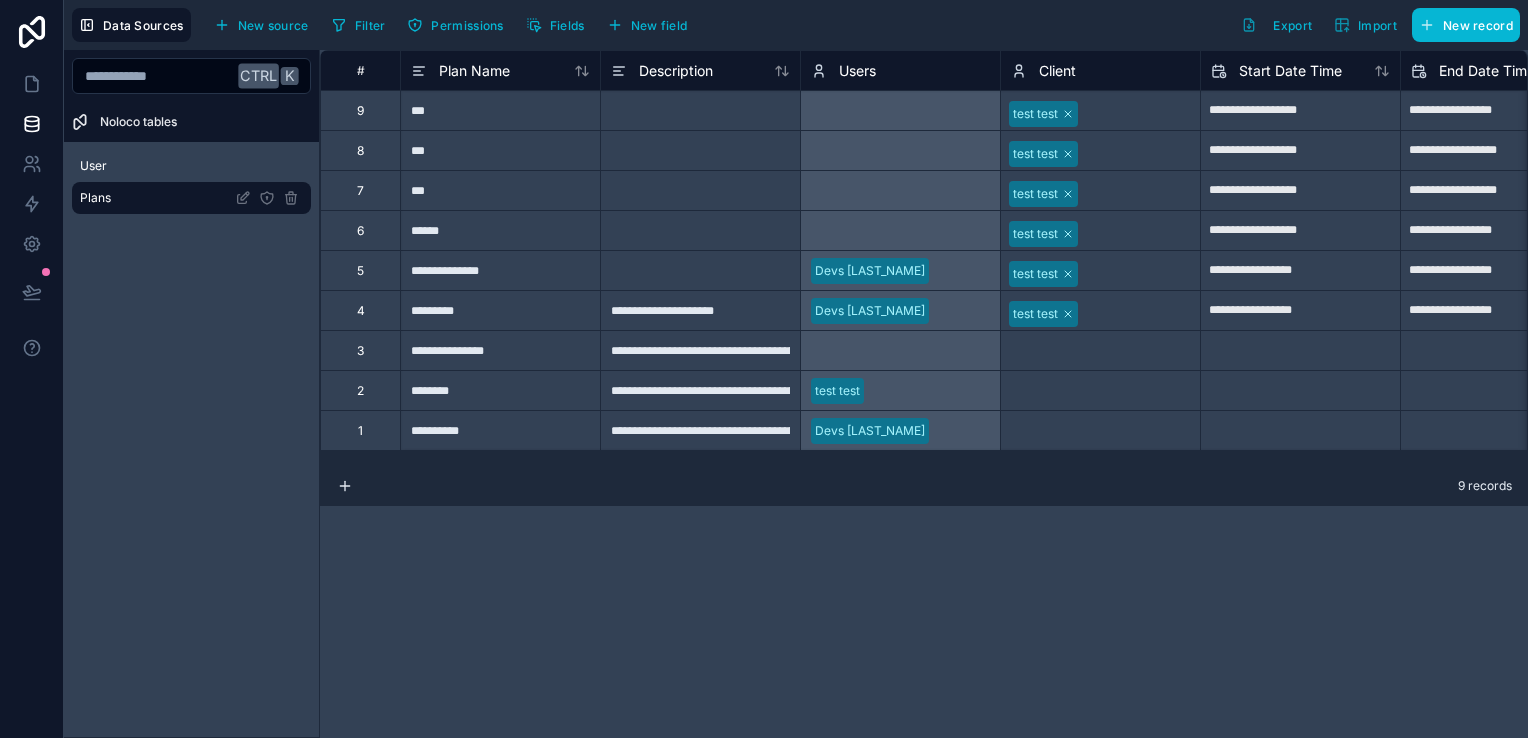 drag, startPoint x: 539, startPoint y: 591, endPoint x: 385, endPoint y: 556, distance: 157.9272 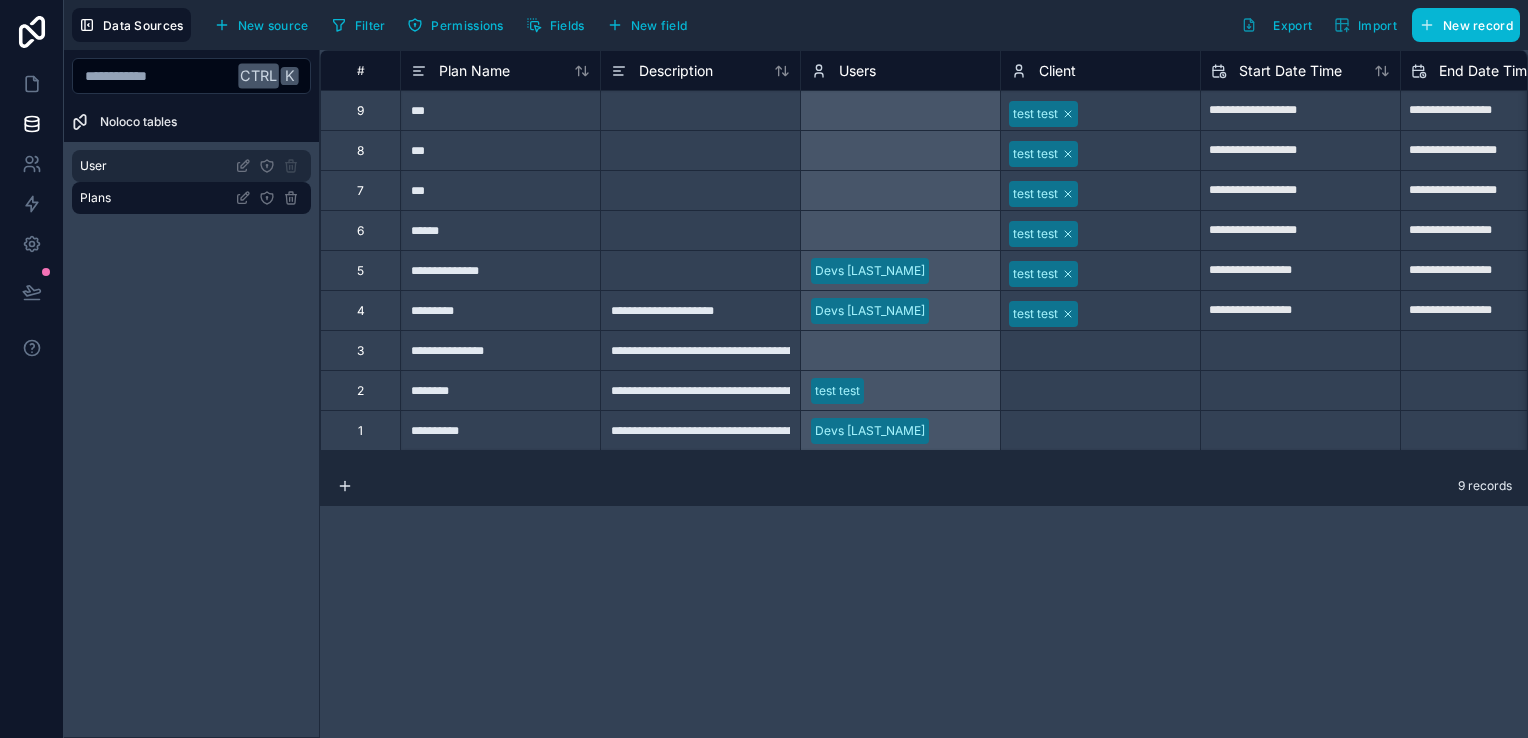 click on "User" at bounding box center [191, 166] 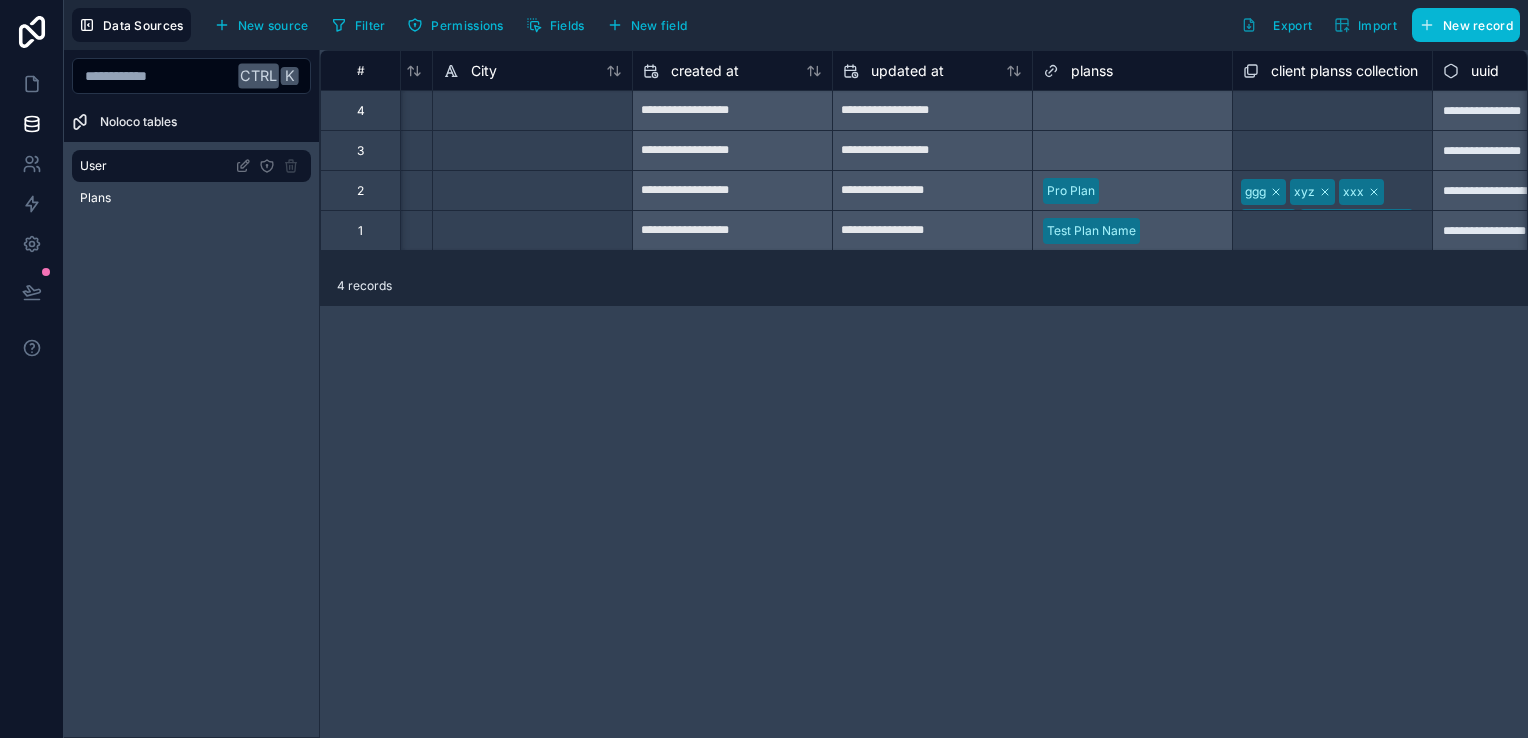 scroll, scrollTop: 0, scrollLeft: 2445, axis: horizontal 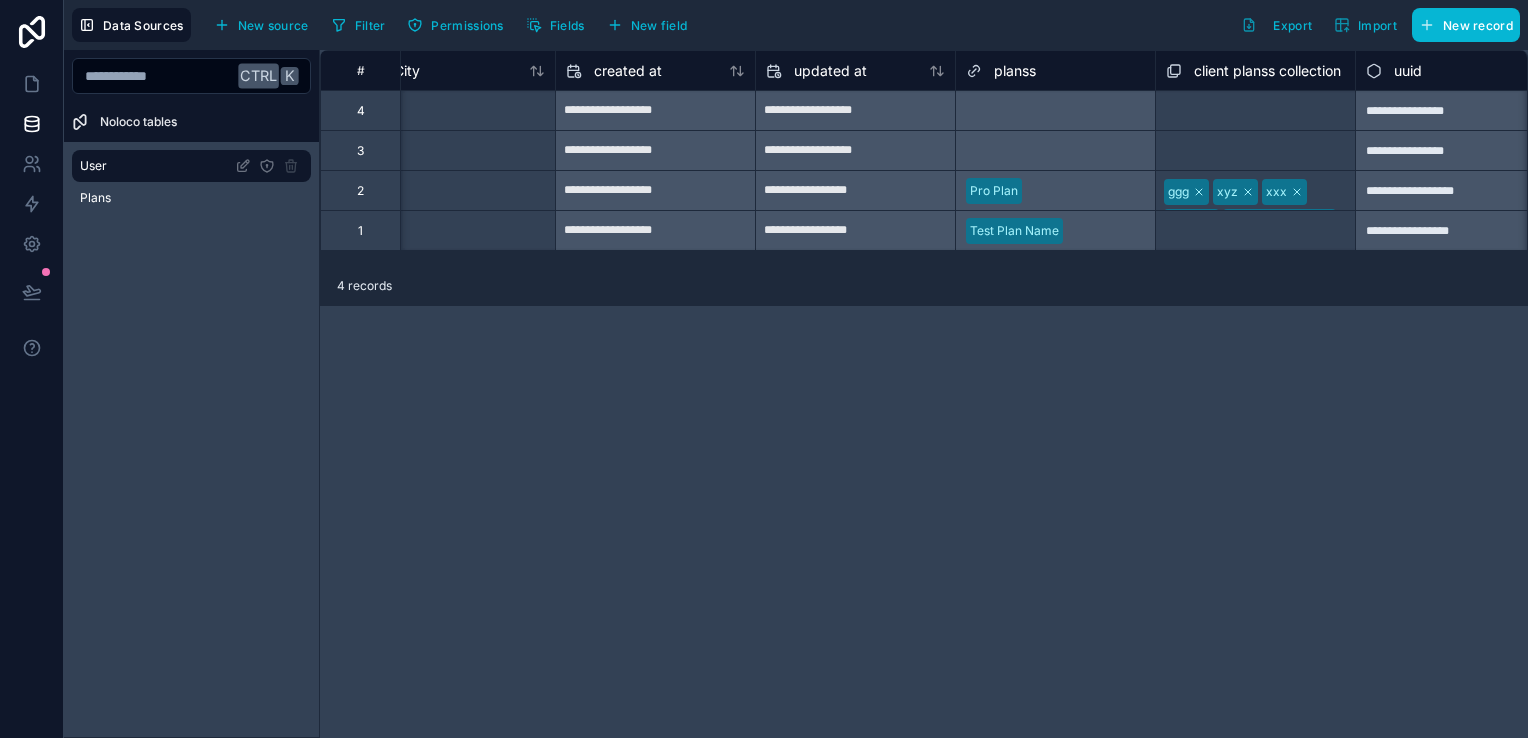 click 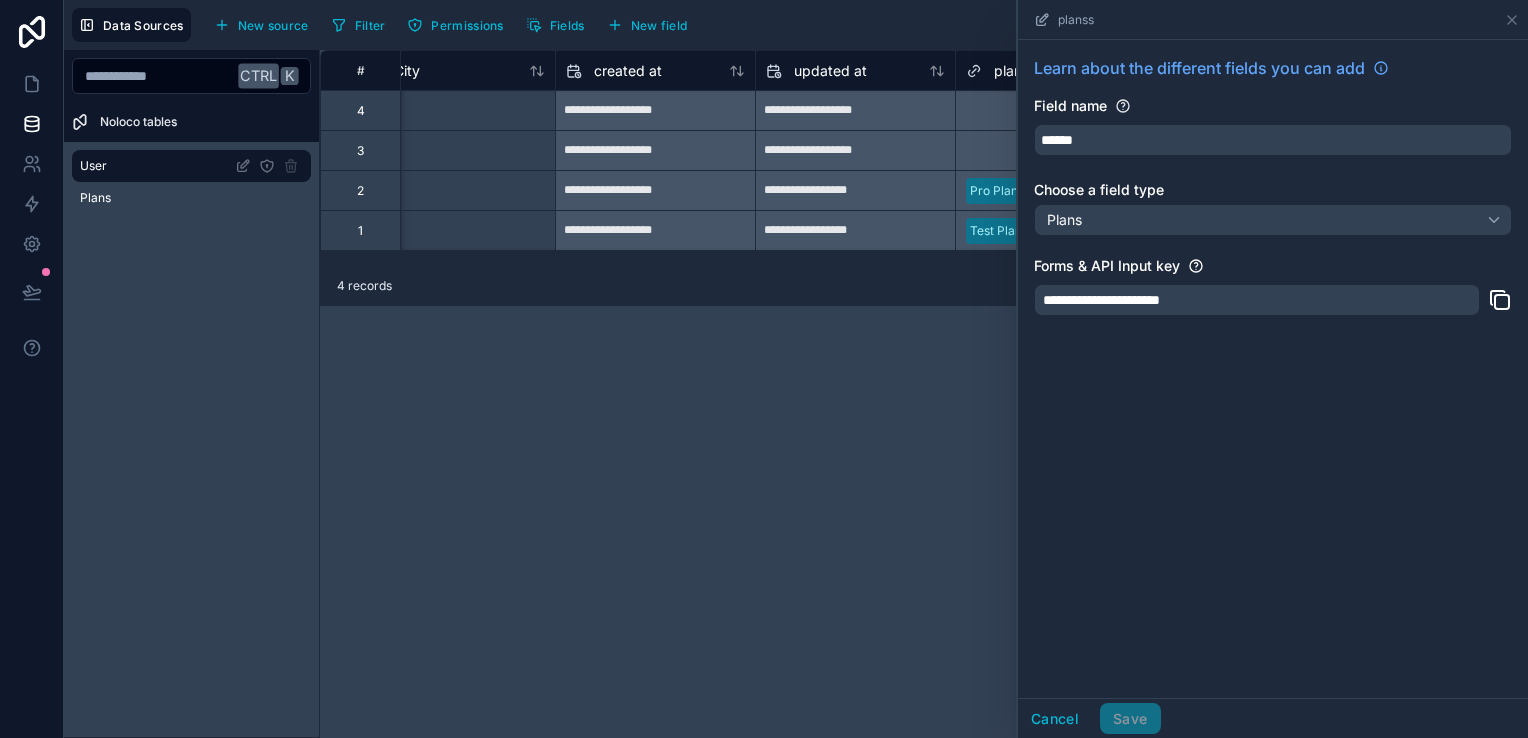 click on "**********" at bounding box center (924, 394) 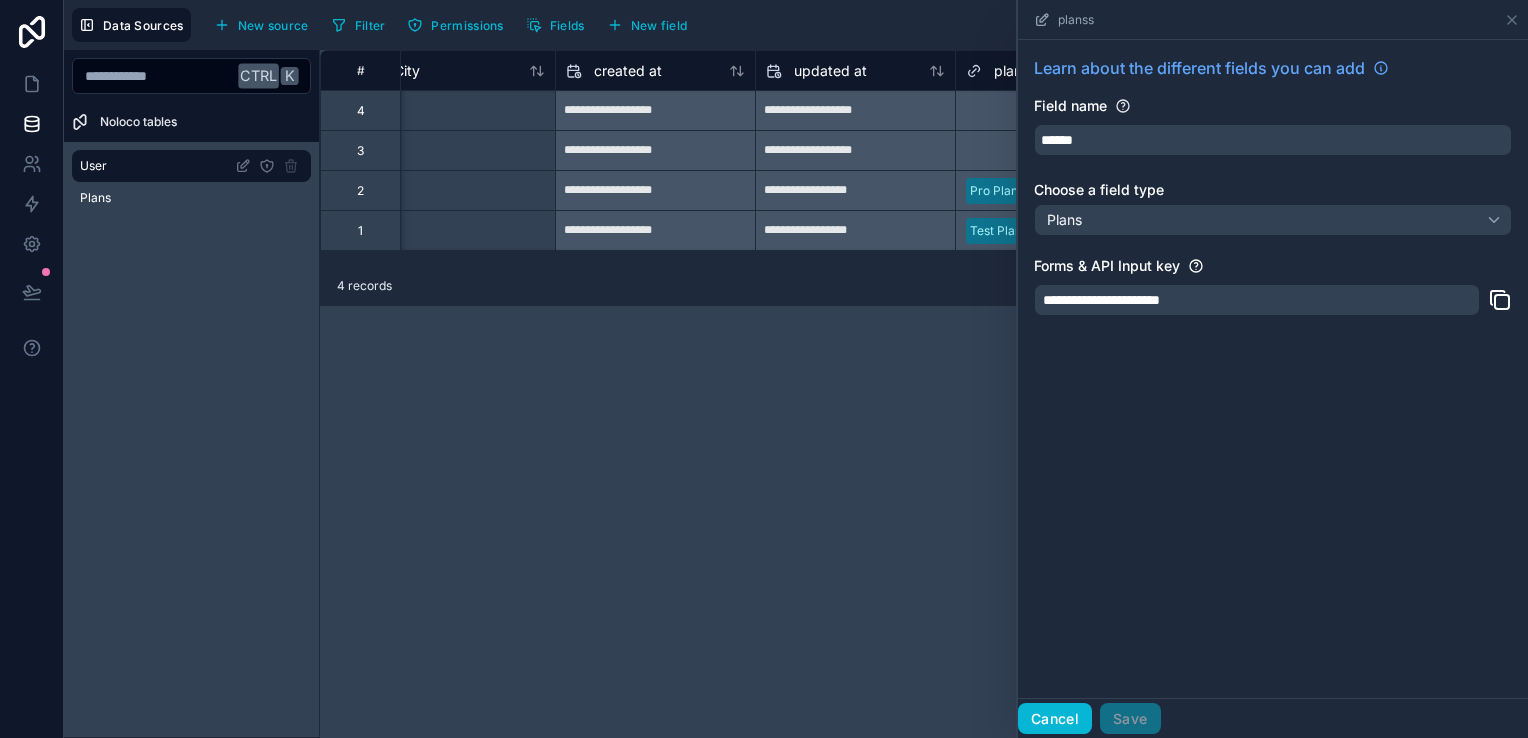 click on "Cancel" at bounding box center (1055, 719) 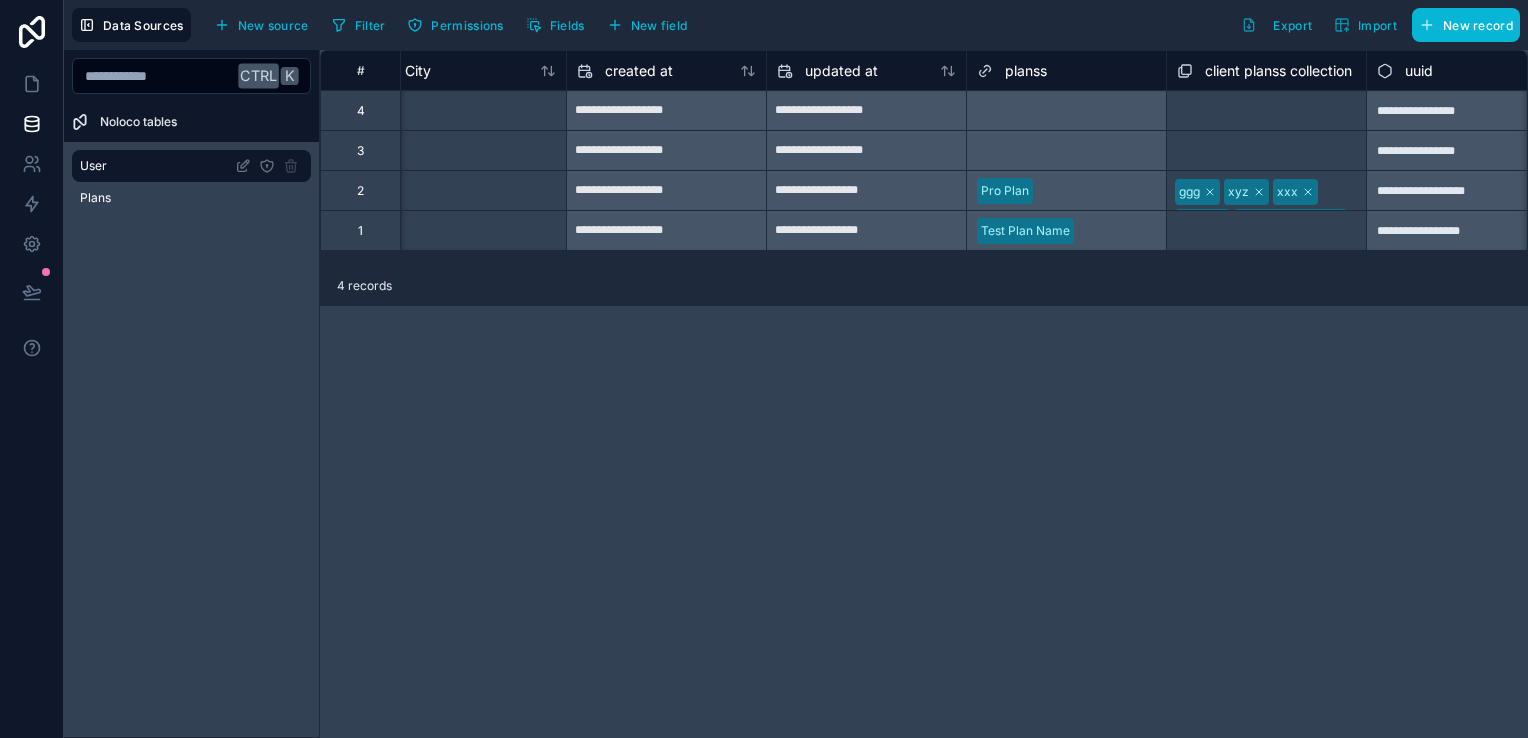scroll, scrollTop: 0, scrollLeft: 2472, axis: horizontal 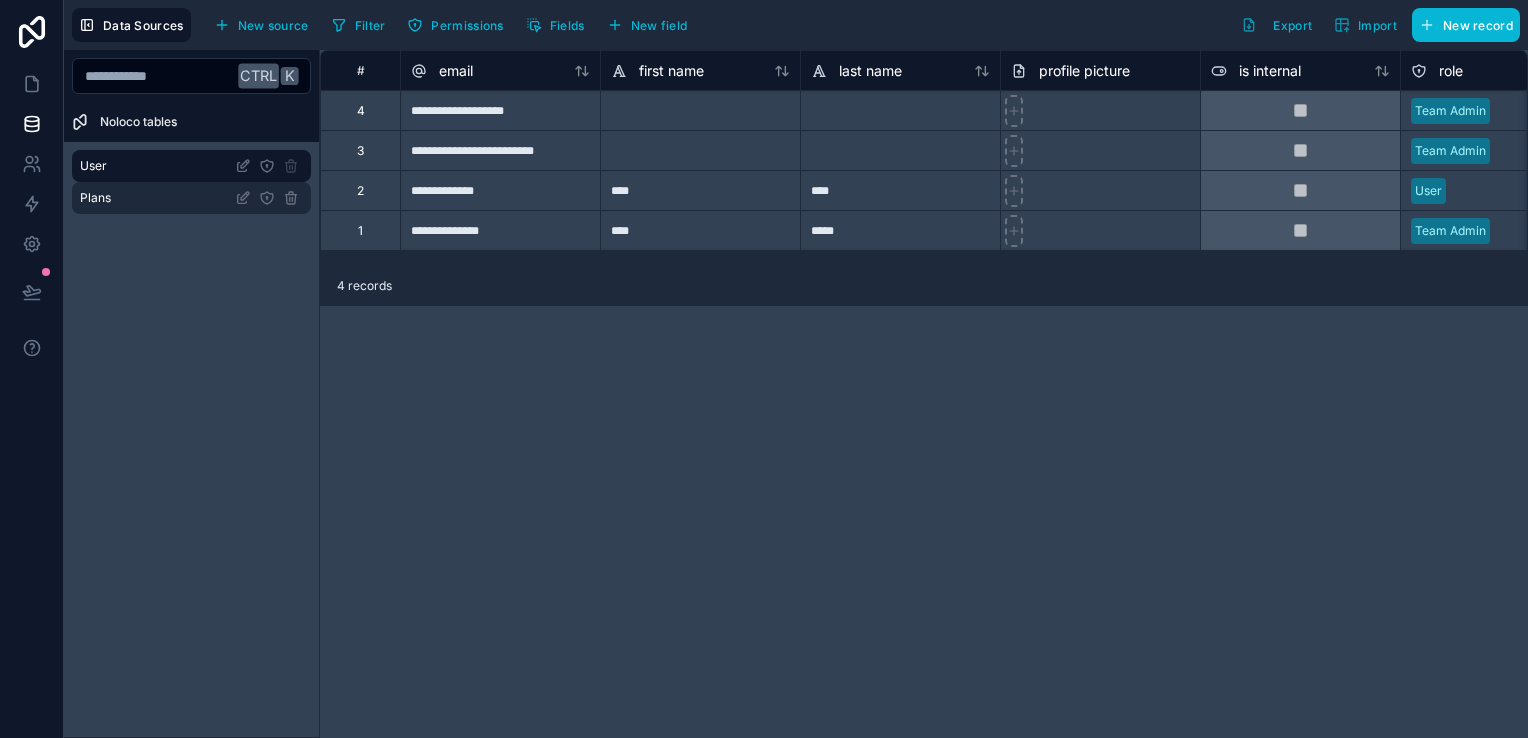 click on "Plans" at bounding box center (191, 198) 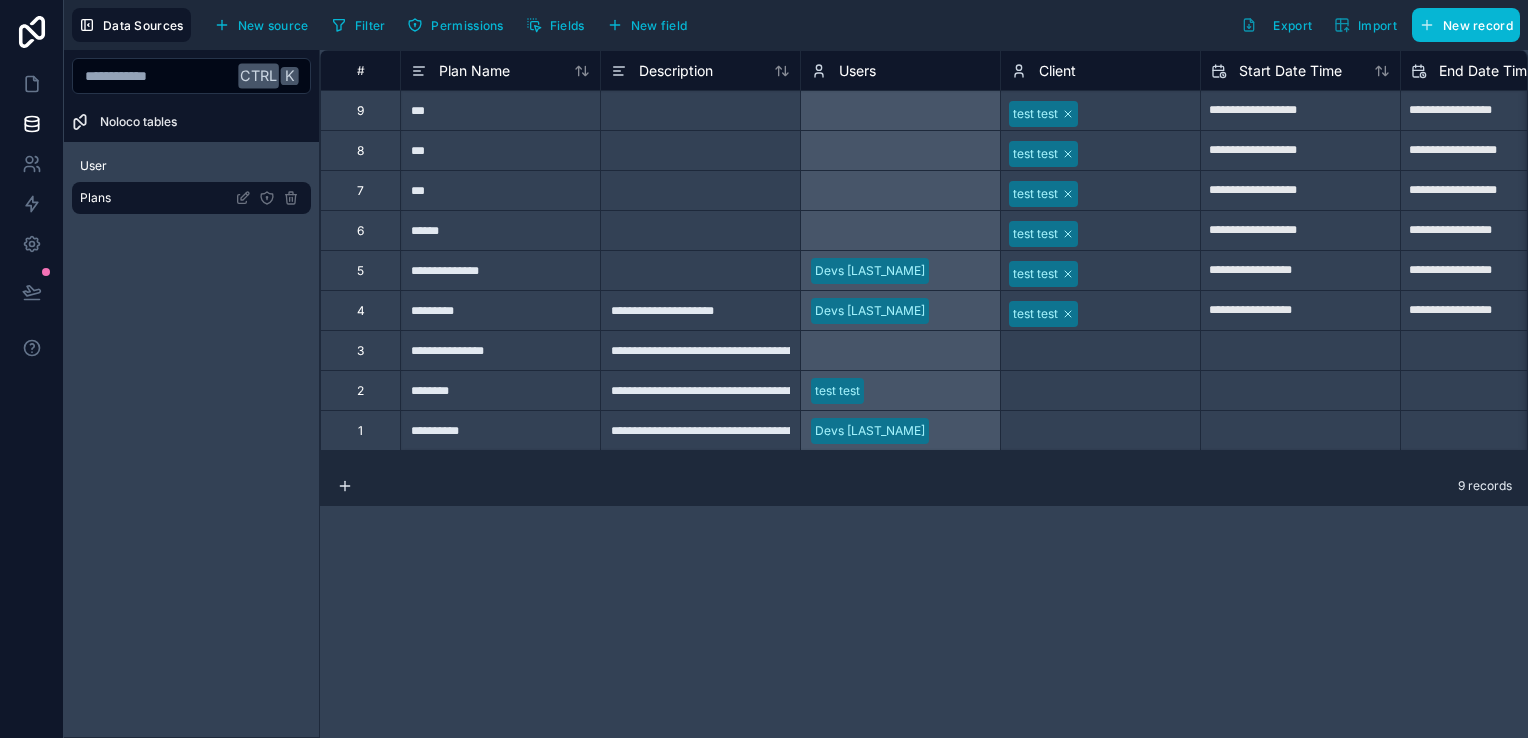 scroll, scrollTop: 0, scrollLeft: 15, axis: horizontal 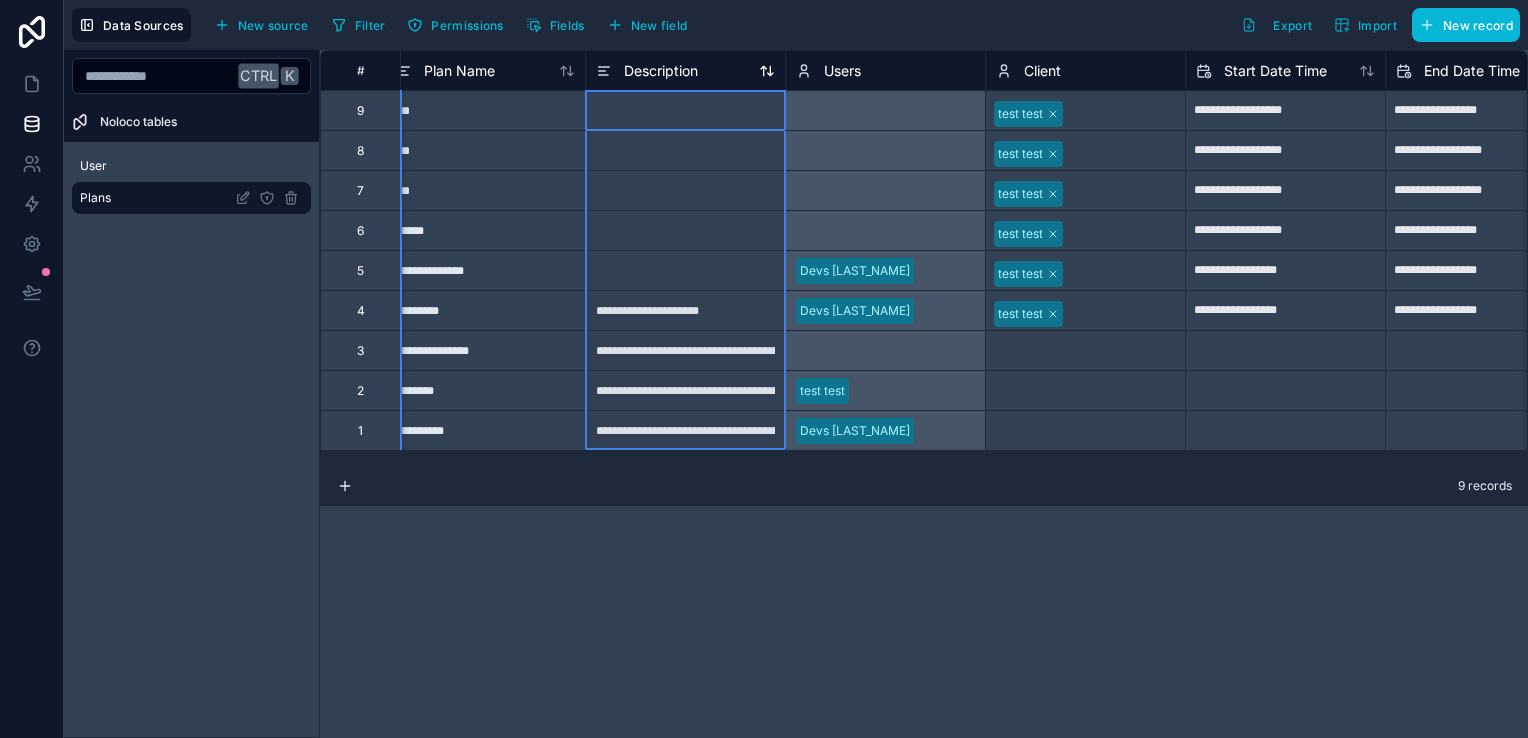 drag, startPoint x: 784, startPoint y: 68, endPoint x: 750, endPoint y: 78, distance: 35.44009 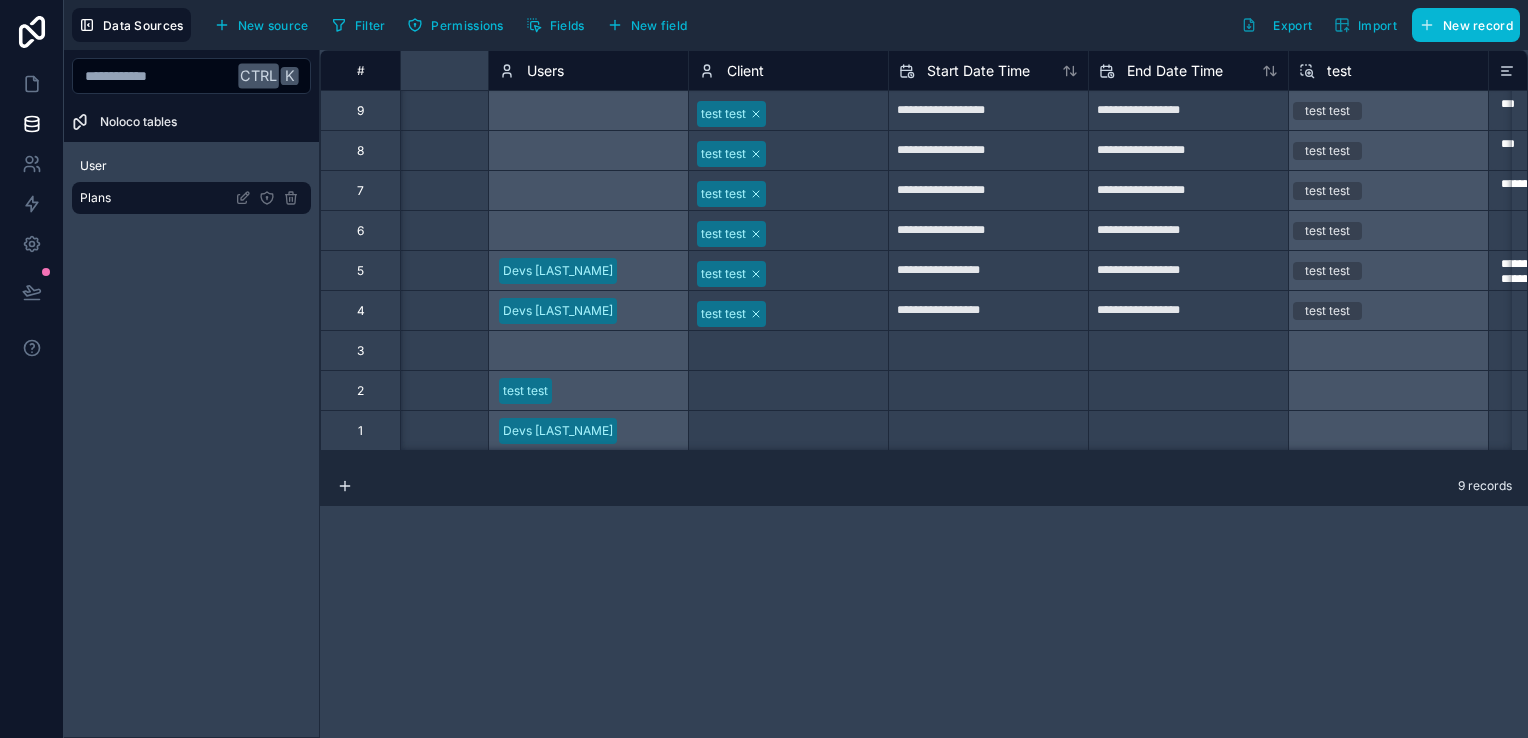 scroll, scrollTop: 0, scrollLeft: 0, axis: both 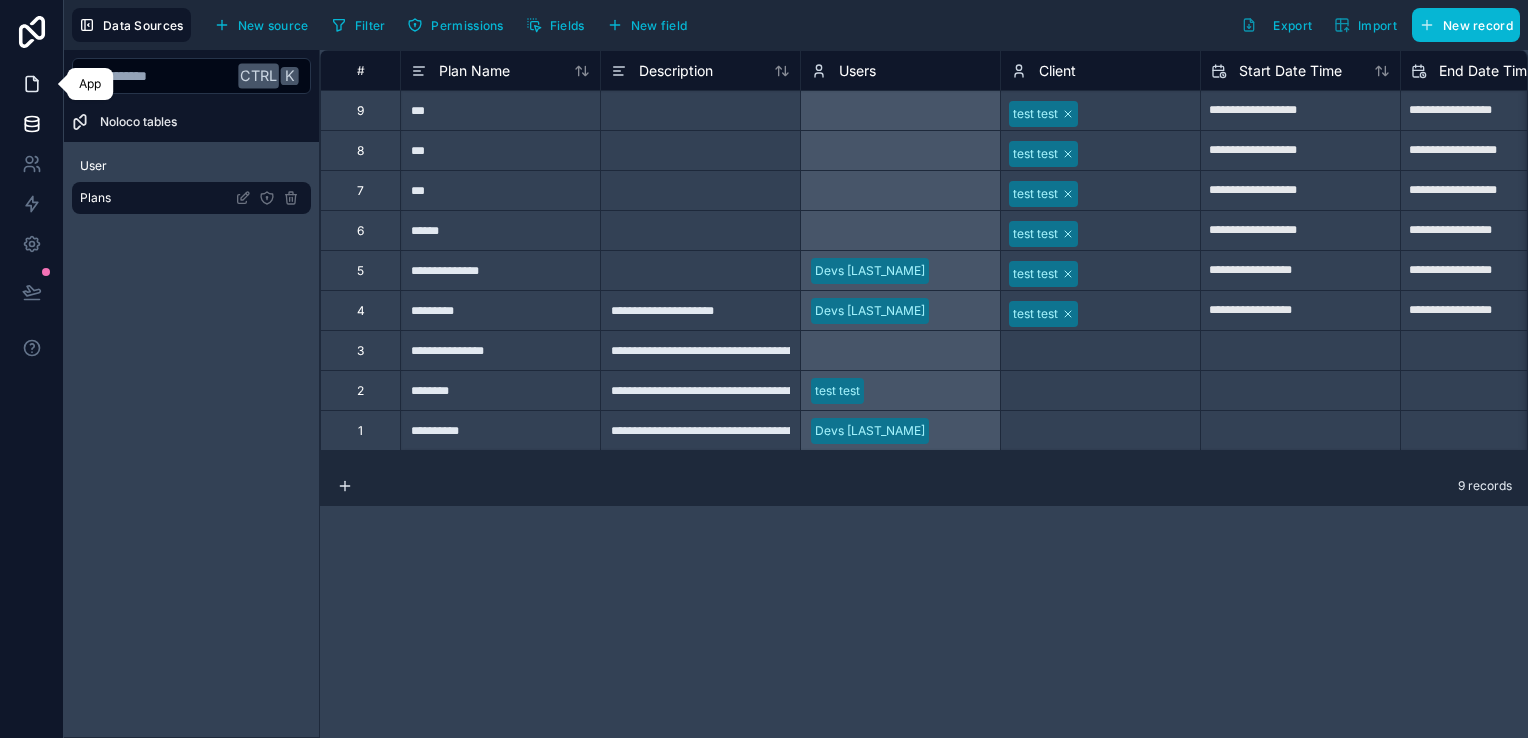 click at bounding box center [31, 84] 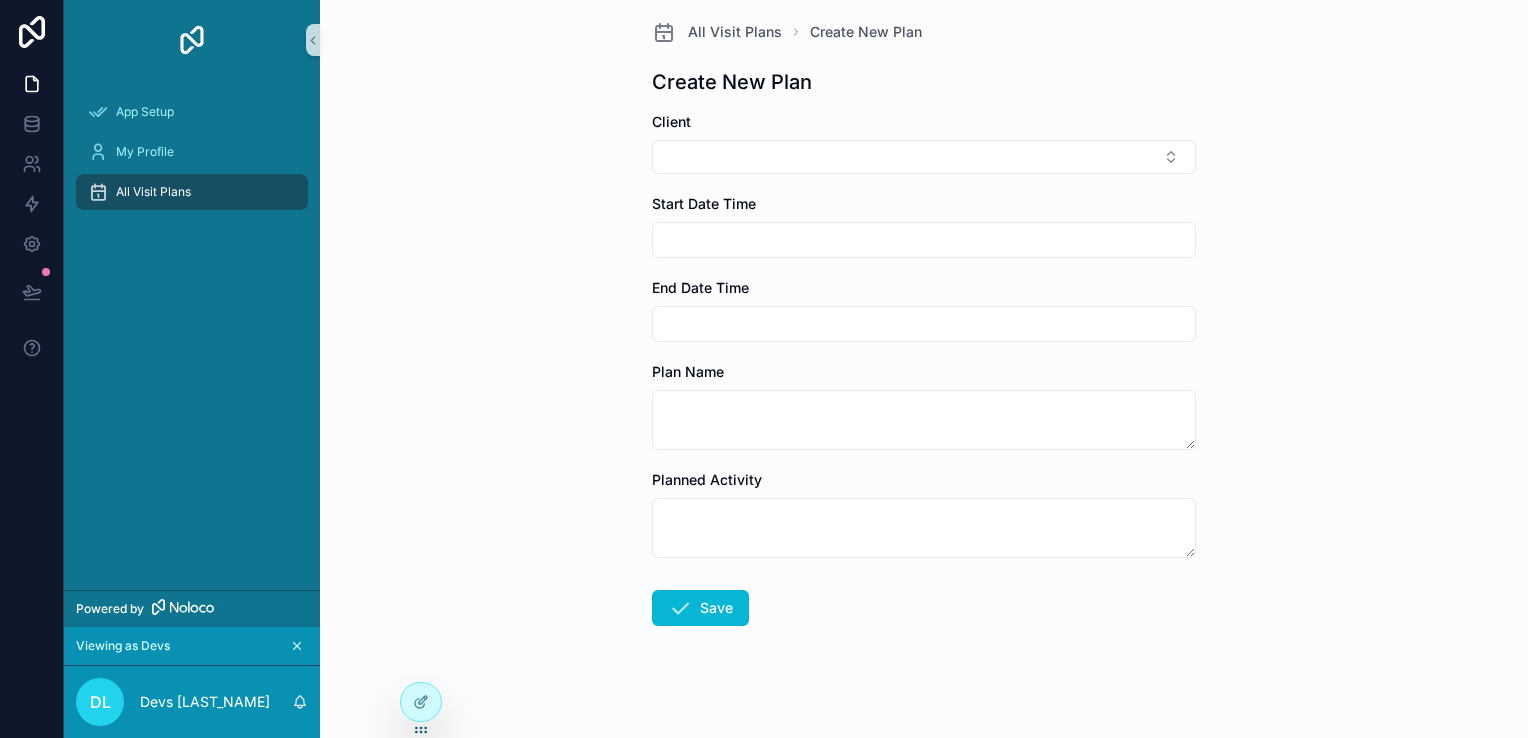 scroll, scrollTop: 0, scrollLeft: 0, axis: both 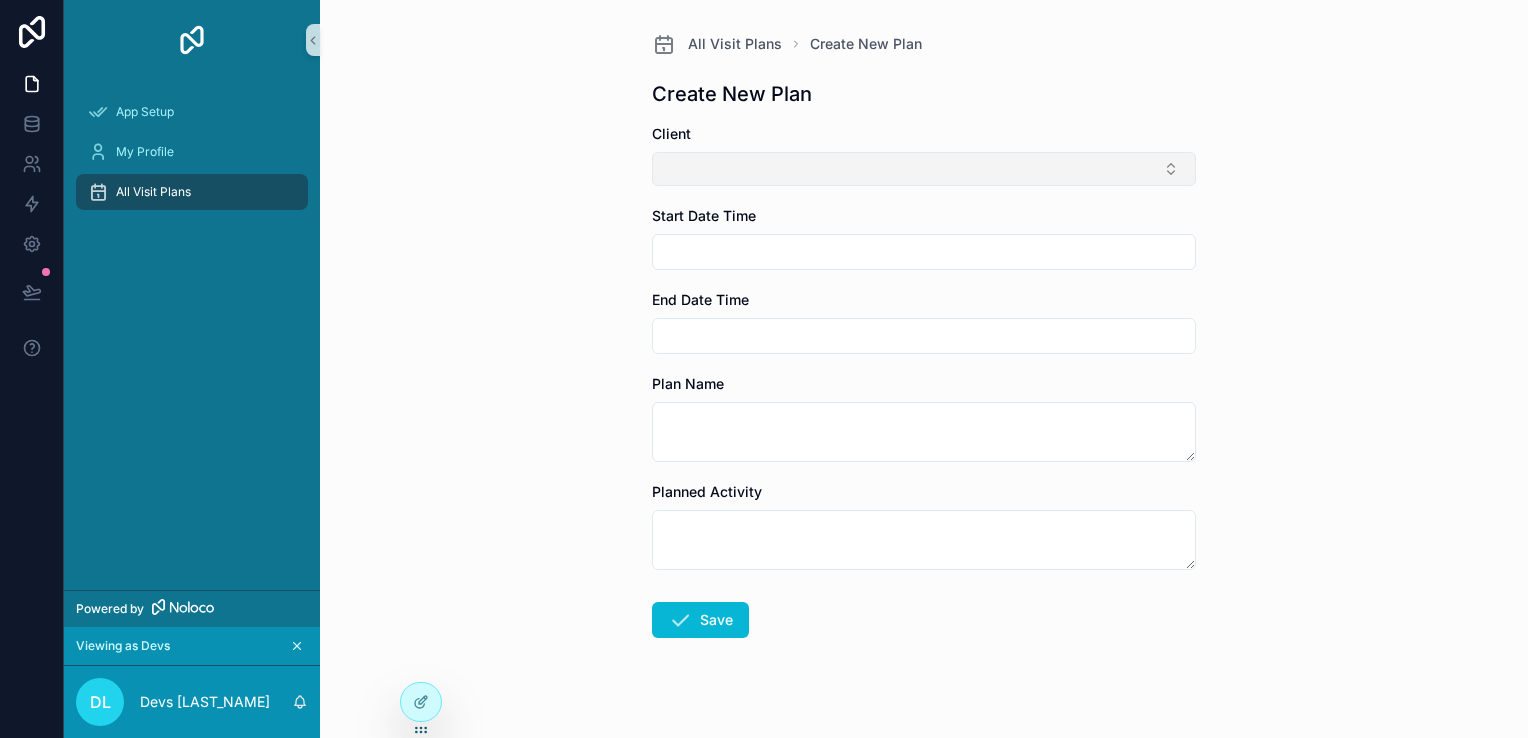 click at bounding box center (924, 169) 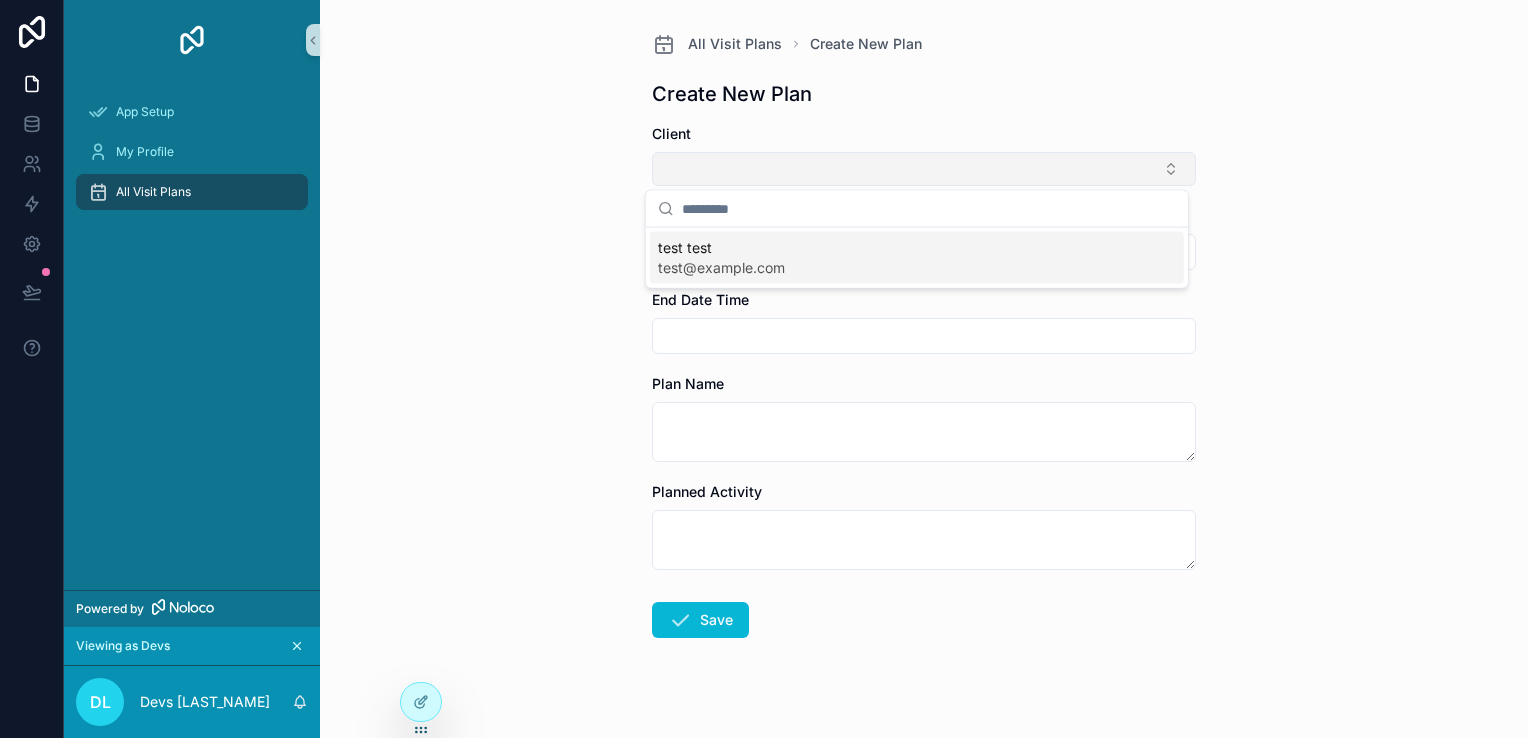 click at bounding box center [924, 169] 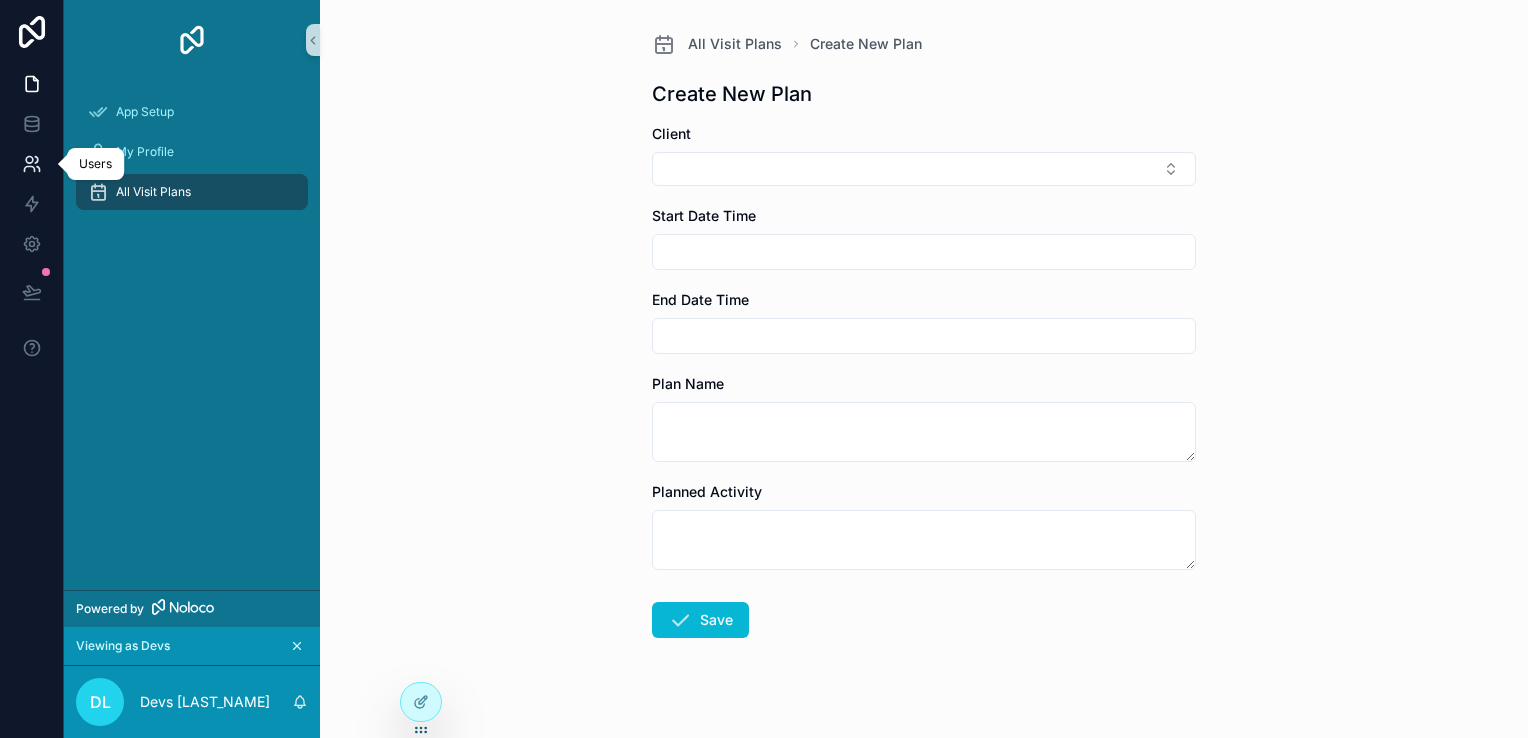 click on "Users" at bounding box center [95, 164] 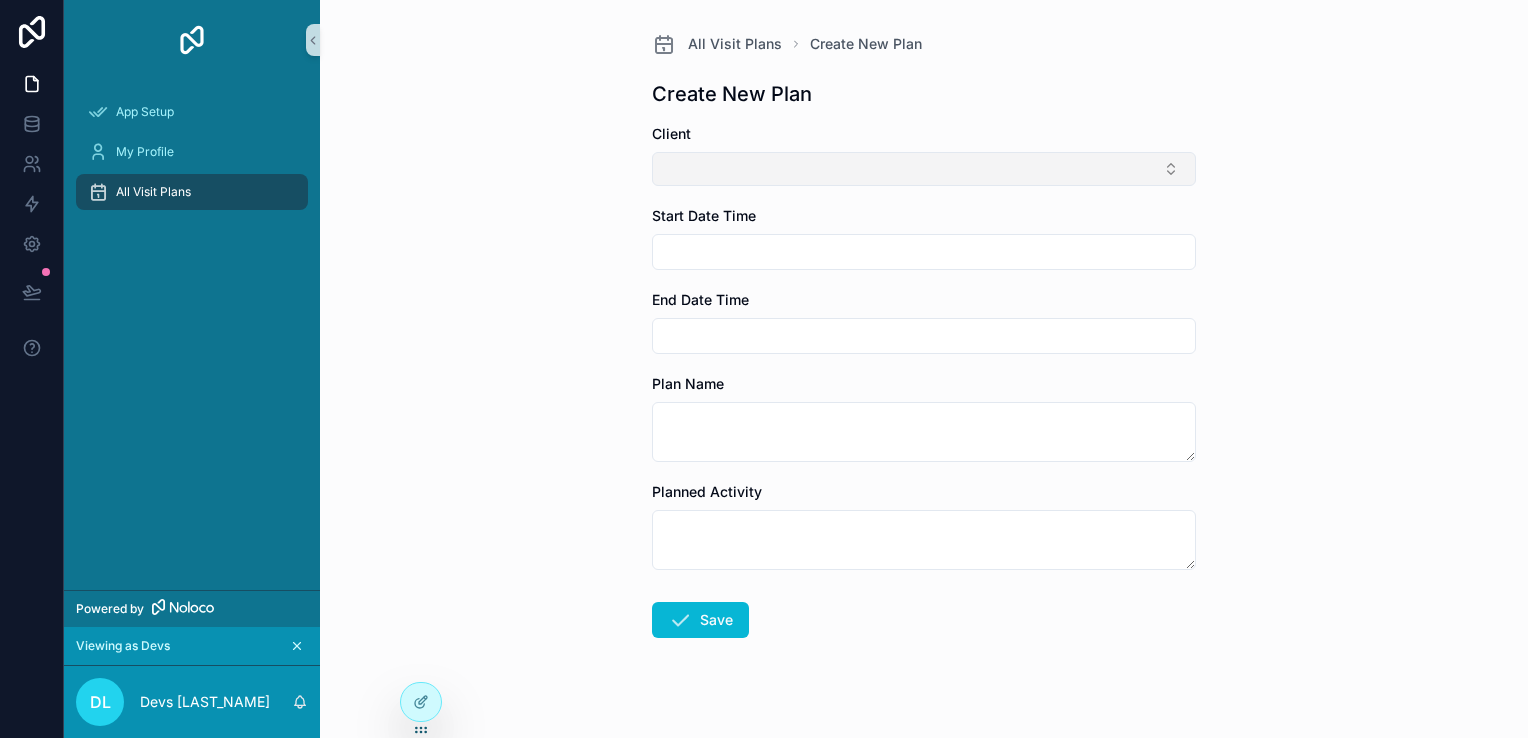click at bounding box center (924, 169) 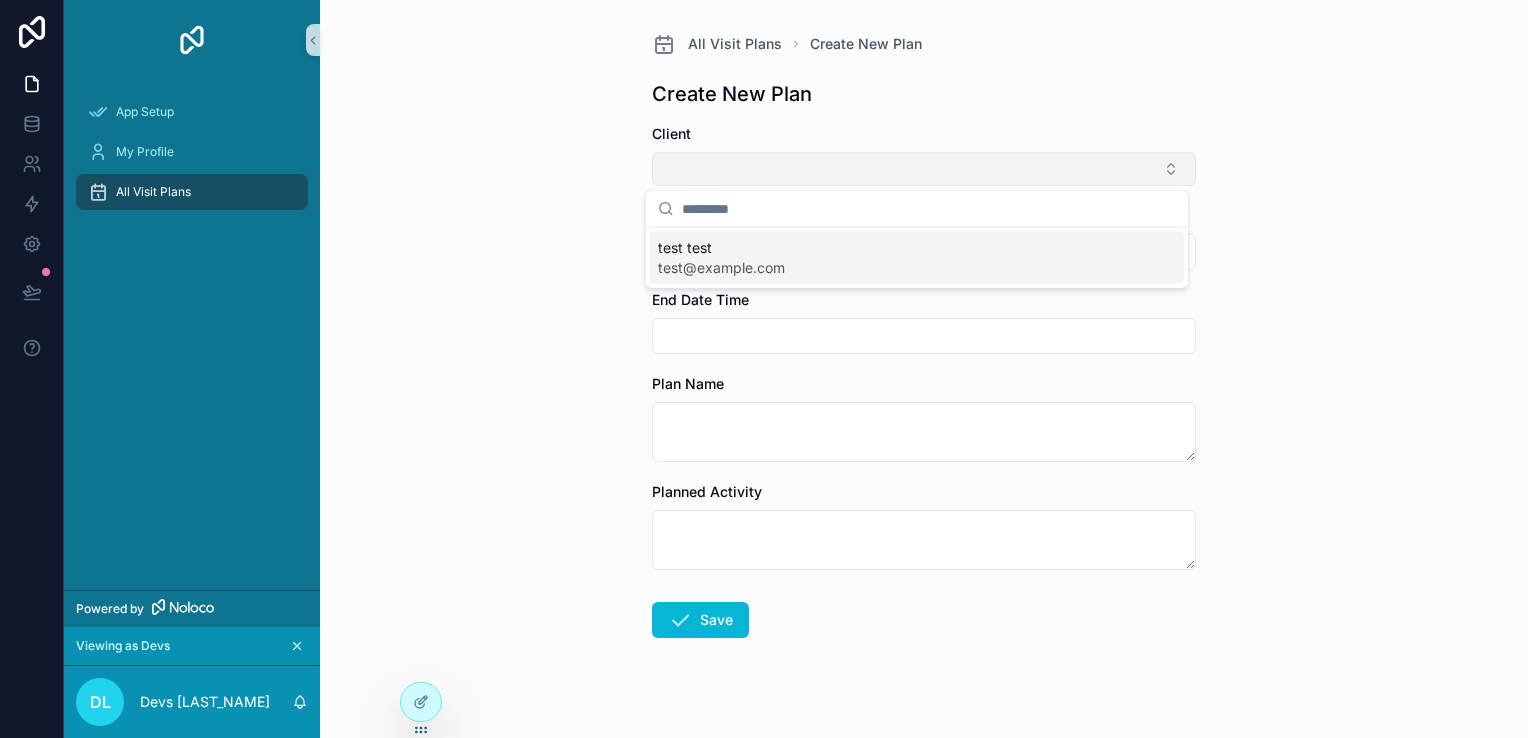 click at bounding box center (924, 169) 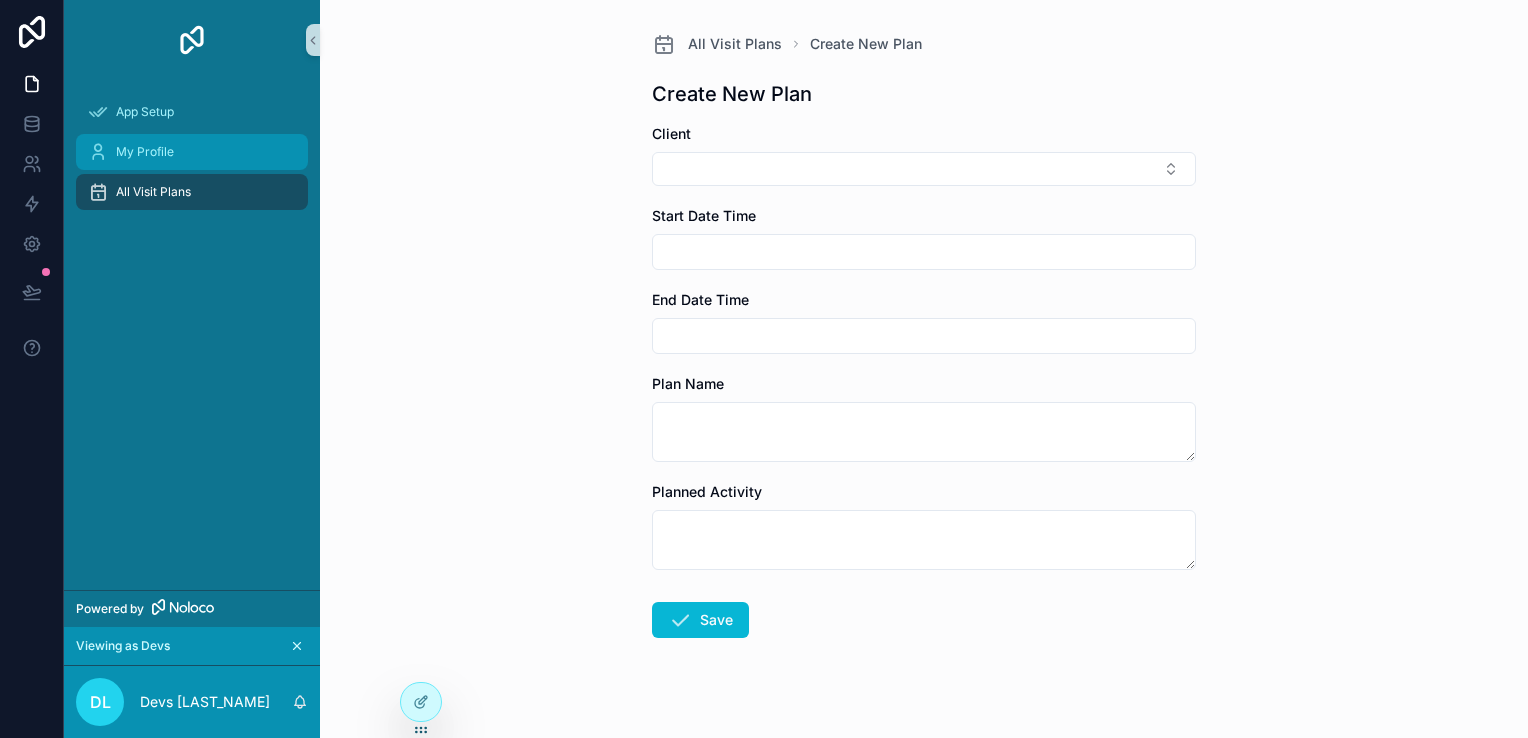 click on "My Profile" at bounding box center [192, 152] 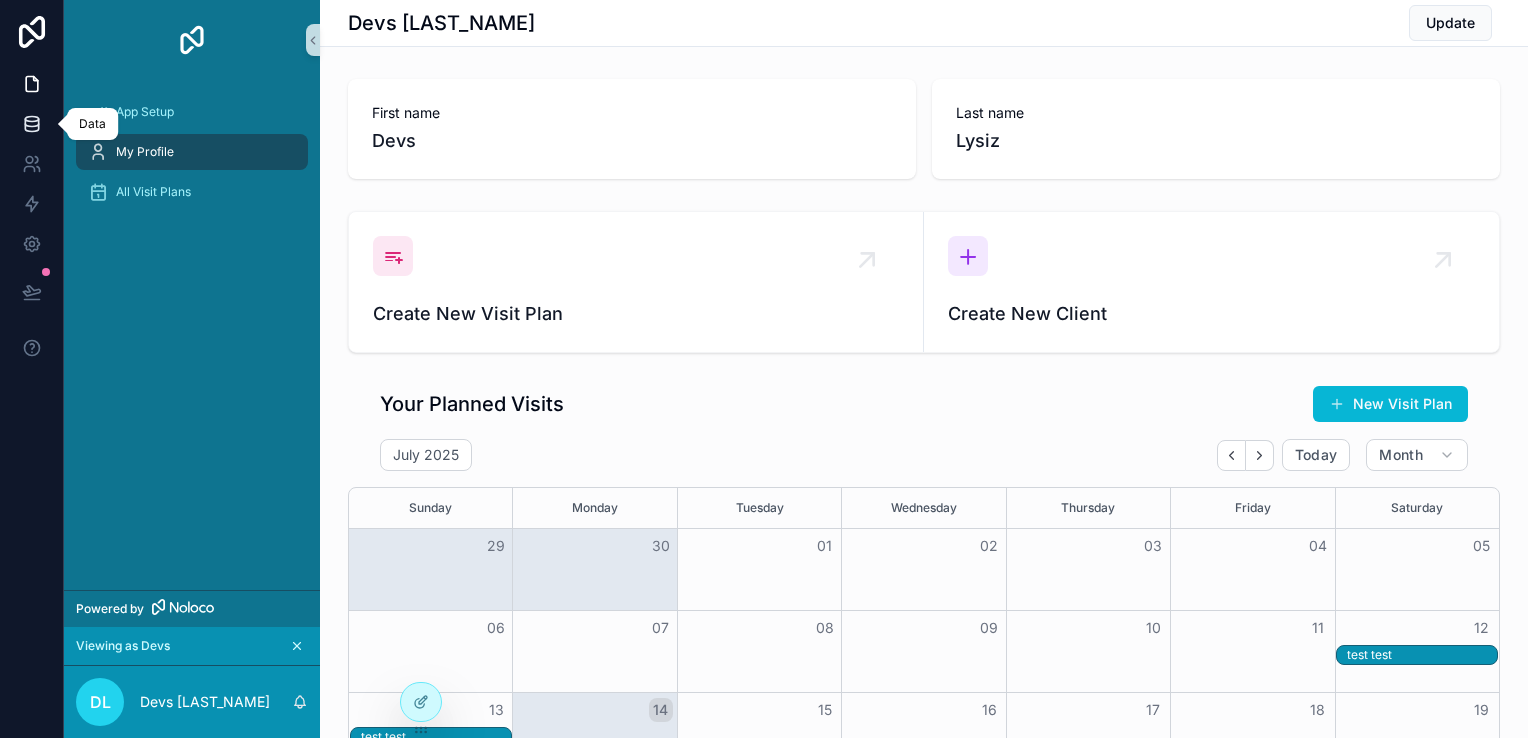 click 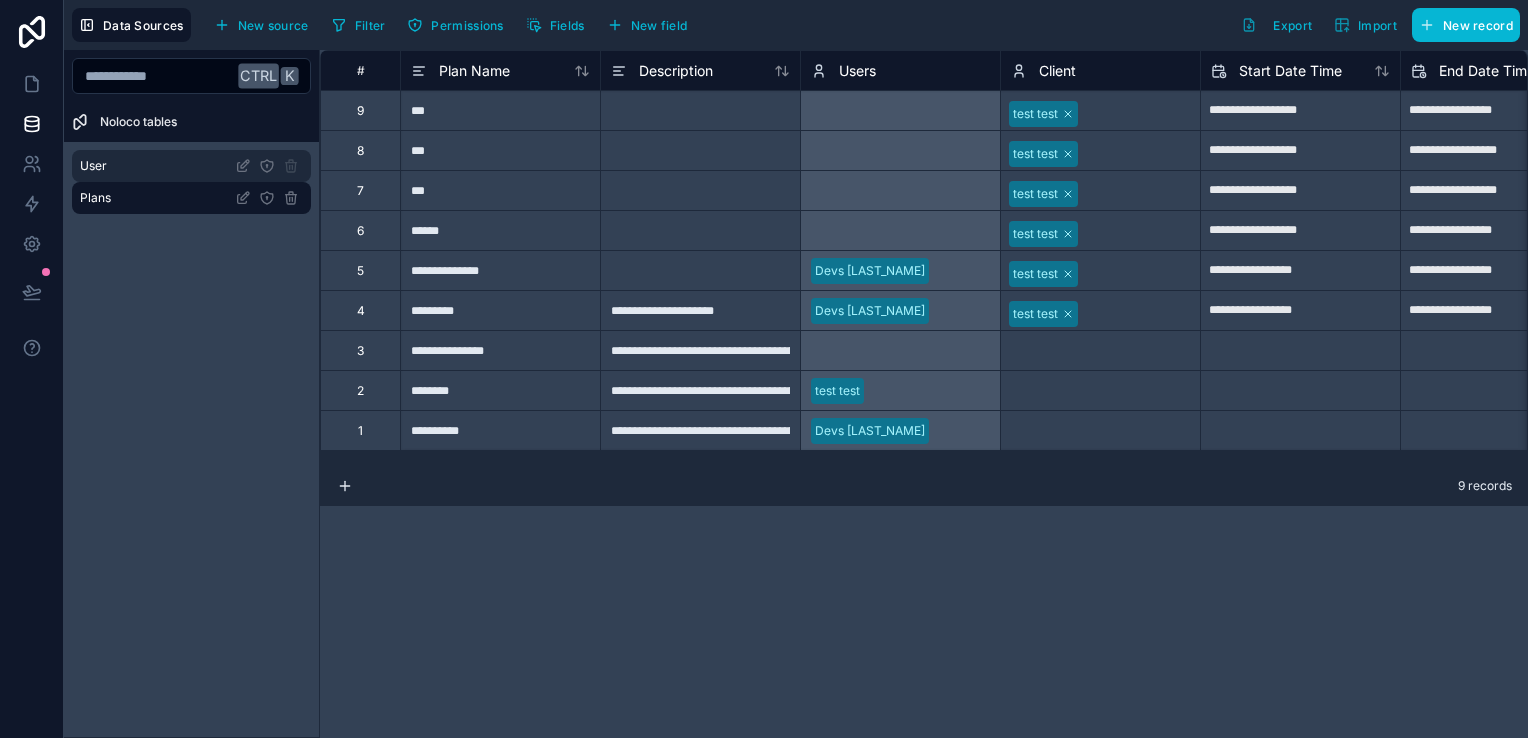 click on "User" at bounding box center (191, 166) 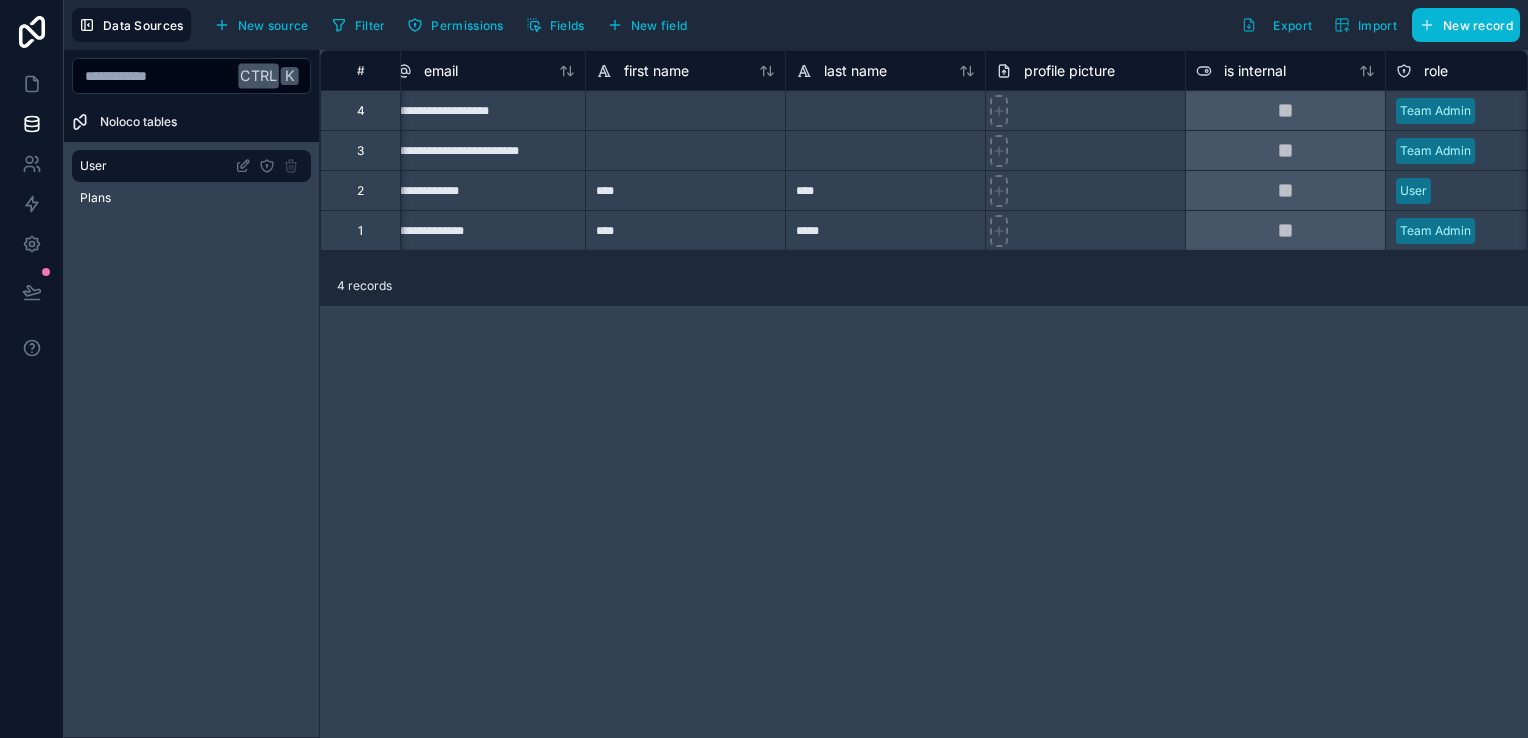 scroll, scrollTop: 0, scrollLeft: 0, axis: both 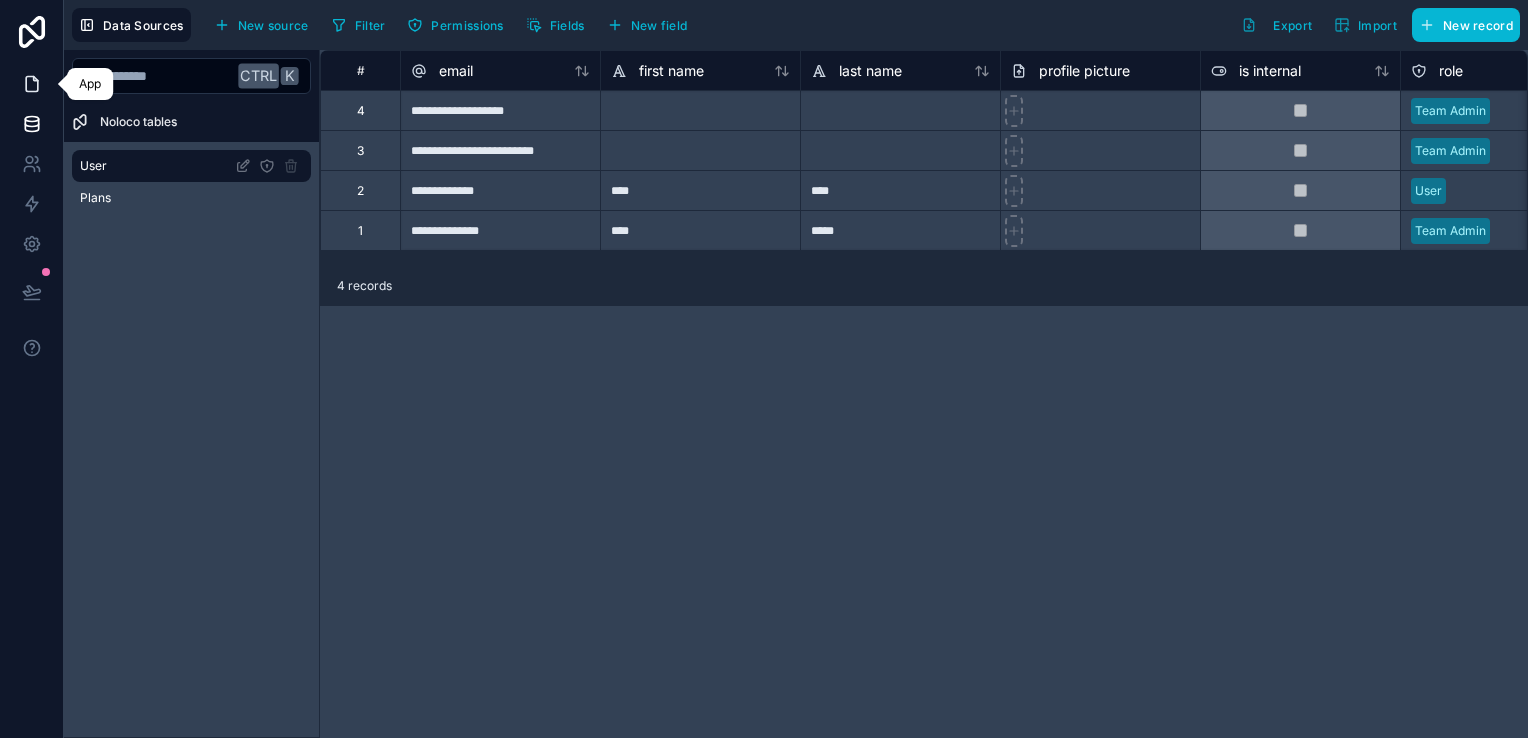 click 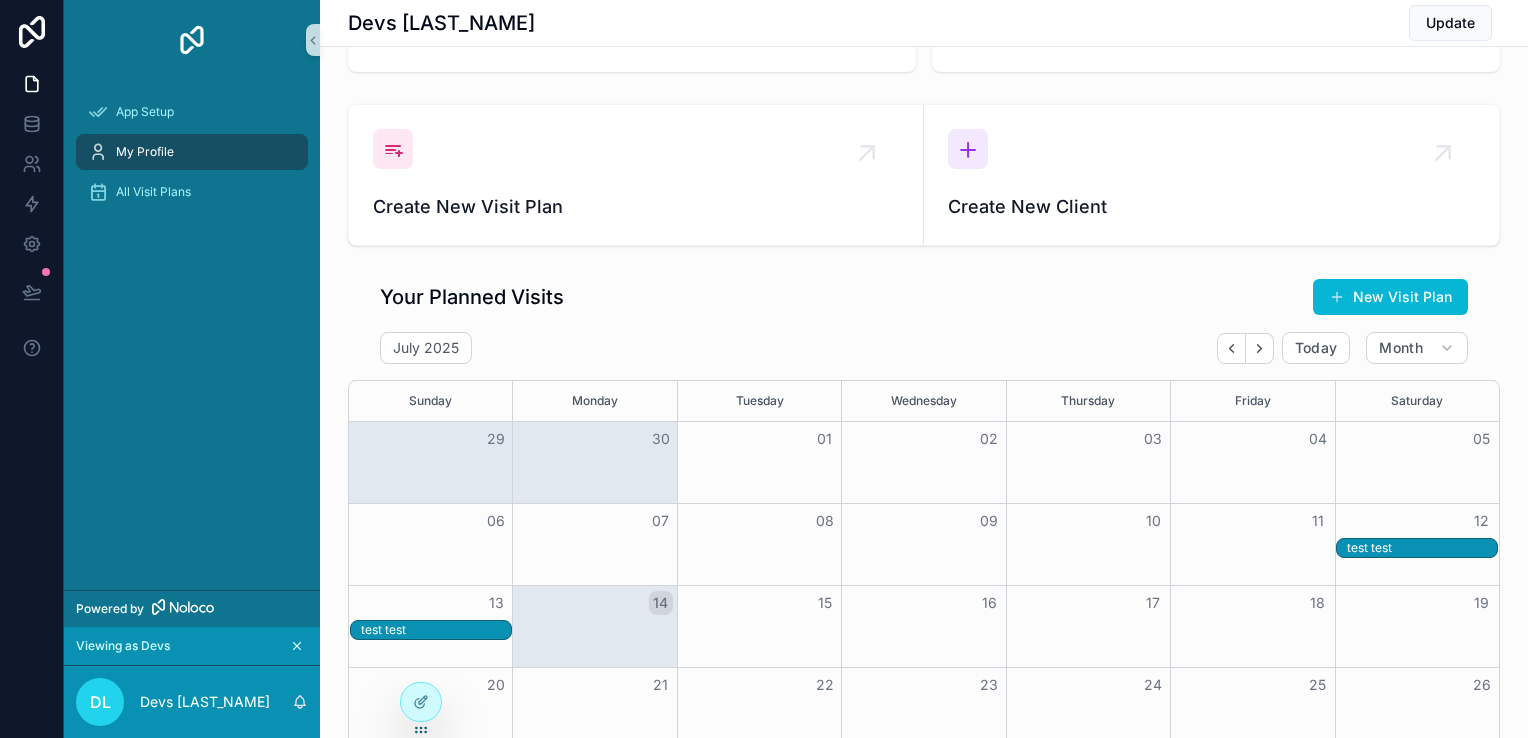 scroll, scrollTop: 0, scrollLeft: 0, axis: both 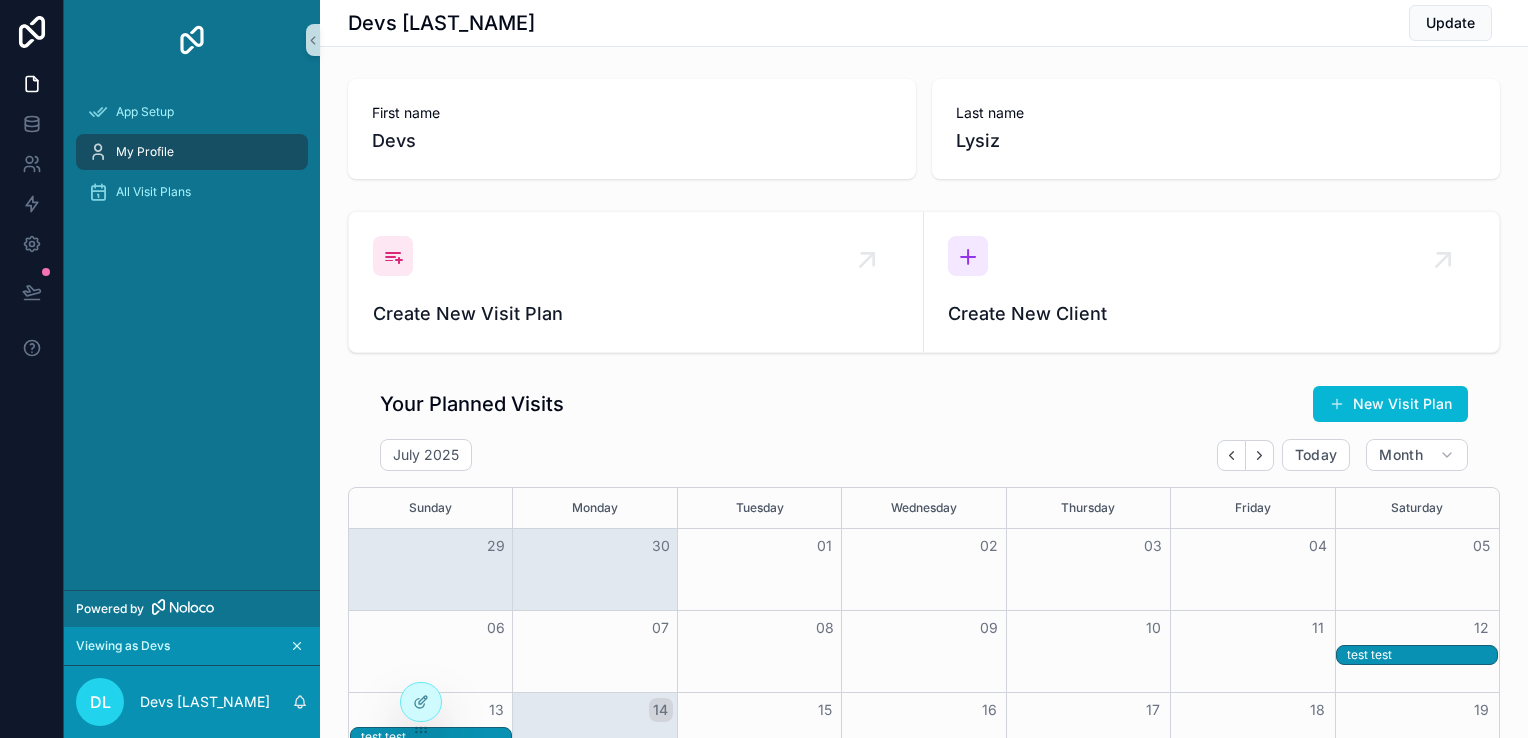 click on "My Profile" at bounding box center (192, 152) 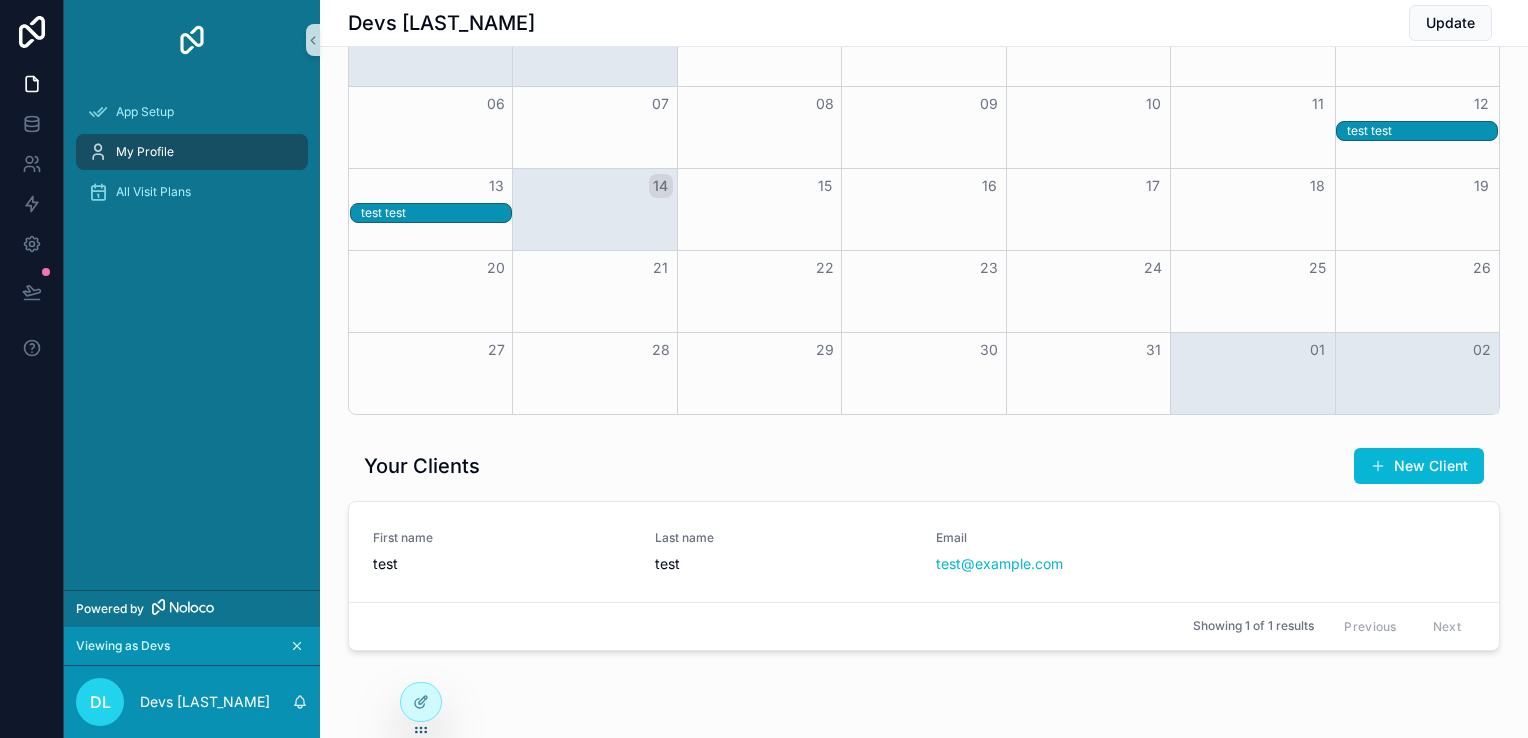 scroll, scrollTop: 478, scrollLeft: 0, axis: vertical 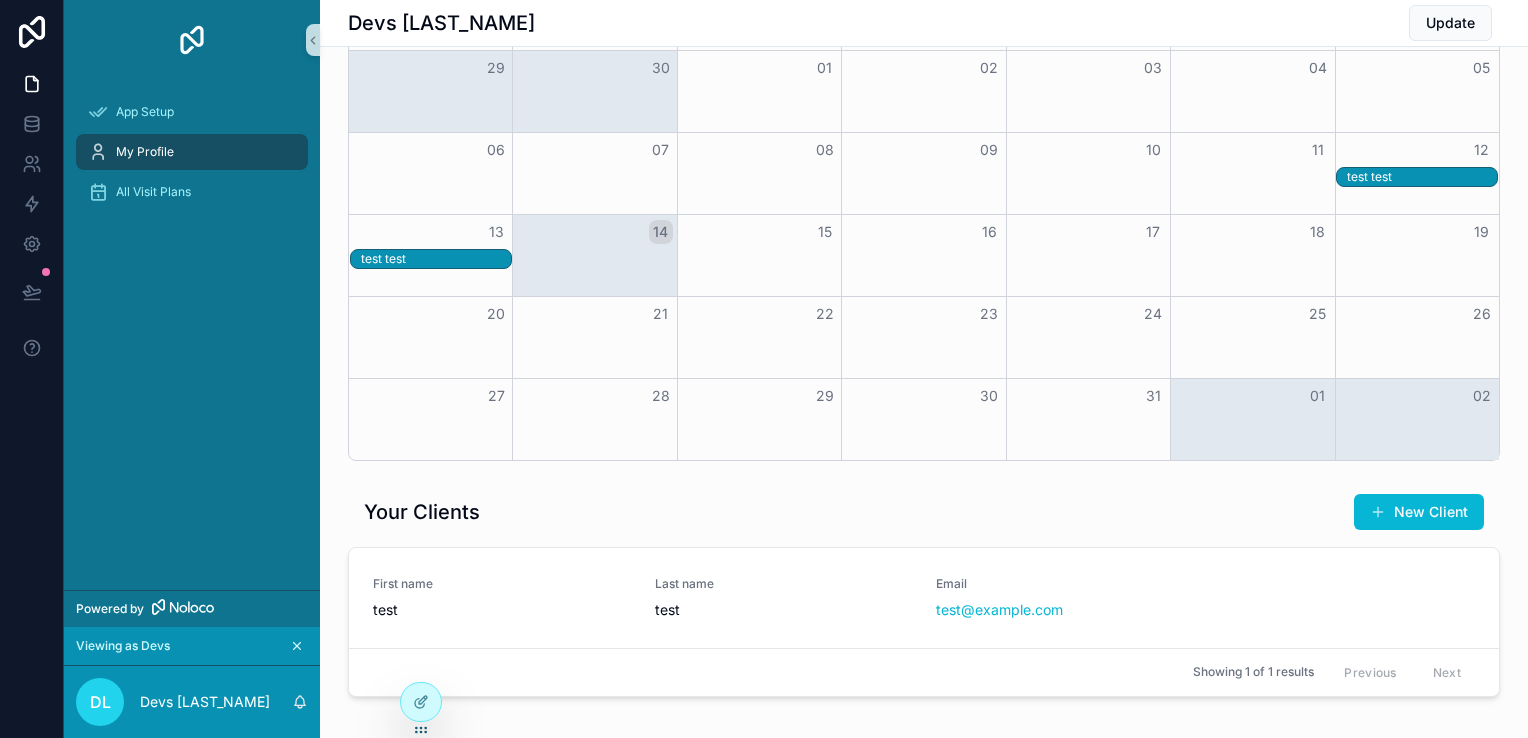 click on "My Profile" at bounding box center [145, 152] 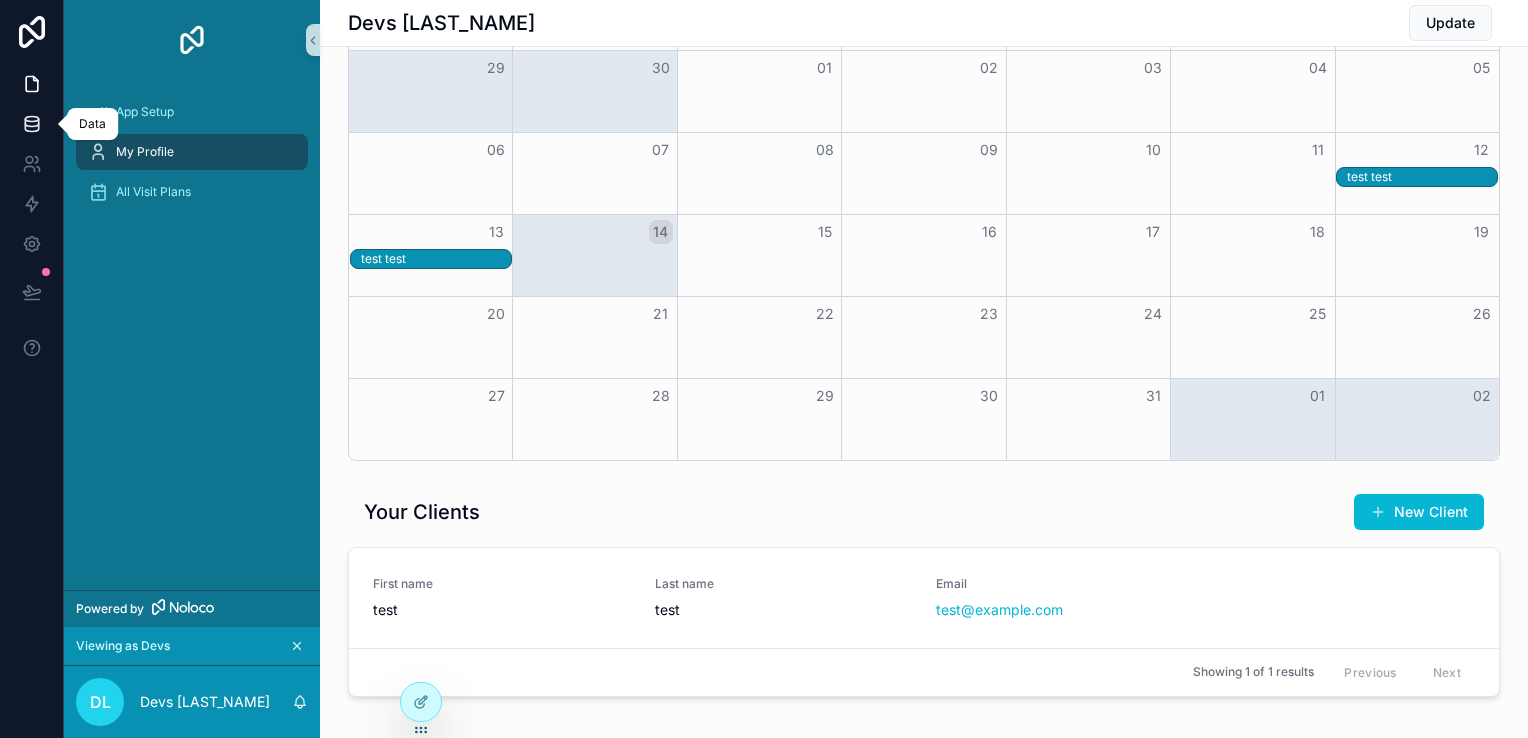 click at bounding box center (31, 124) 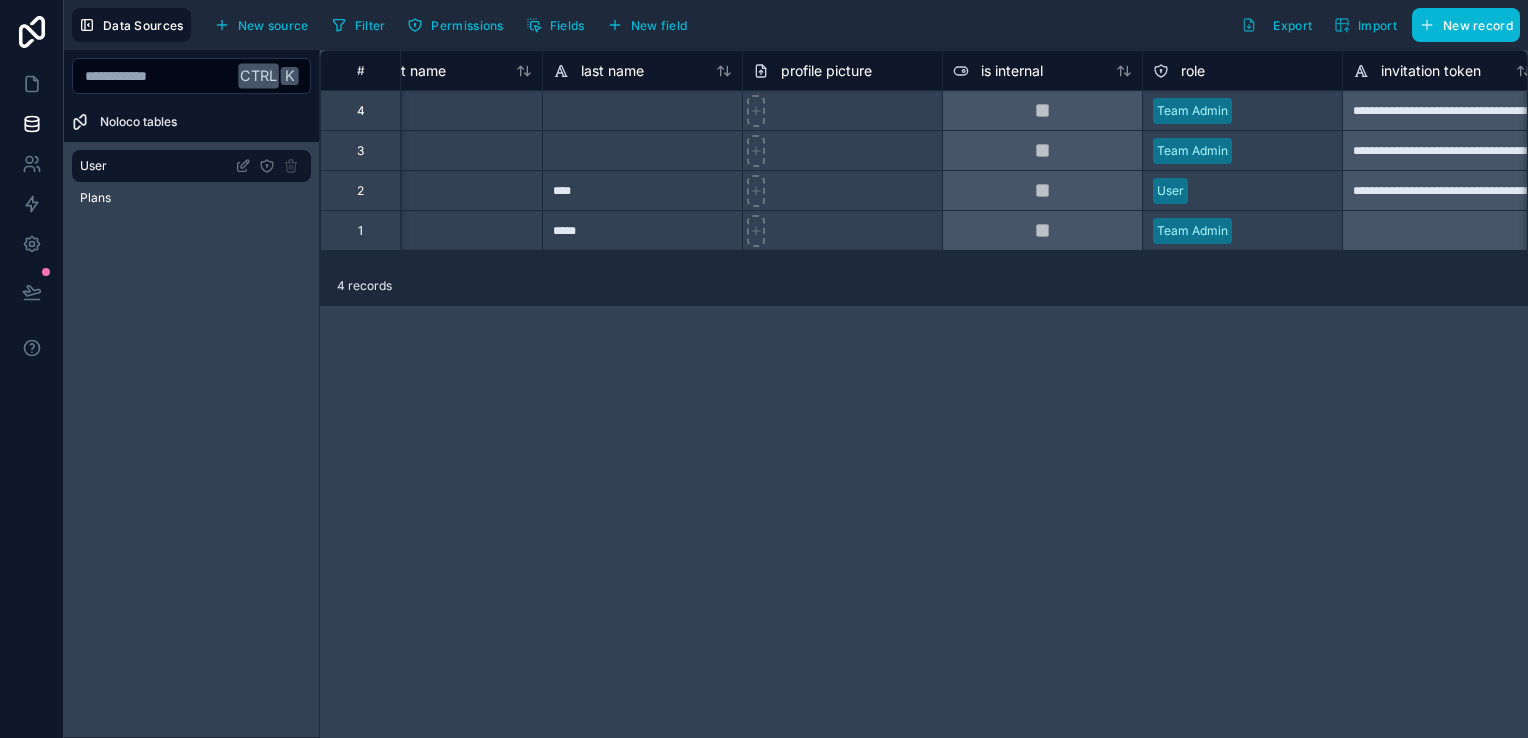scroll, scrollTop: 0, scrollLeft: 0, axis: both 